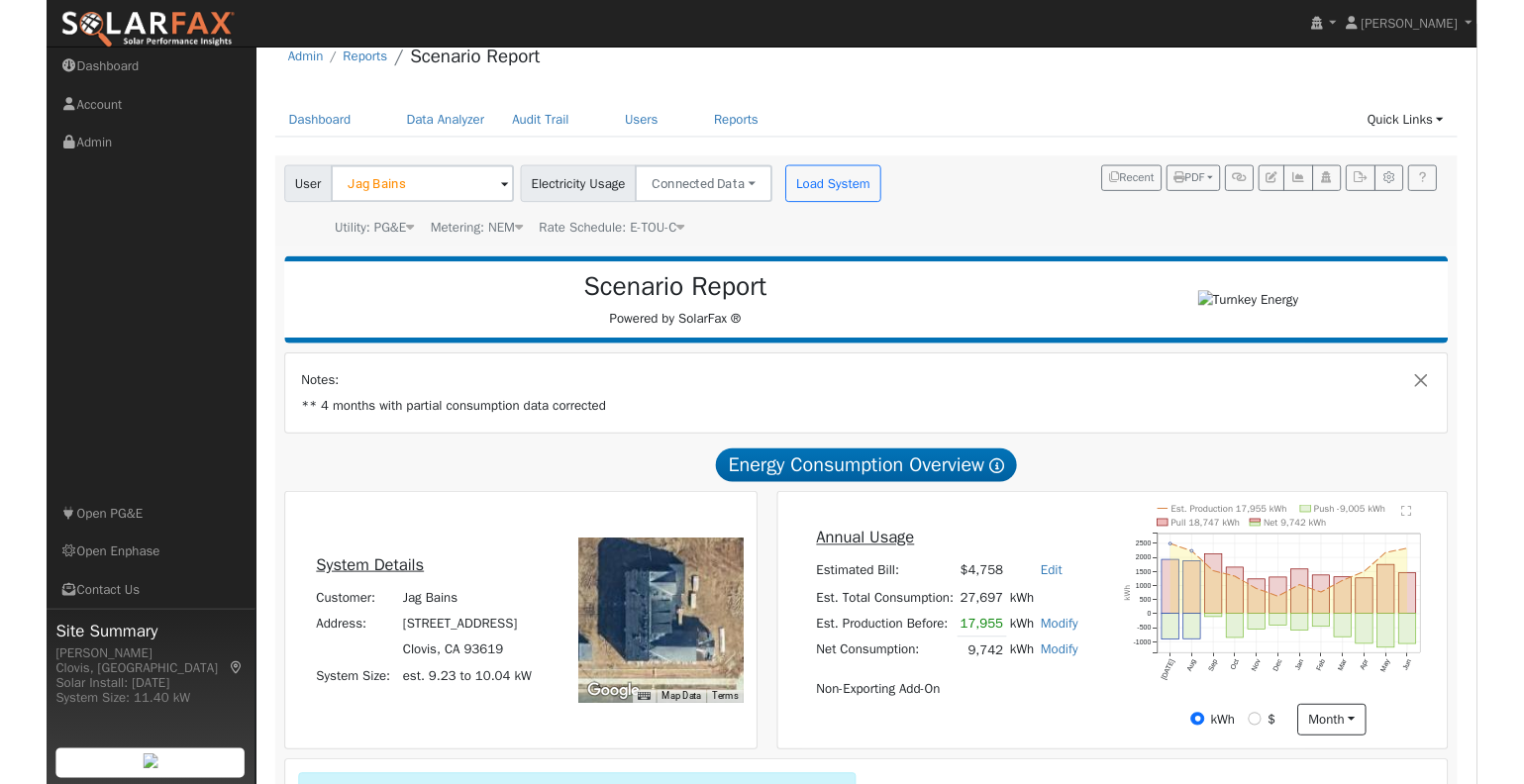 scroll, scrollTop: 0, scrollLeft: 0, axis: both 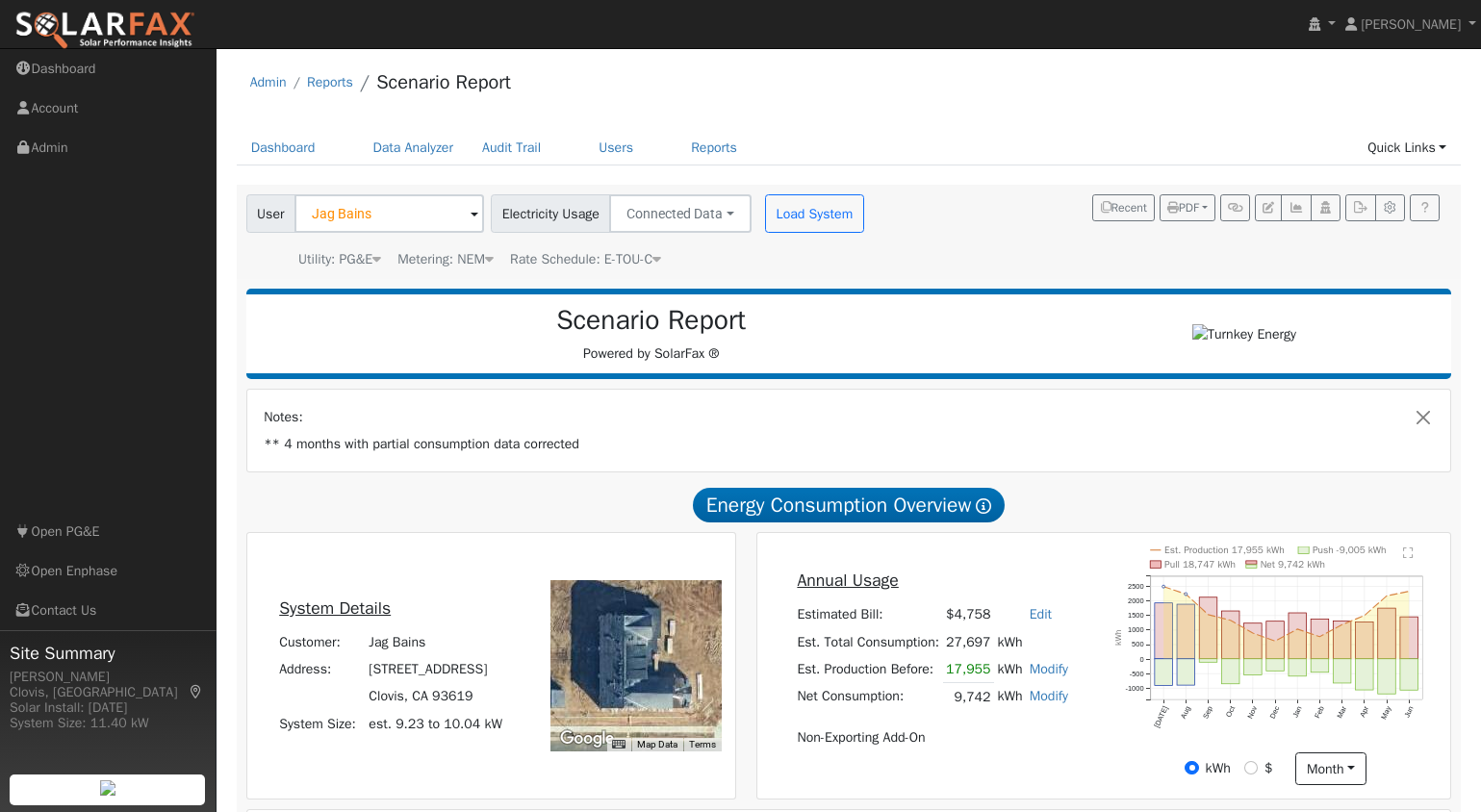 click on "Dashboard
Data Analyzer
Audit Trail
Users
Reports
Quick Links
Quick Add
Quick Connect
Run a Scenario Report
Upload a Utility CSV
Help Center" at bounding box center (849, 147) 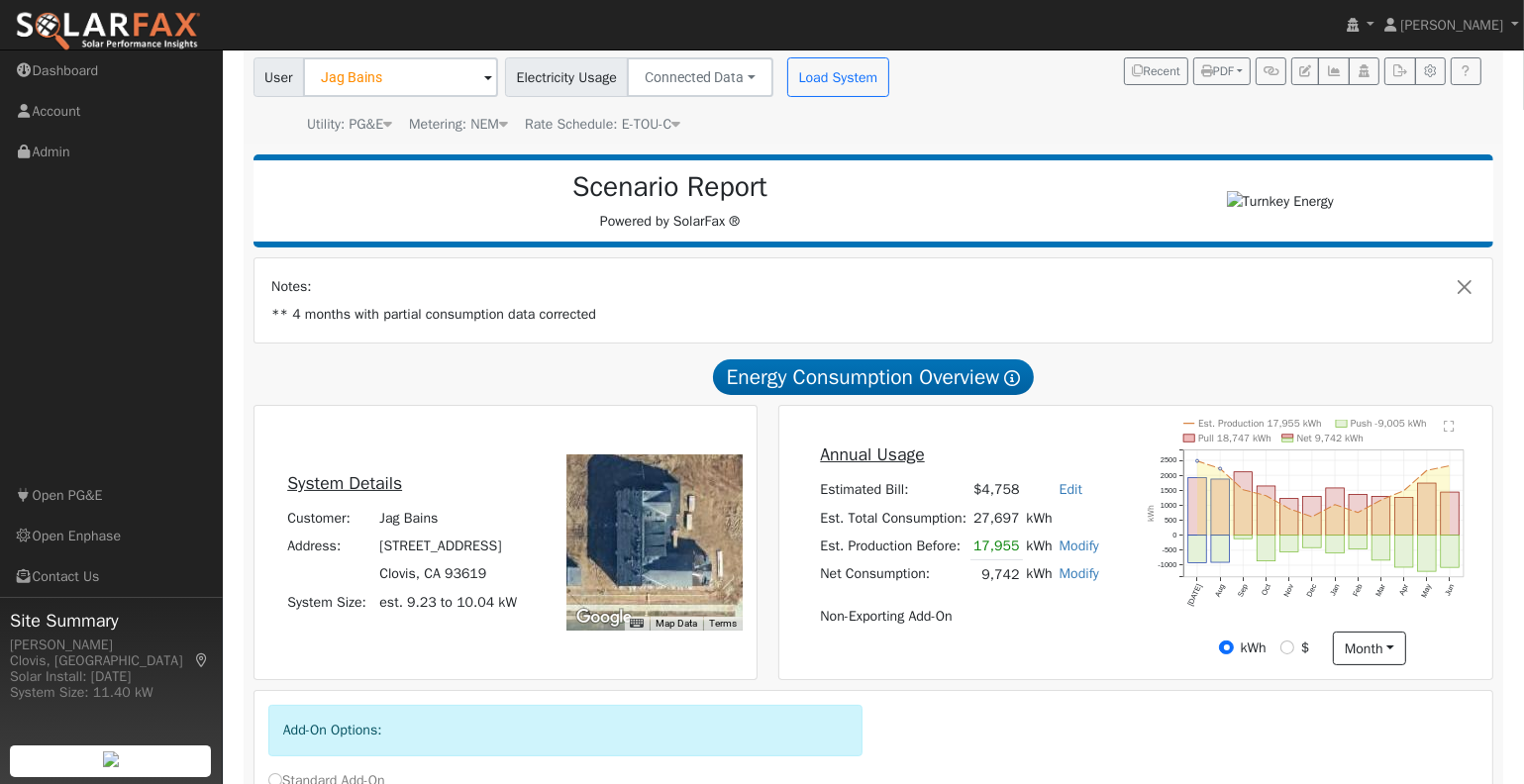 scroll, scrollTop: 143, scrollLeft: 0, axis: vertical 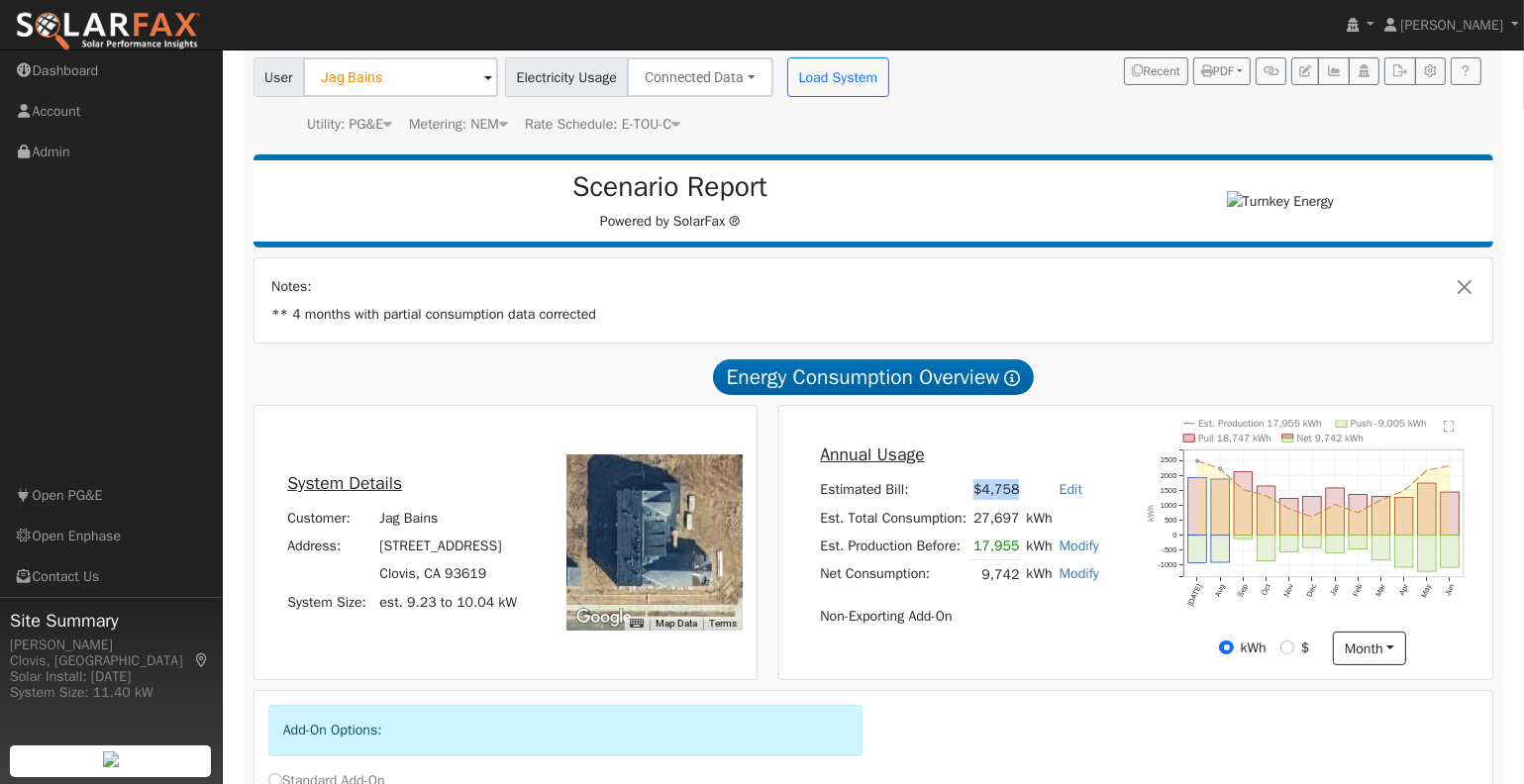 drag, startPoint x: 966, startPoint y: 497, endPoint x: 1024, endPoint y: 499, distance: 58.034473 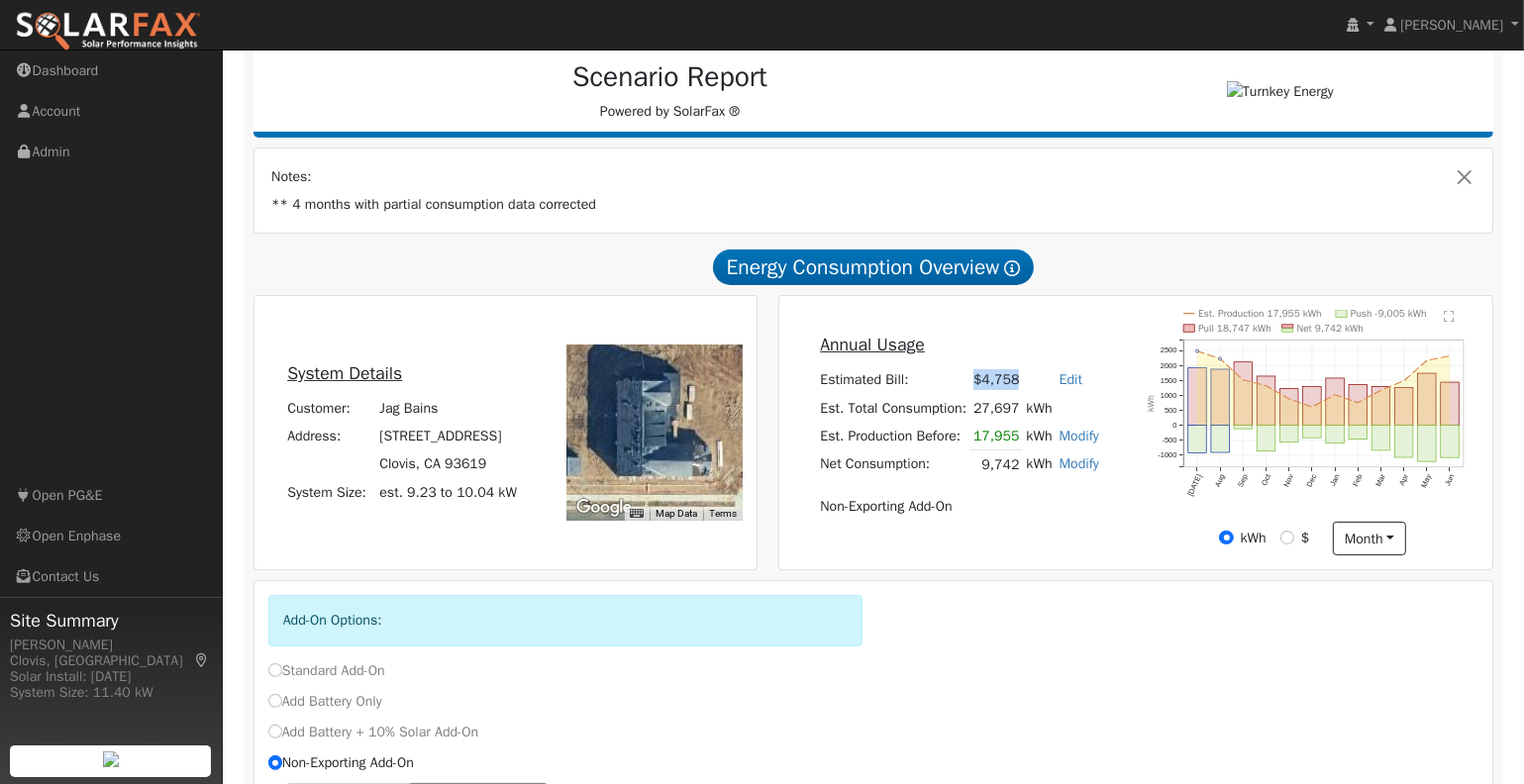 scroll, scrollTop: 292, scrollLeft: 0, axis: vertical 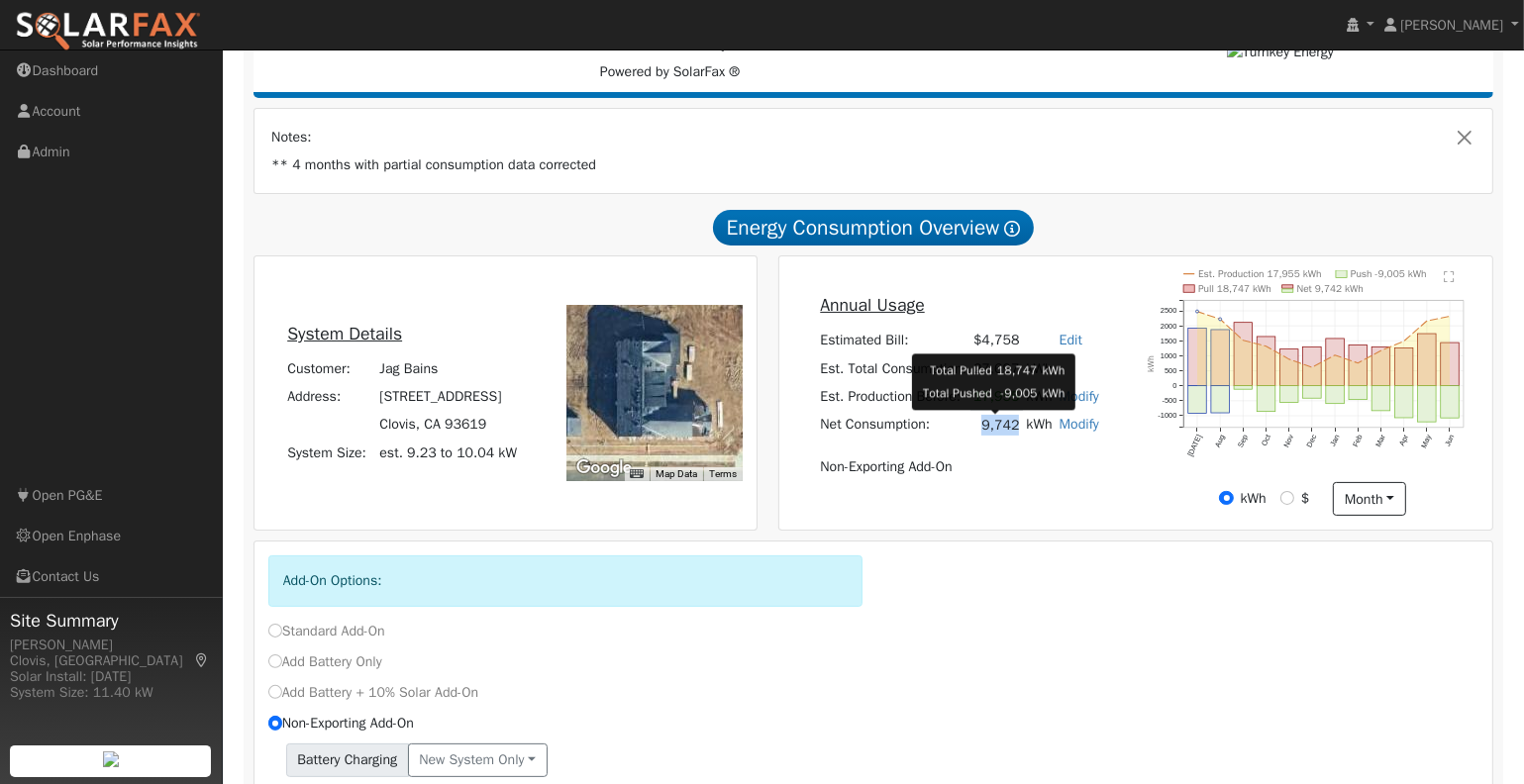 drag, startPoint x: 1019, startPoint y: 428, endPoint x: 978, endPoint y: 427, distance: 41.01219 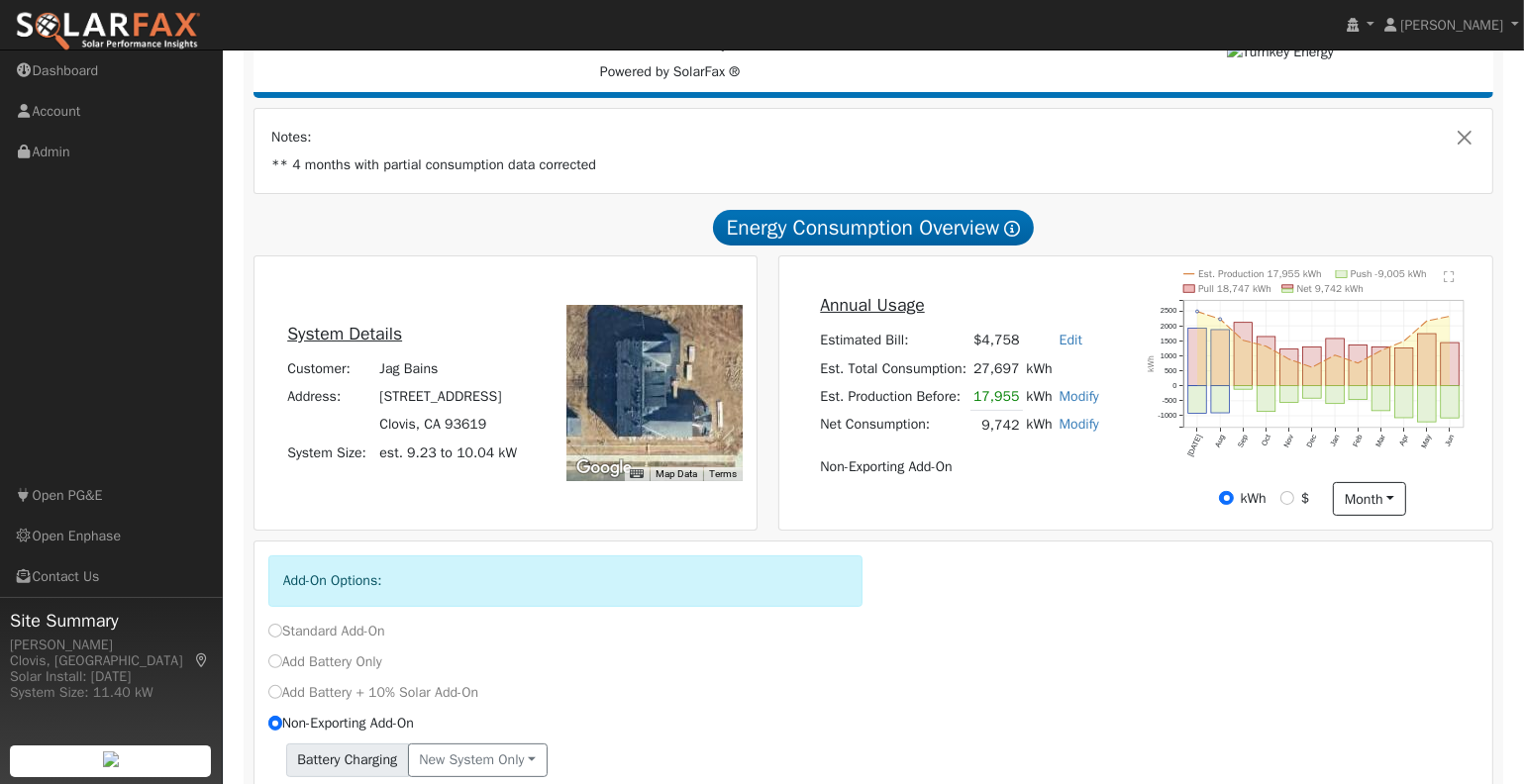 click on "kWh" at bounding box center (1039, 425) 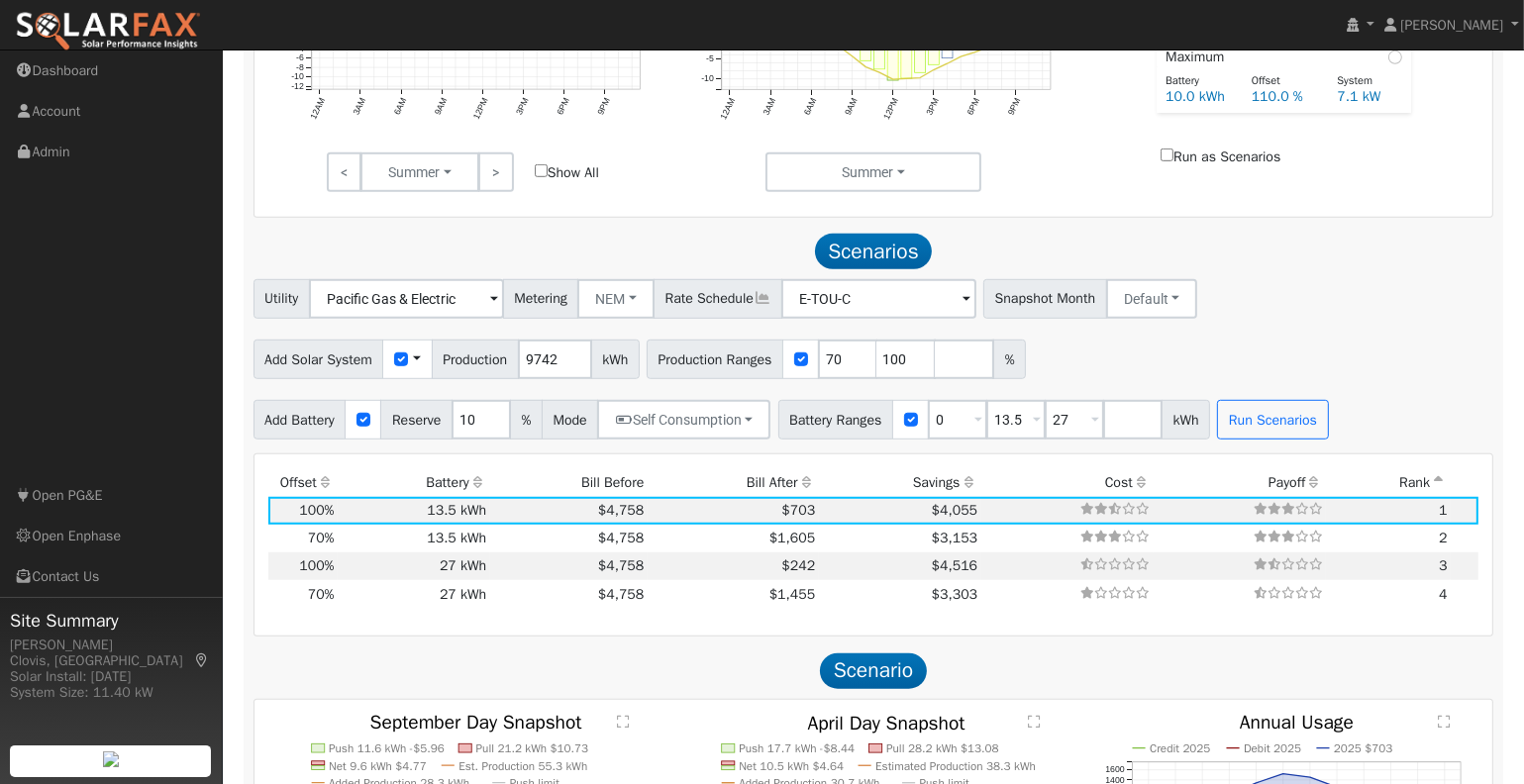 scroll, scrollTop: 1266, scrollLeft: 0, axis: vertical 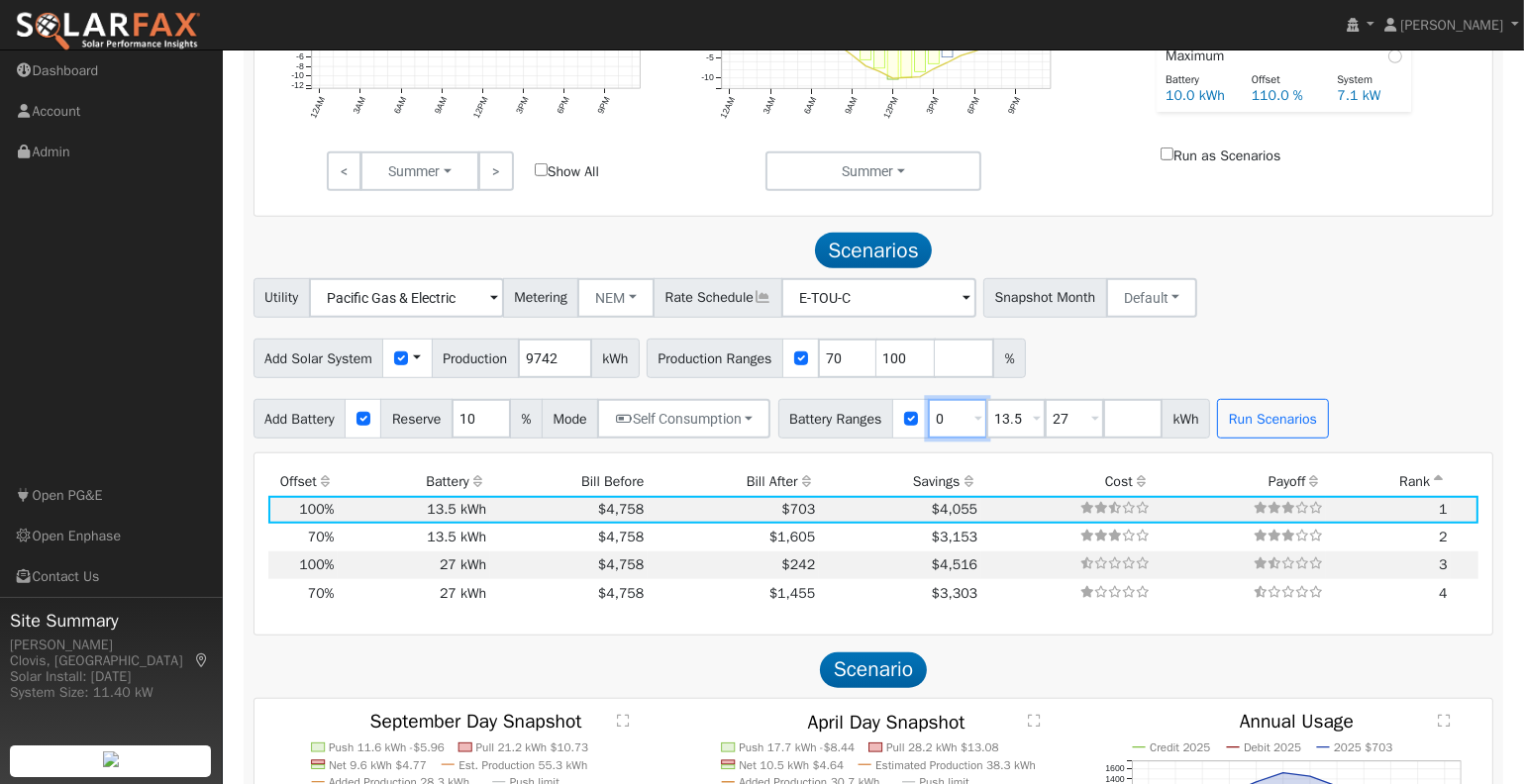 click on "Battery Ranges 0 Overrides Reserve % Mode  None None  Self Consumption  Peak Savings    Backup 13.5 Overrides Reserve % Mode  None None  Self Consumption  Peak Savings    Backup 27 Overrides Reserve % Mode  None None  Self Consumption  Peak Savings    Backup kWh" at bounding box center [994, 419] 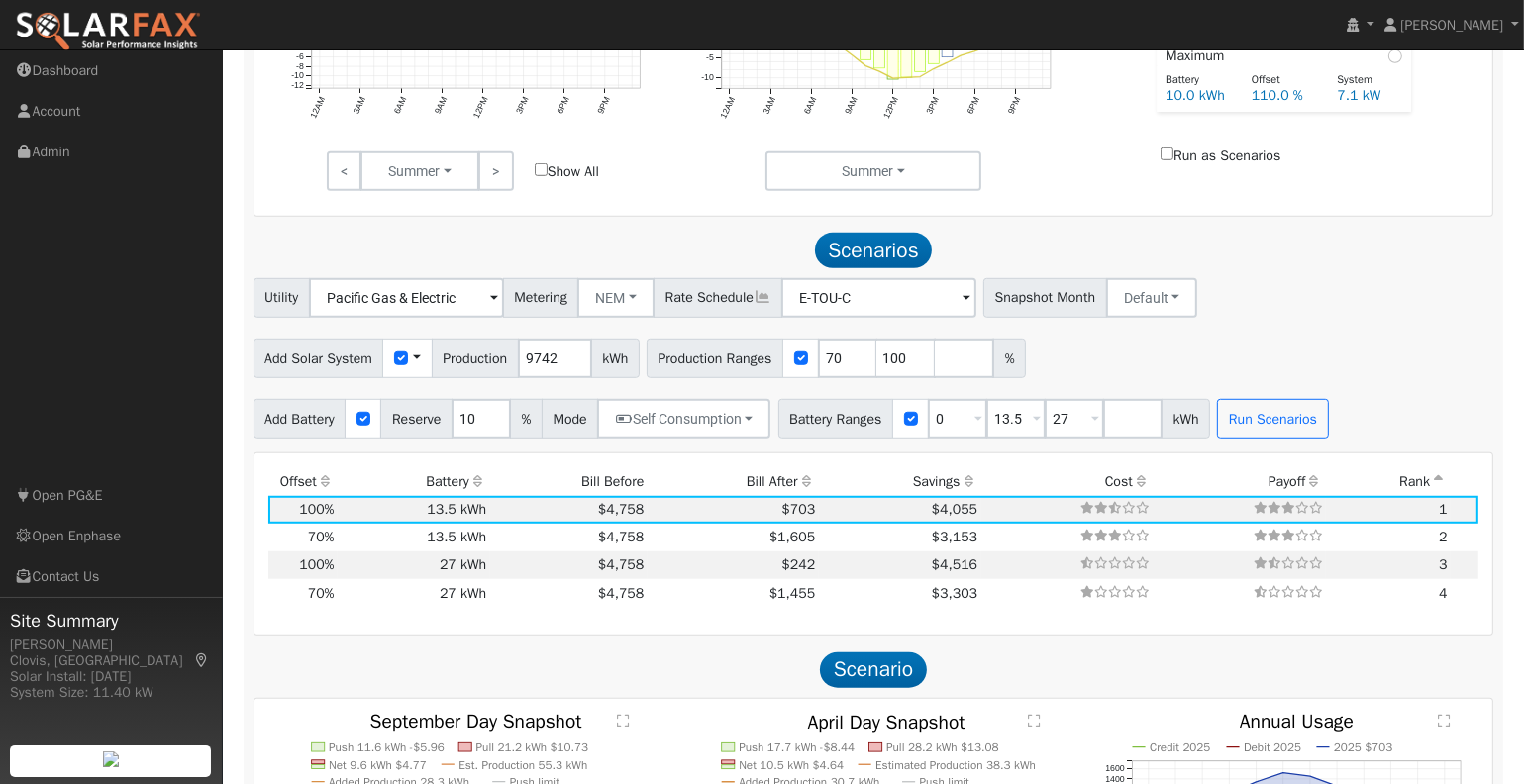 click on "Utility Pacific Gas & Electric Metering NEM NEM NBT  Rate Schedule  E-TOU-C - None - Snapshot Month Default Jan Feb Mar Apr May Jun [DATE] Aug Sep Oct Nov Dec Add Solar System Use CSV Data Production 9742 kWh Production Ranges 70 100 % Add Battery Reserve 10 % Mode  Self Consumption  Self Consumption  Peak Savings    Backup Battery Ranges 0 Overrides Reserve % Mode  None None  Self Consumption  Peak Savings    Backup 13.5 Overrides Reserve % Mode  None None  Self Consumption  Peak Savings    Backup 27 Overrides Reserve % Mode  None None  Self Consumption  Peak Savings    Backup kWh Run Scenarios" at bounding box center [873, 358] 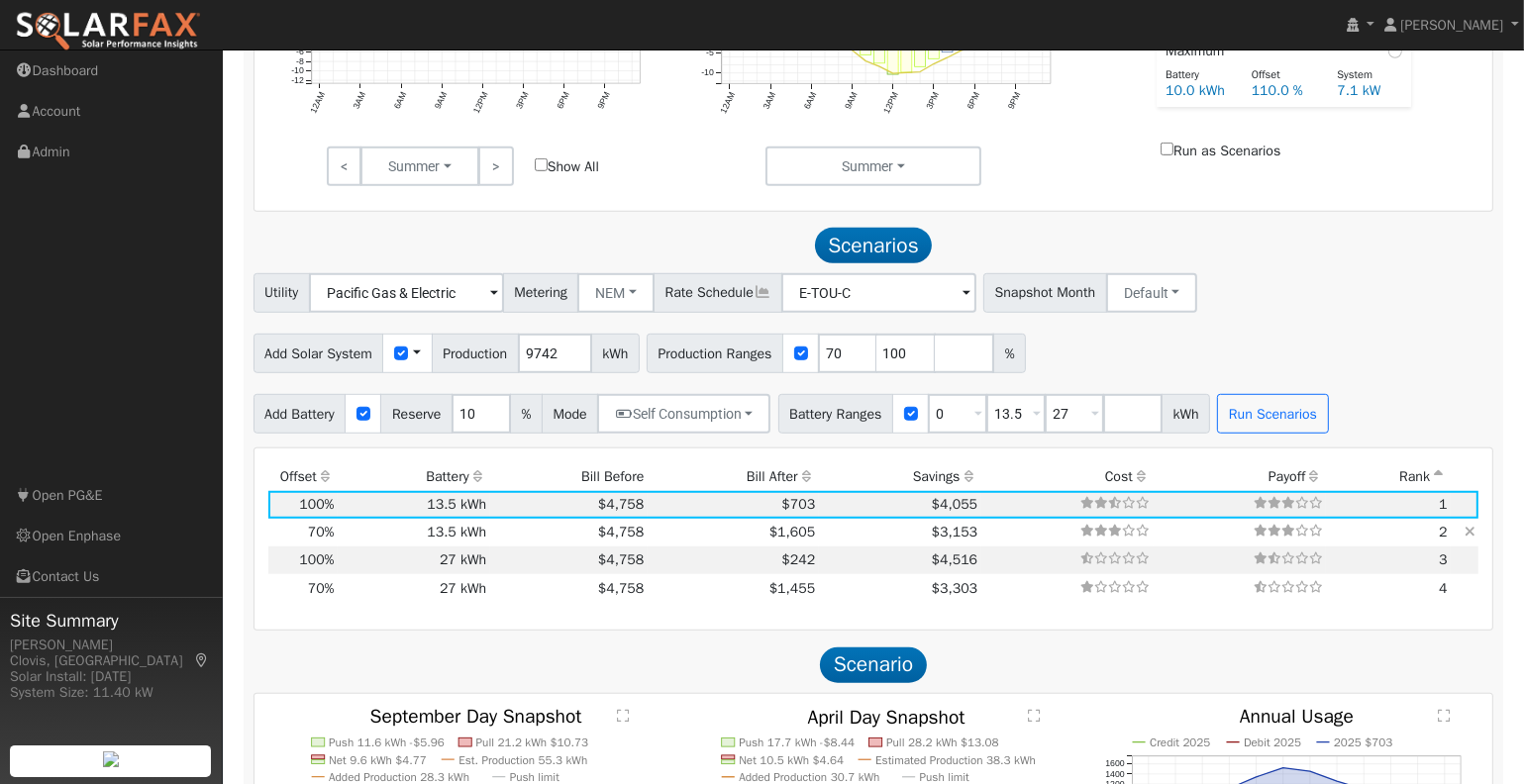 scroll, scrollTop: 1295, scrollLeft: 0, axis: vertical 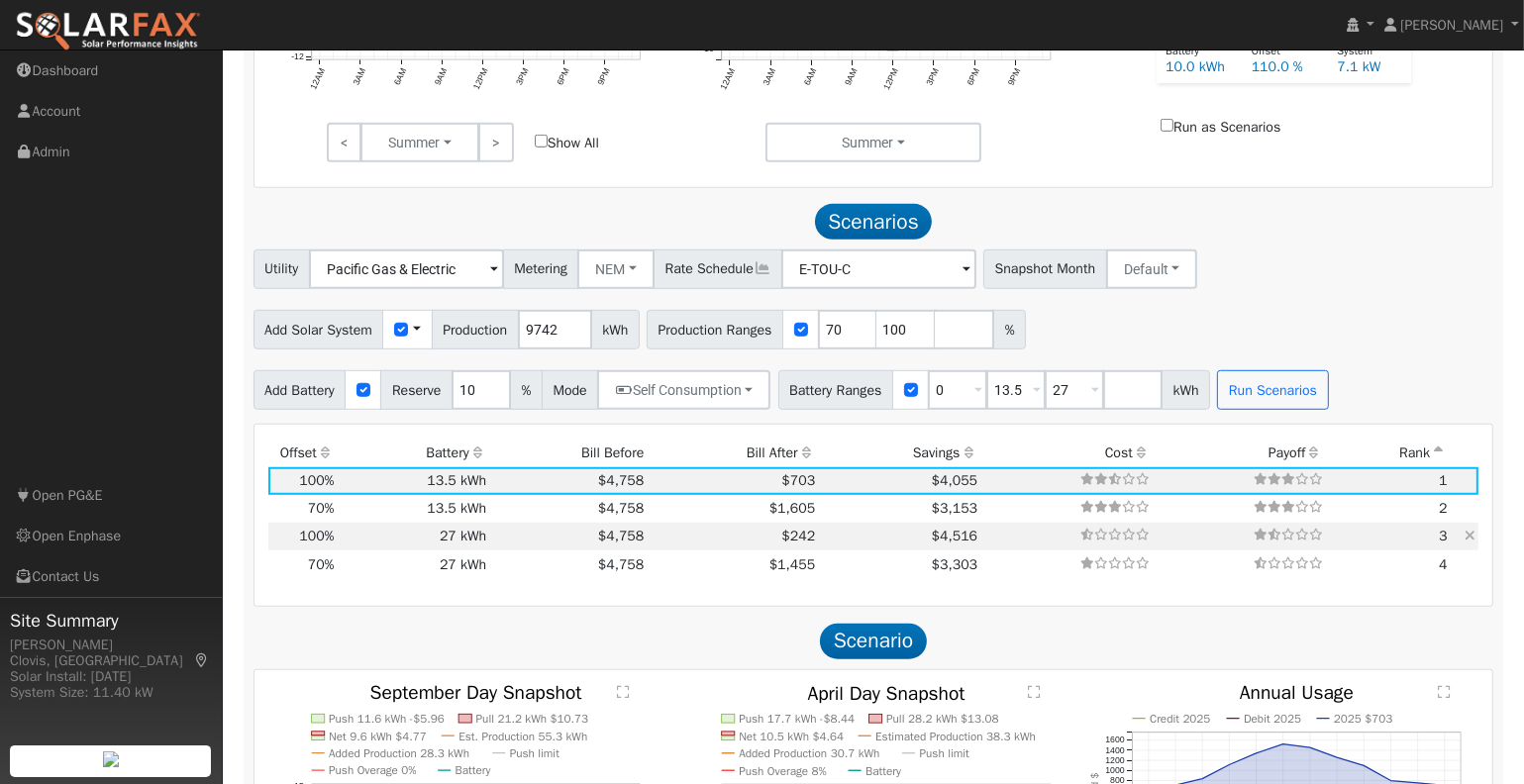 click on "$4,516" at bounding box center [900, 537] 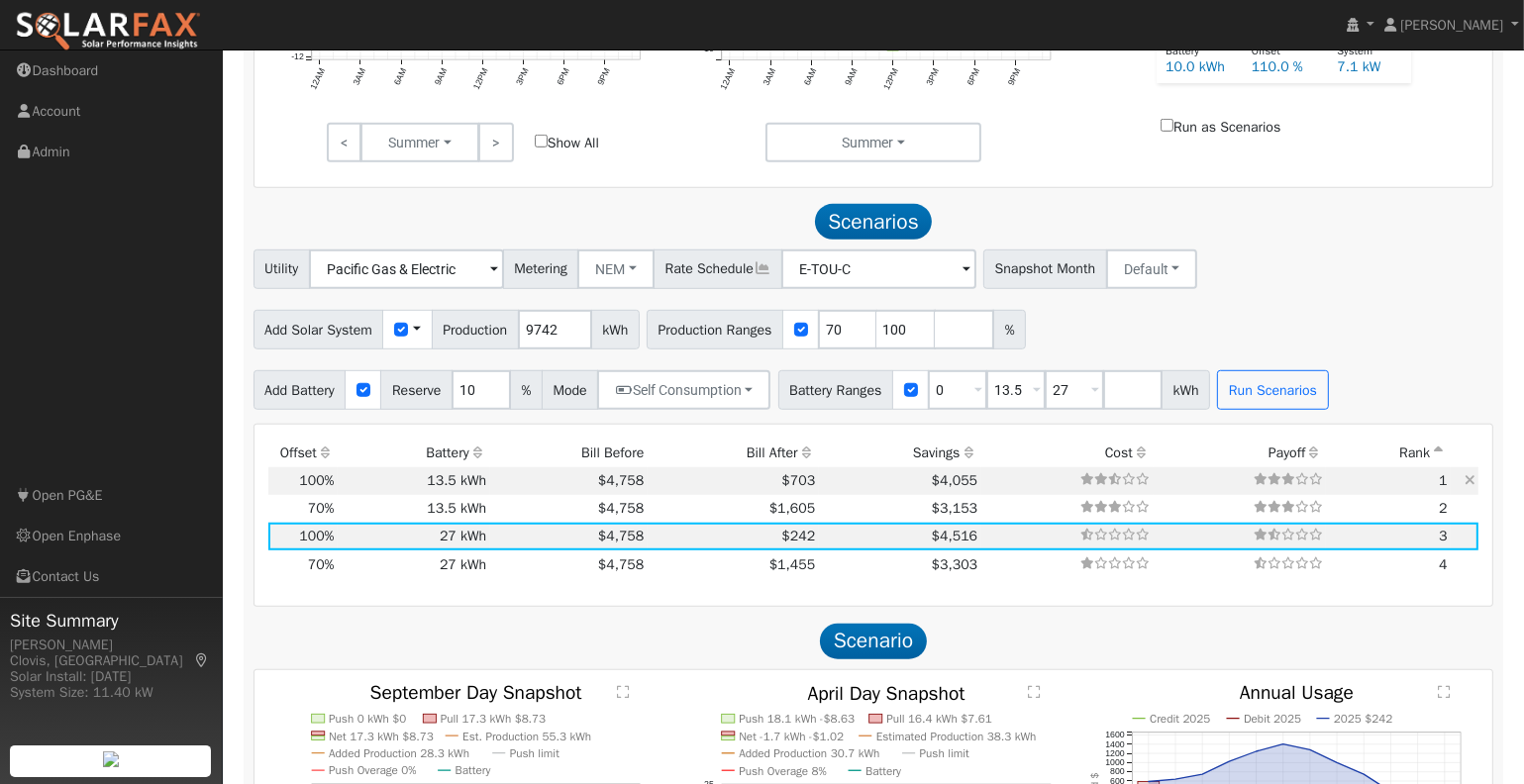 click on "$4,055" at bounding box center (900, 481) 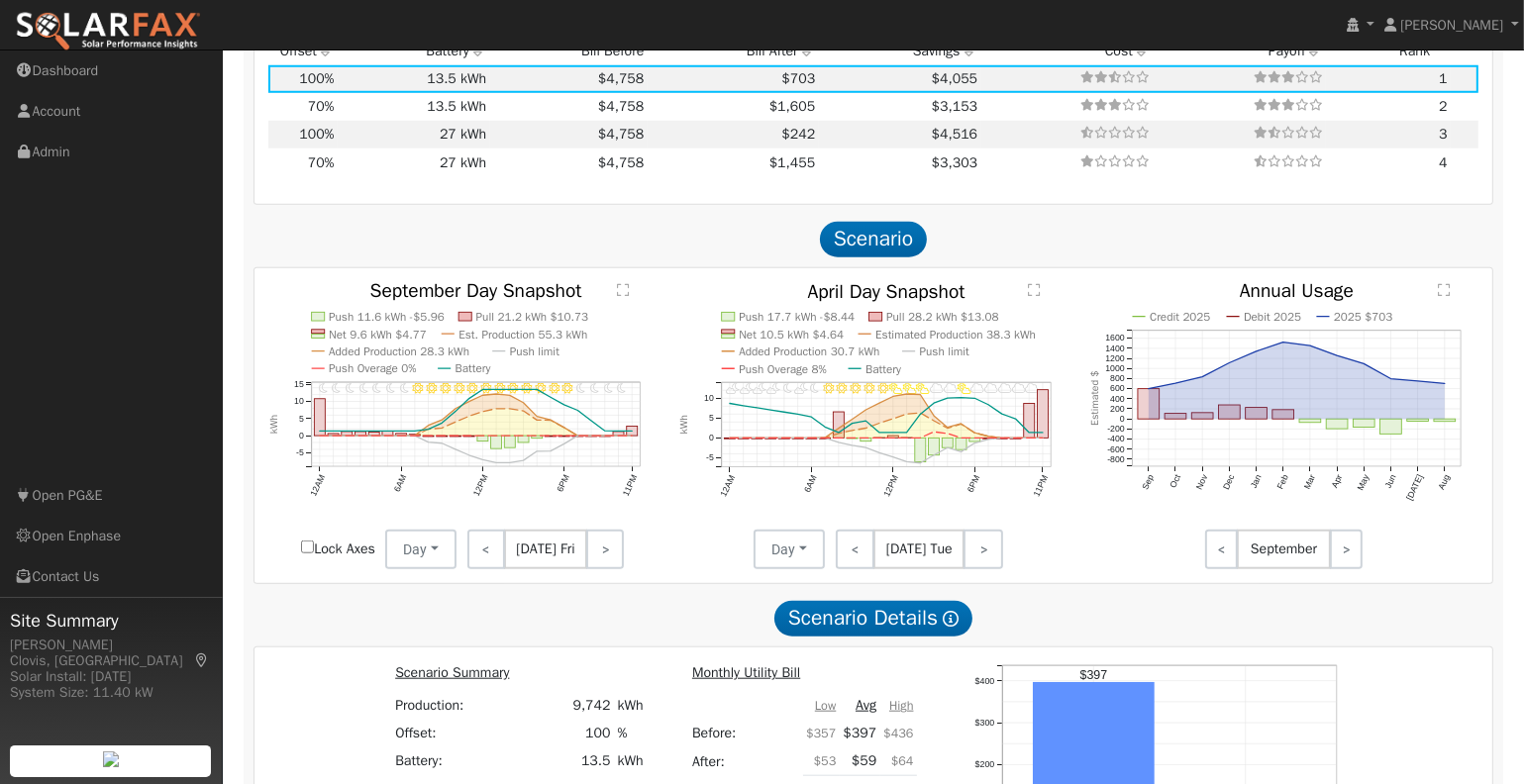 scroll, scrollTop: 1722, scrollLeft: 0, axis: vertical 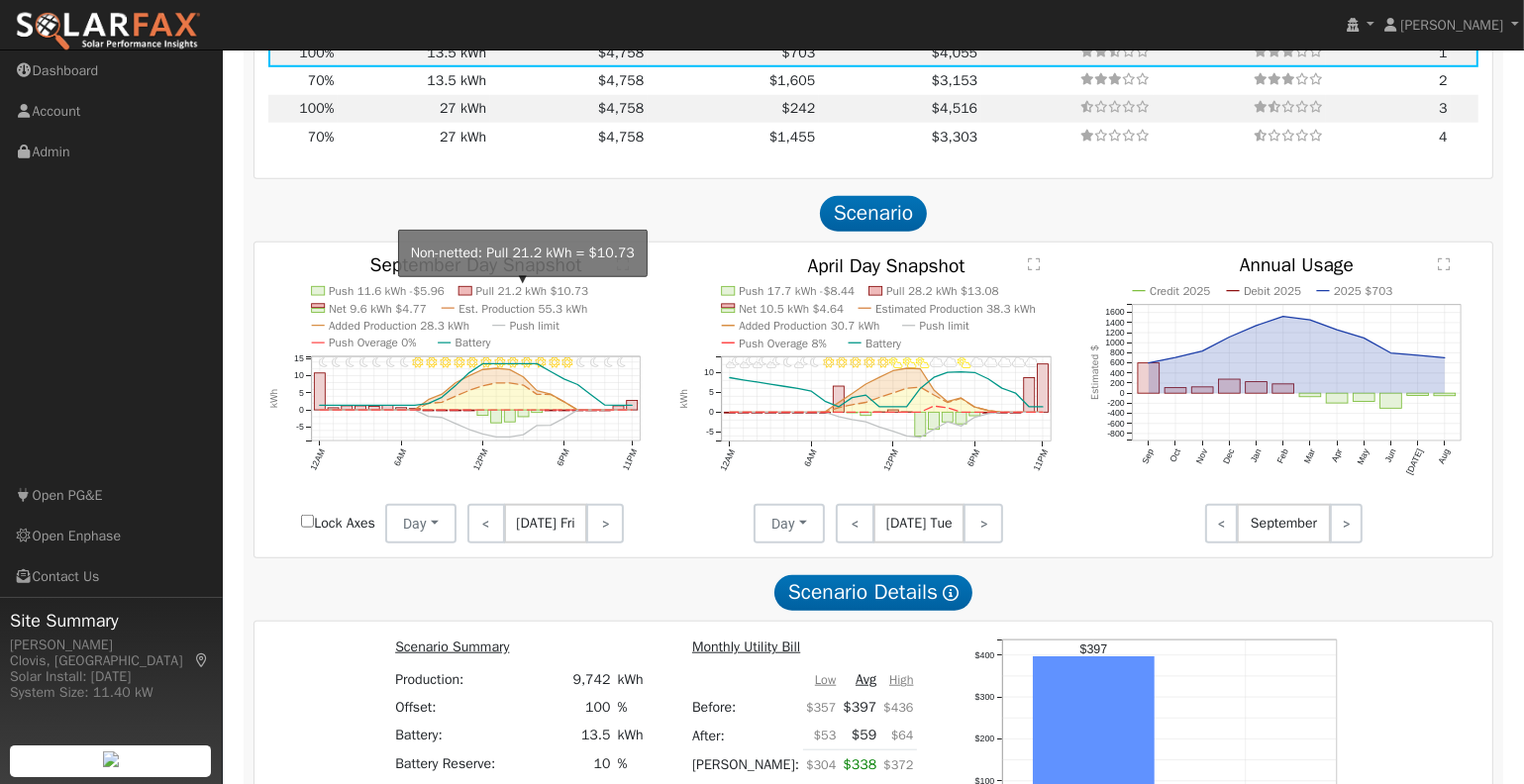 click on "Pull 21.2 kWh $10.73" 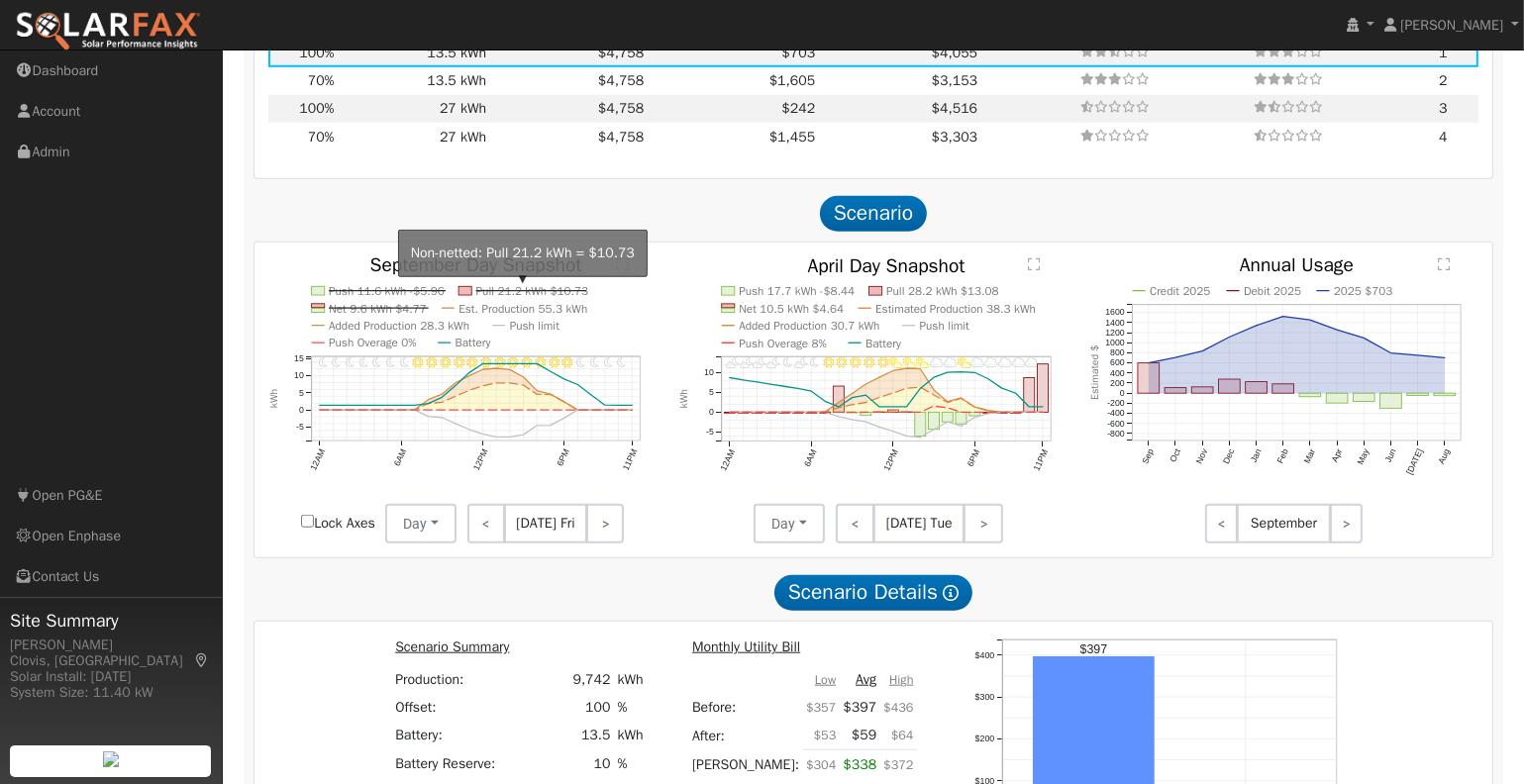 click on "Pull 21.2 kWh $10.73" 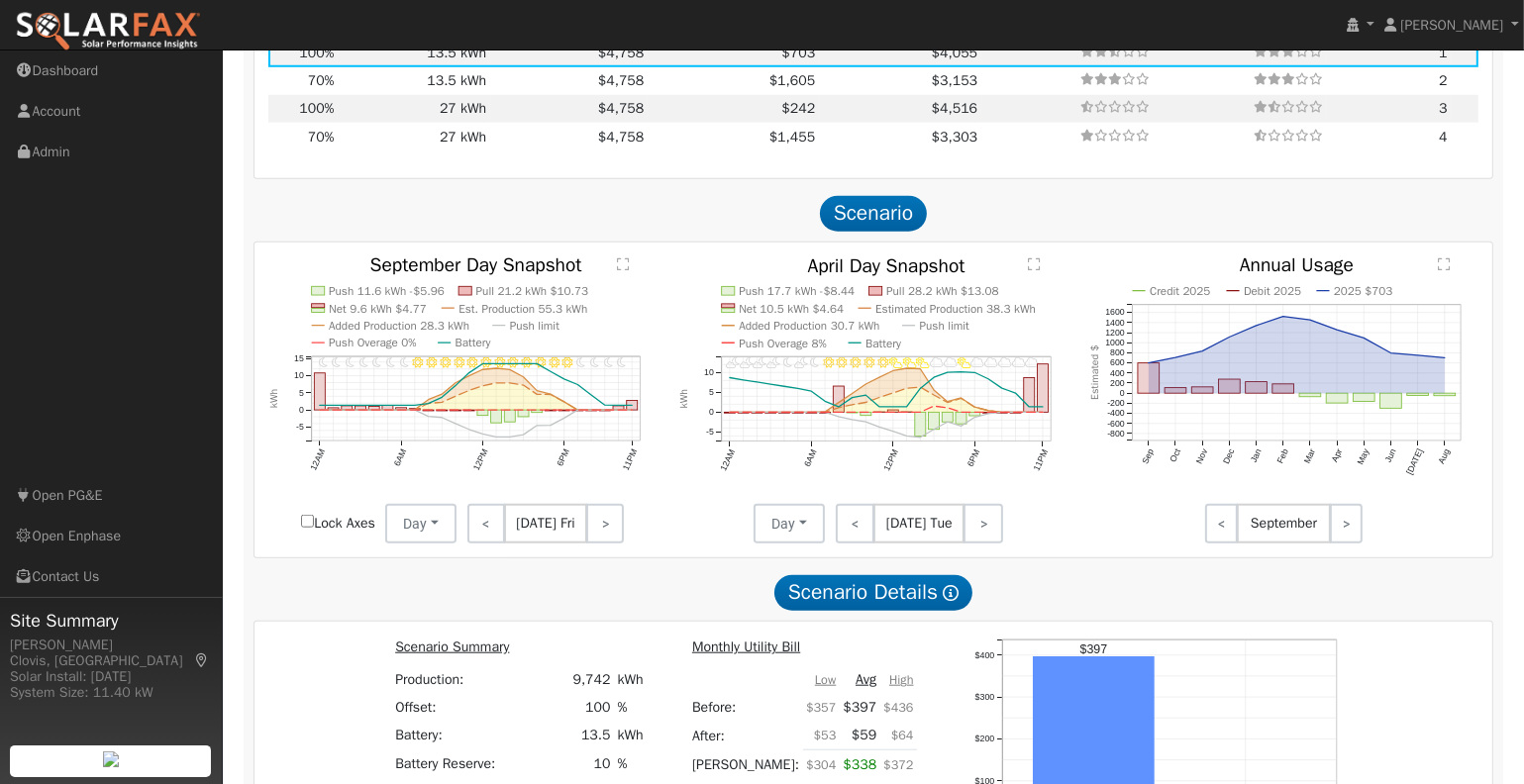 click on "Added Production 28.3 kWh" 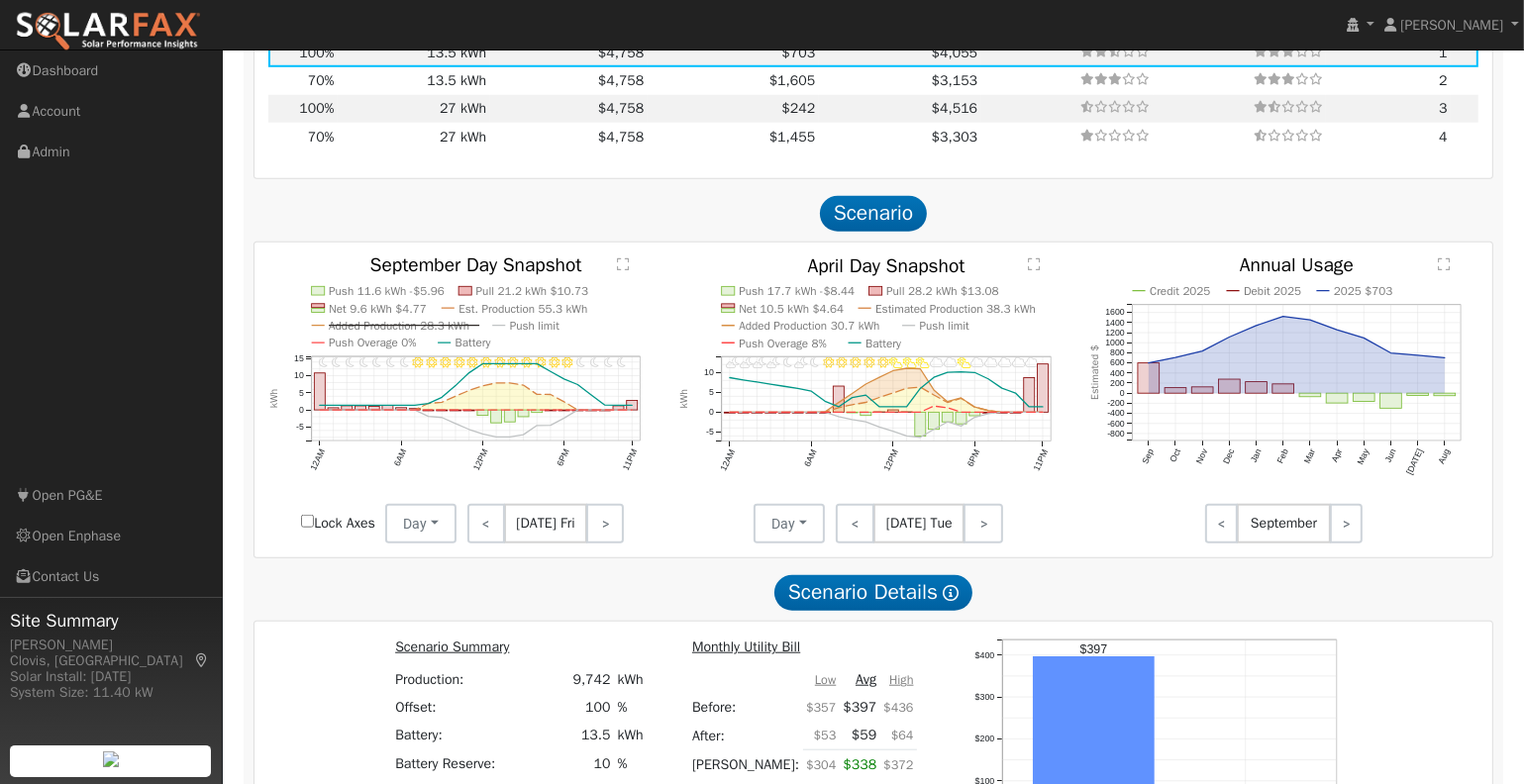 click on "Added Production 28.3 kWh" 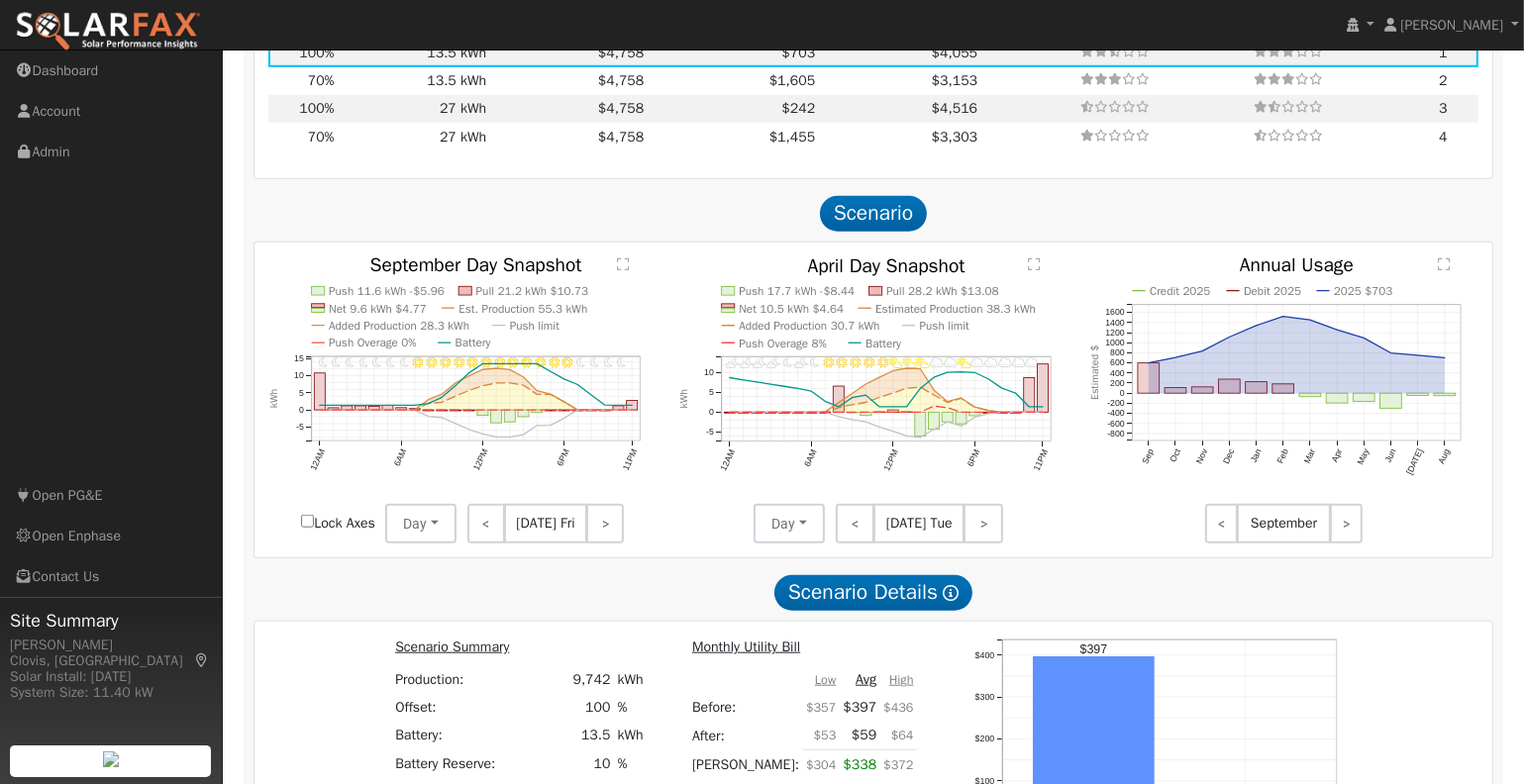click on "Battery" 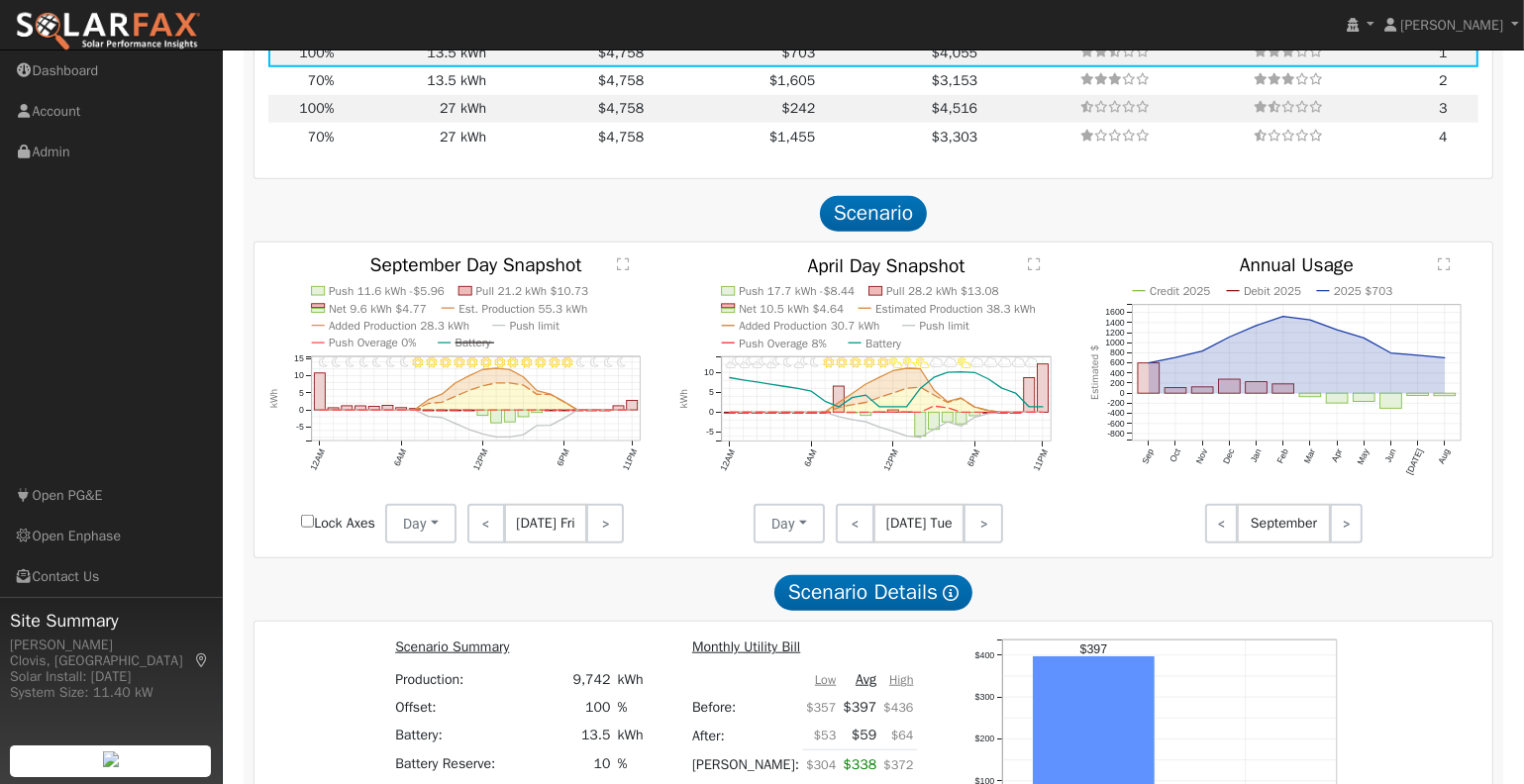 click on "Battery" 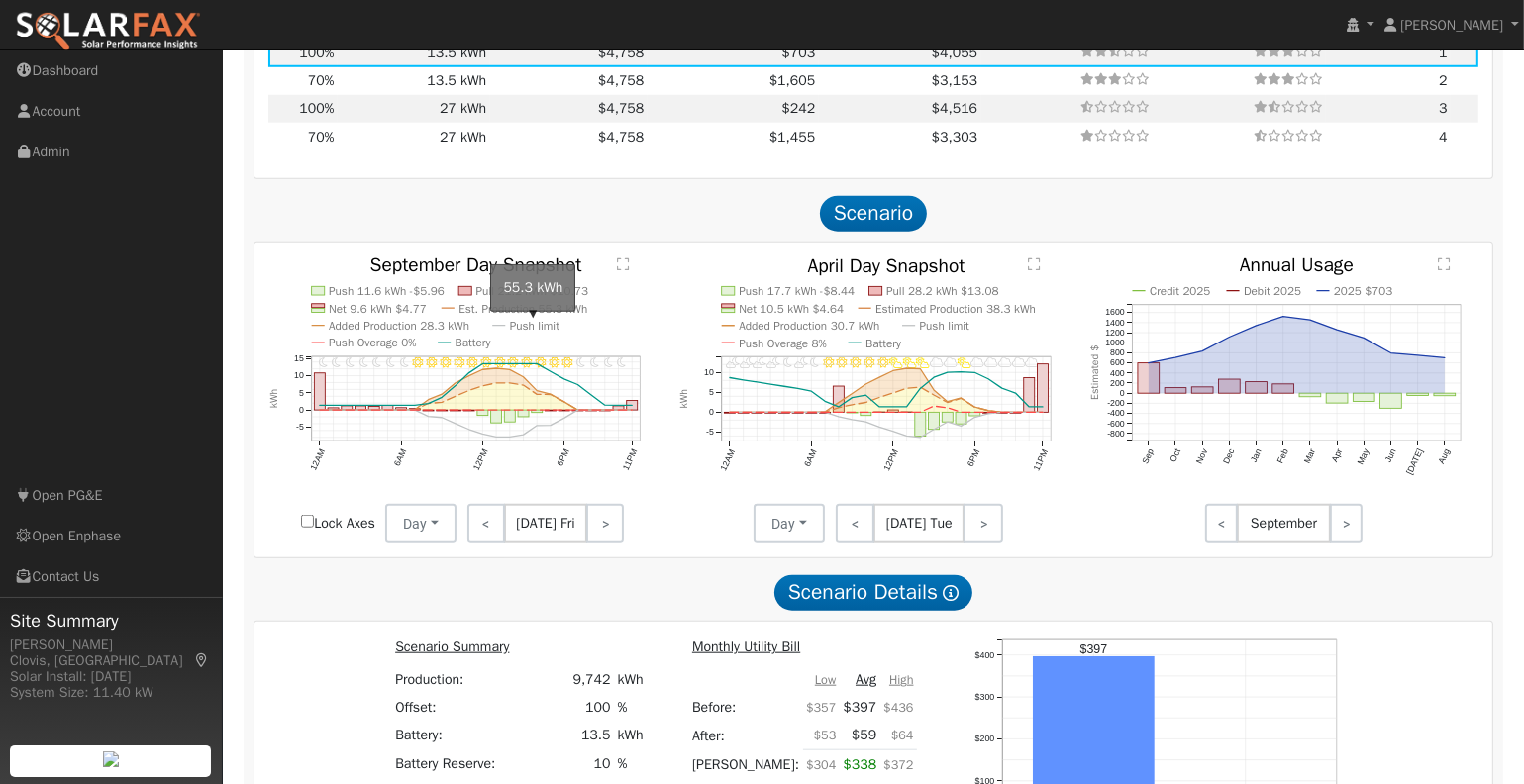 click on "Push limit" 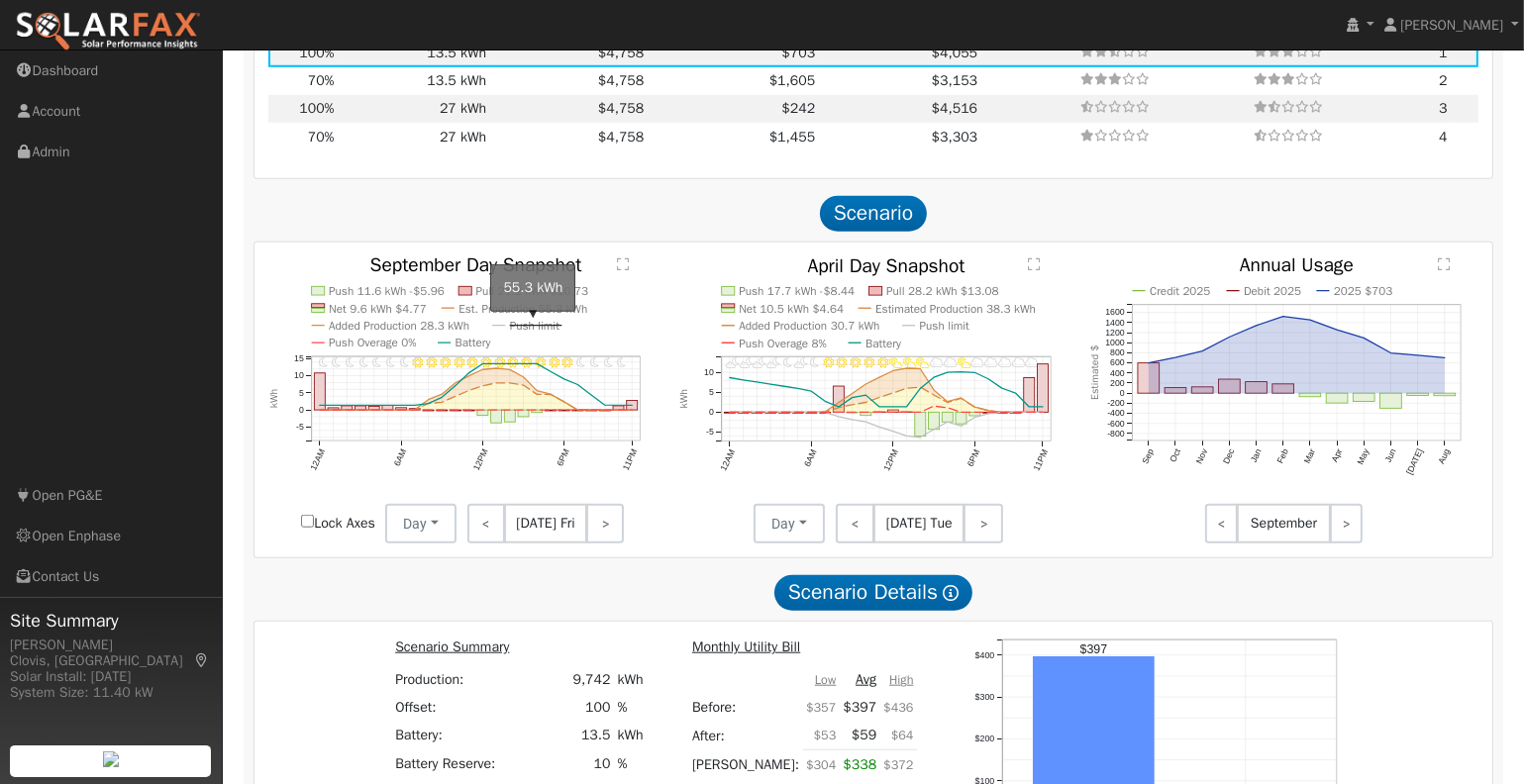 click on "Push limit" 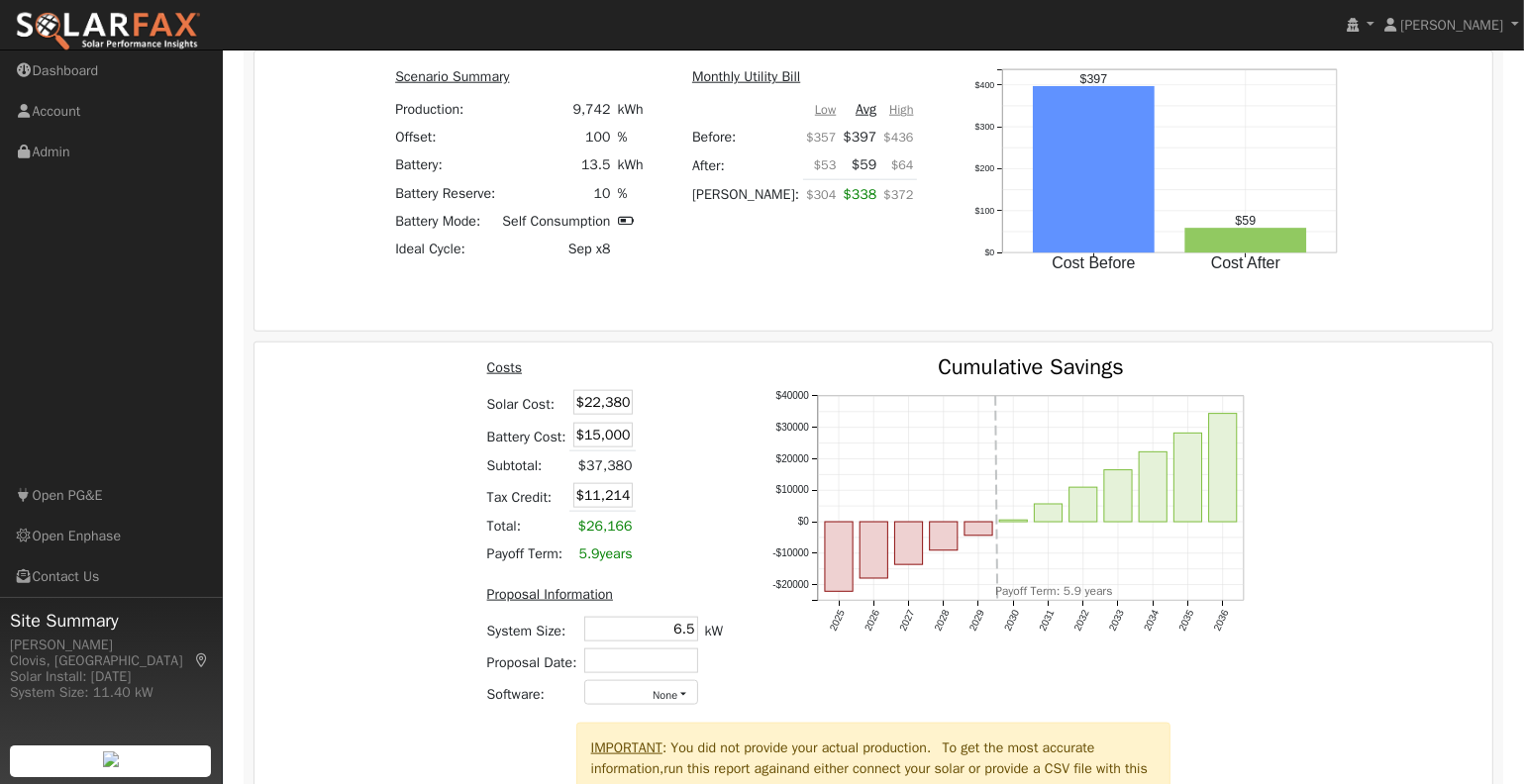 scroll, scrollTop: 2293, scrollLeft: 0, axis: vertical 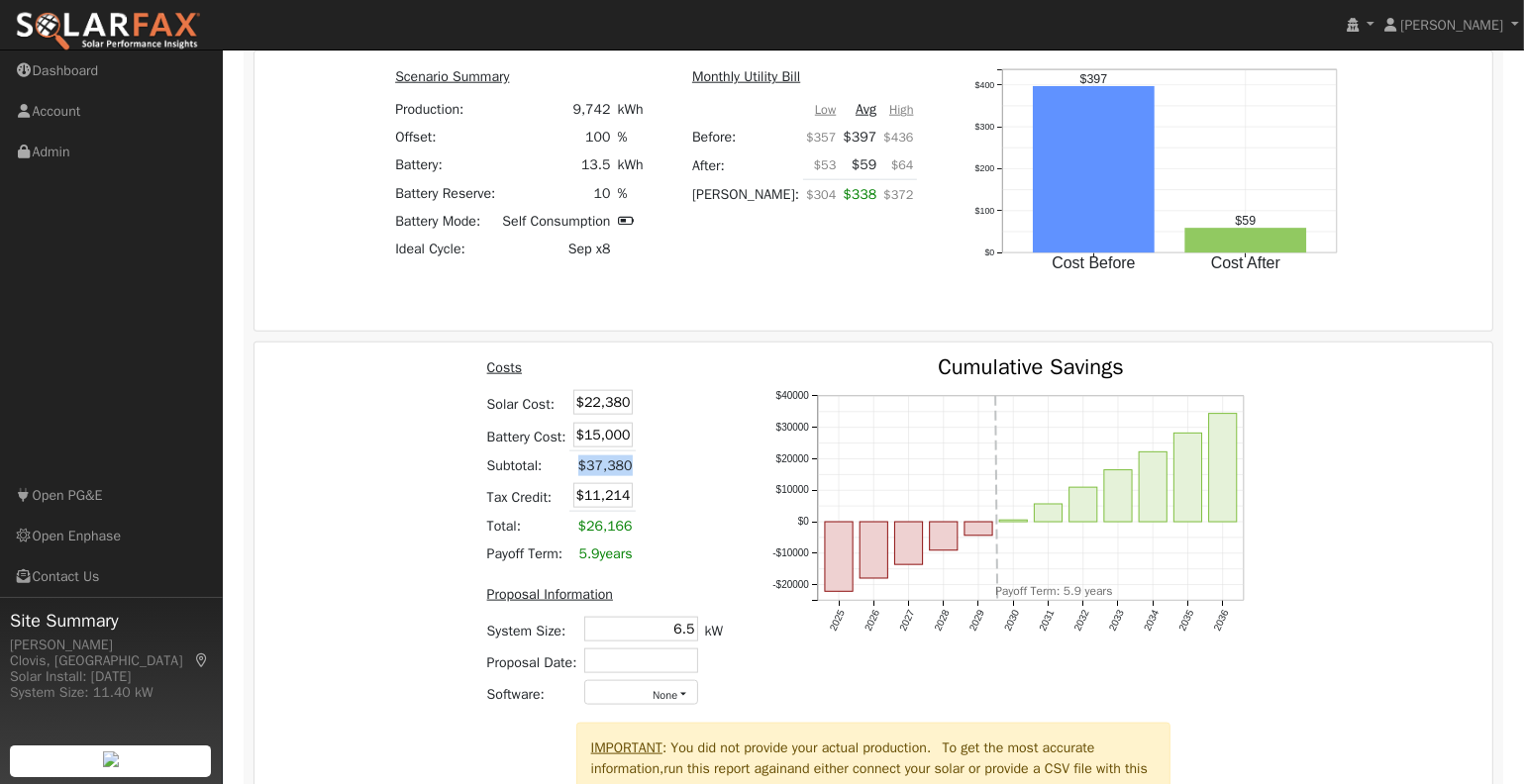 drag, startPoint x: 640, startPoint y: 464, endPoint x: 579, endPoint y: 467, distance: 61.073726 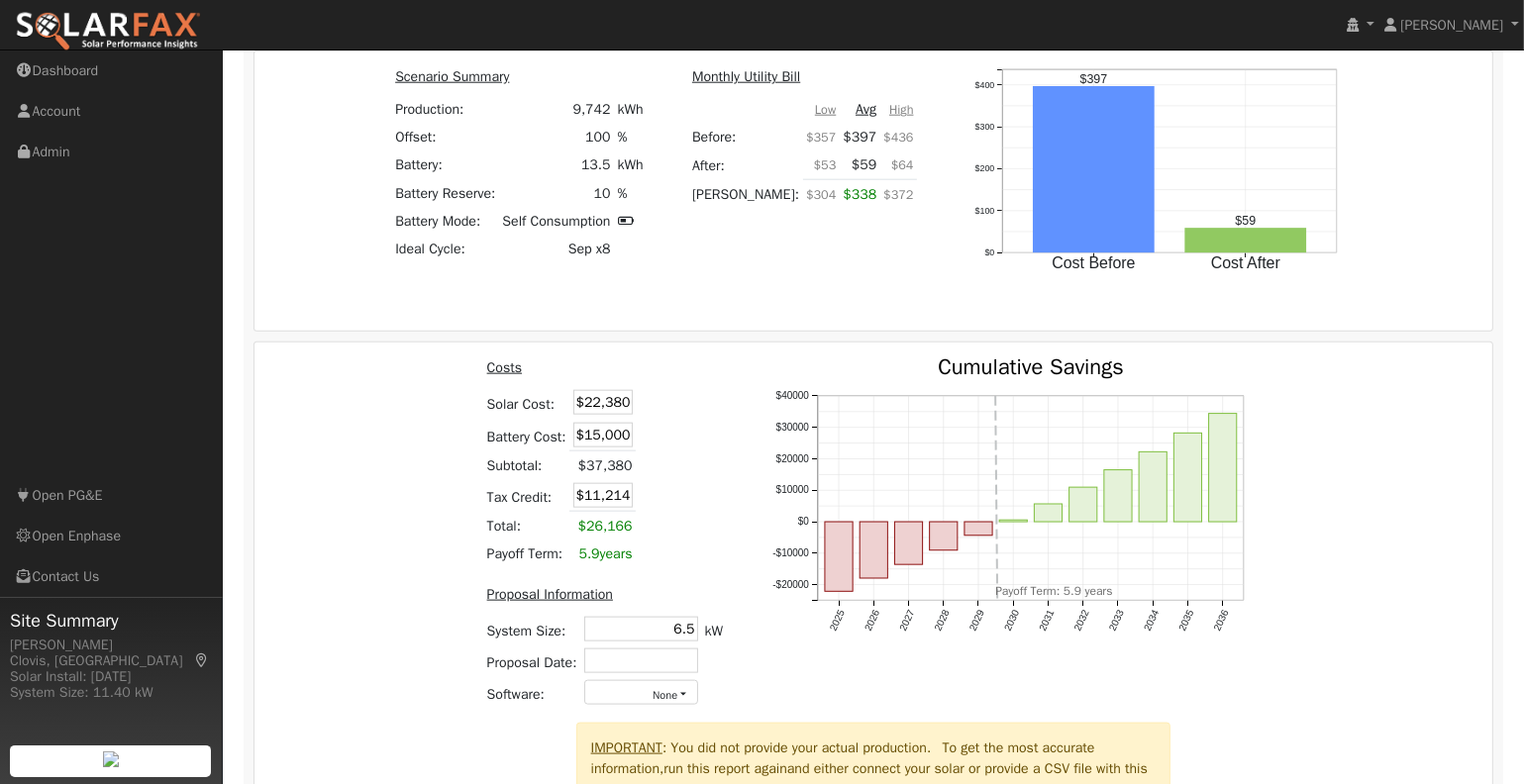 click at bounding box center (659, 495) 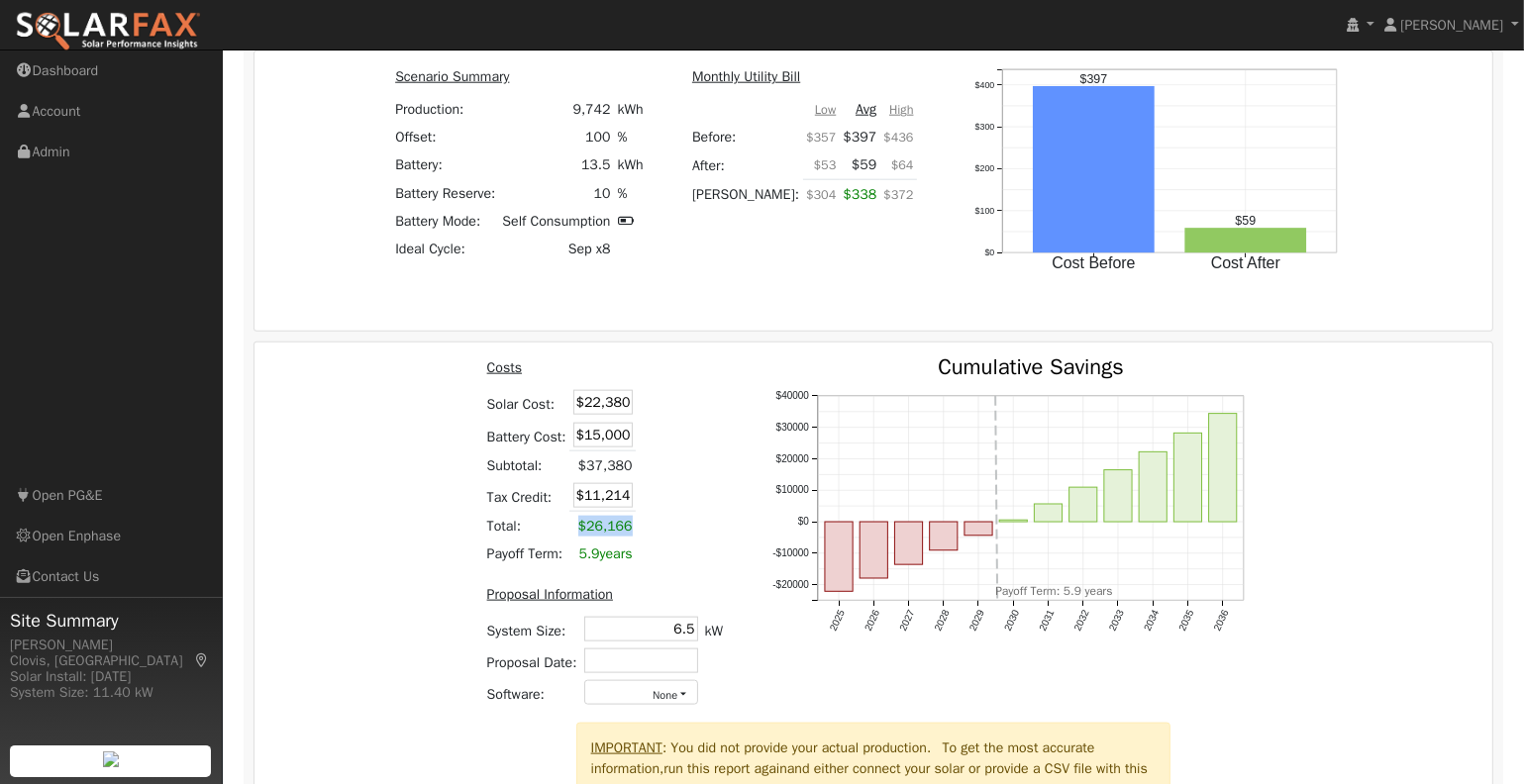 click on "Total: $26,166" 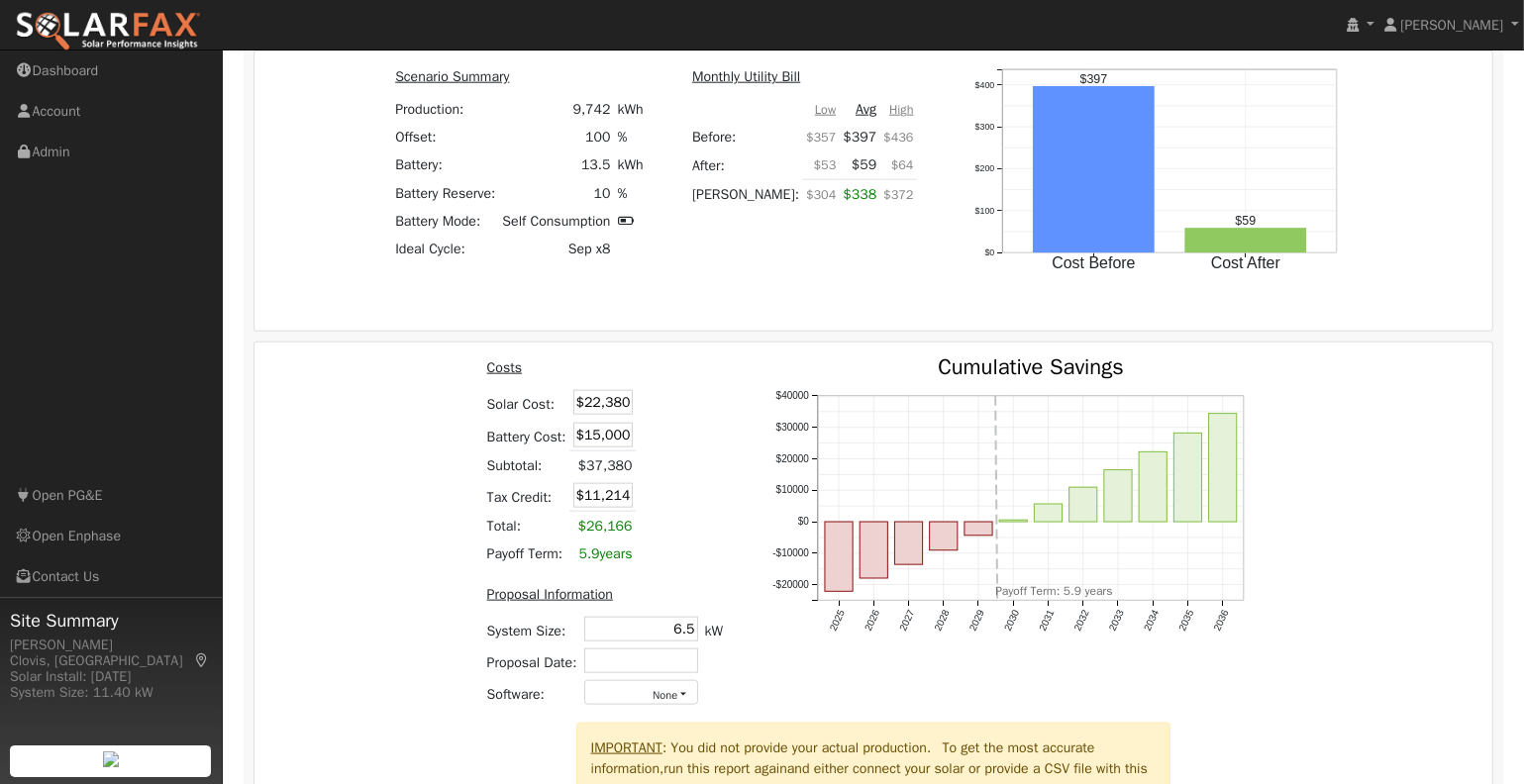 click at bounding box center [659, 526] 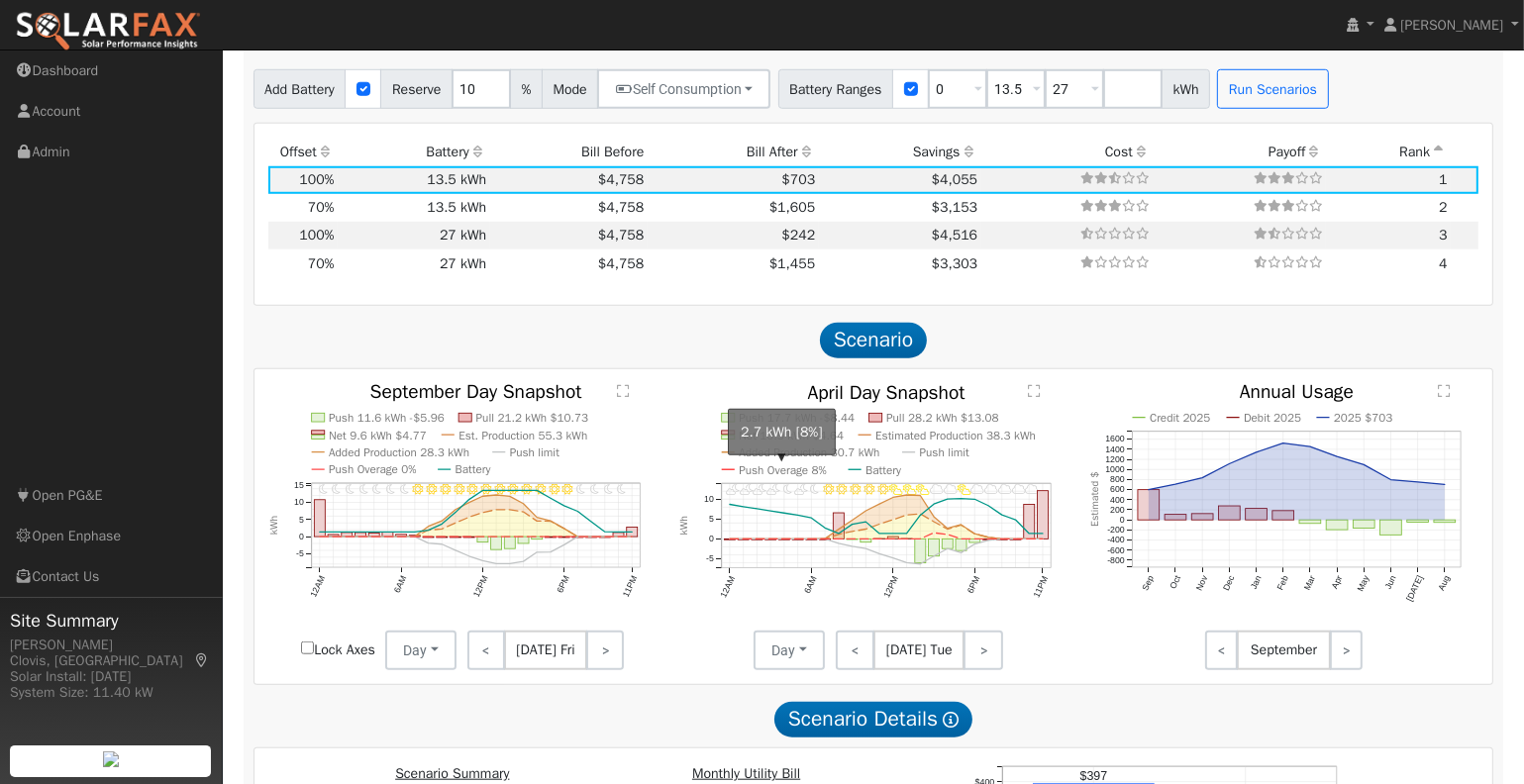 scroll, scrollTop: 1542, scrollLeft: 0, axis: vertical 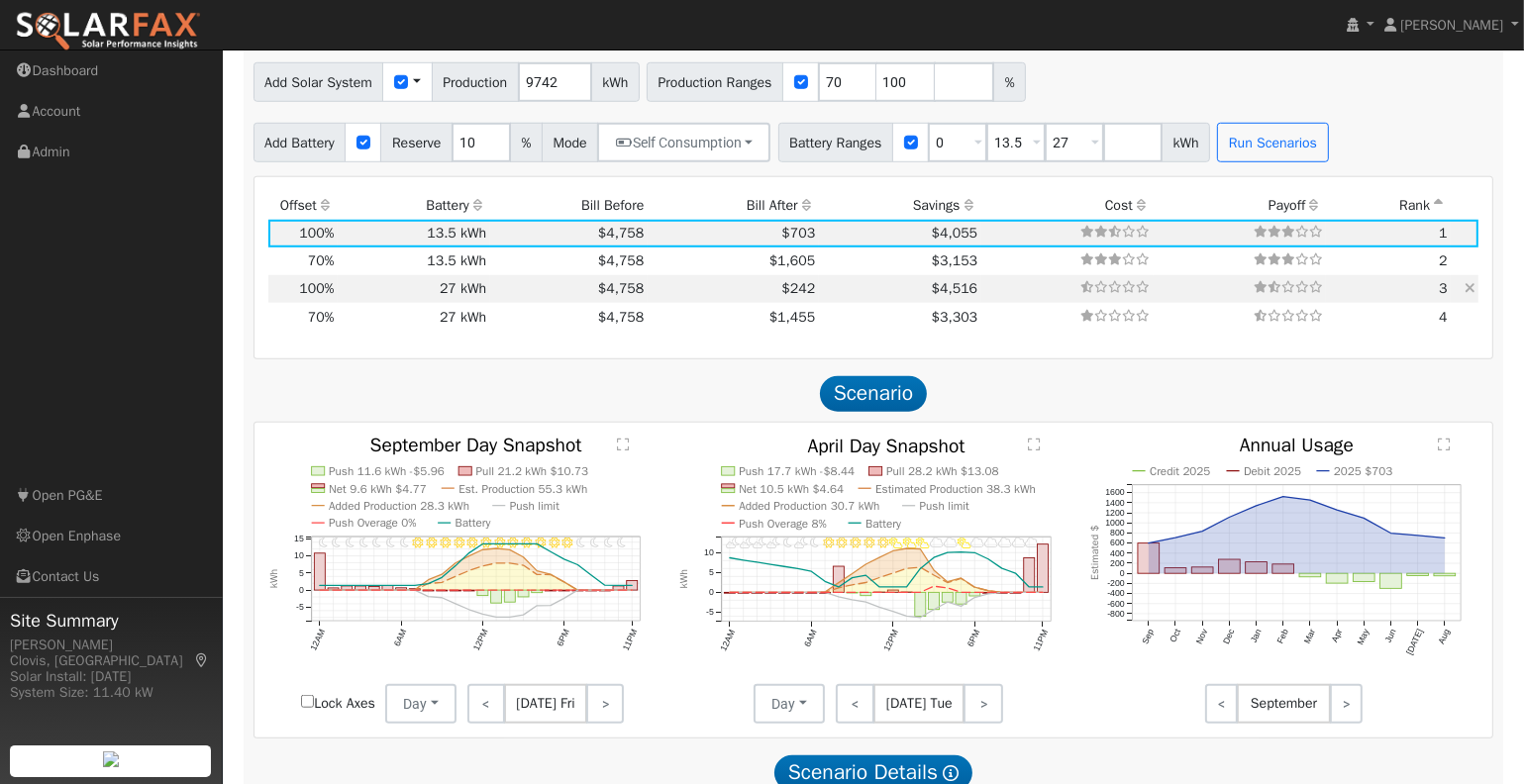 click on "$4,758" at bounding box center [568, 289] 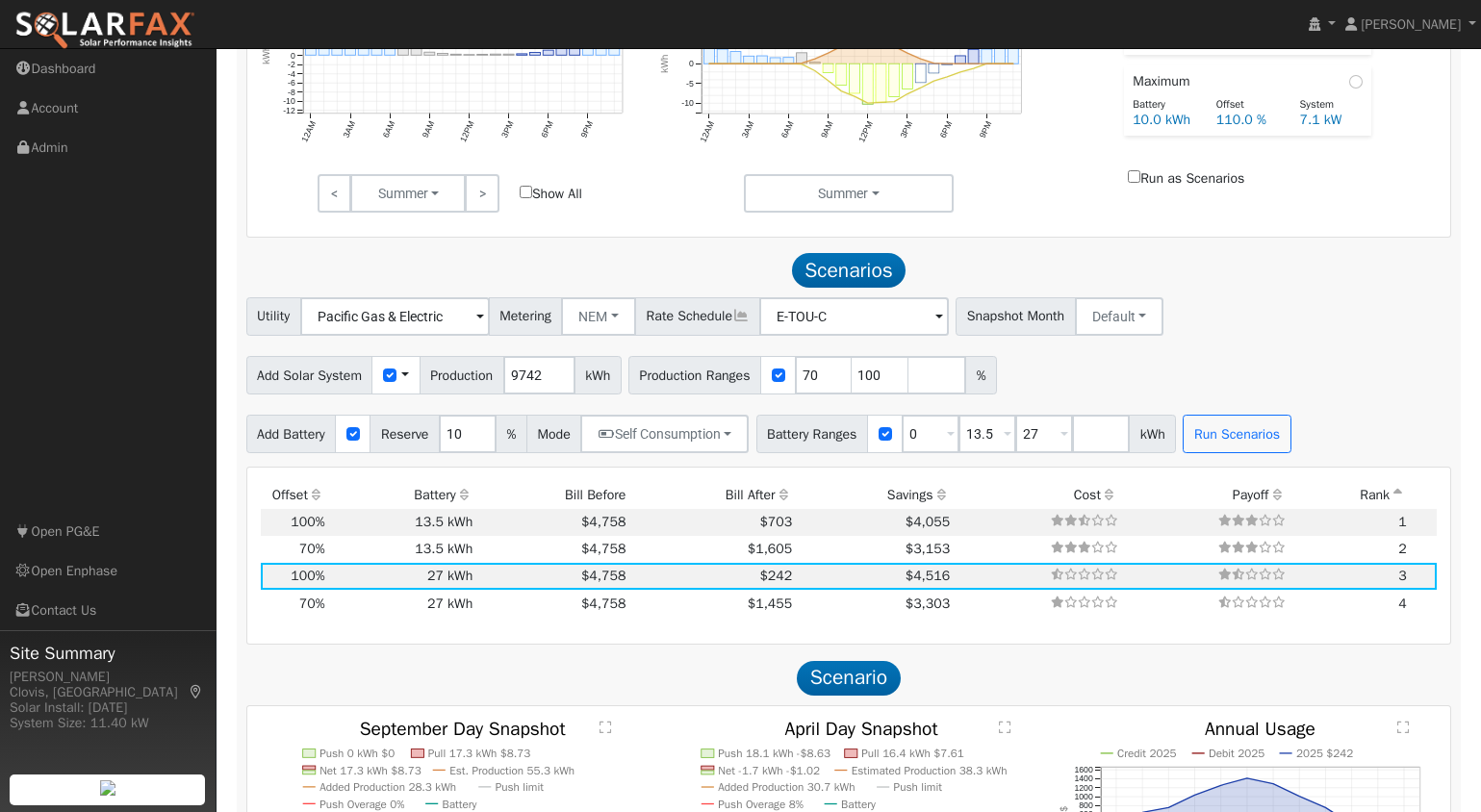 scroll, scrollTop: 1193, scrollLeft: 0, axis: vertical 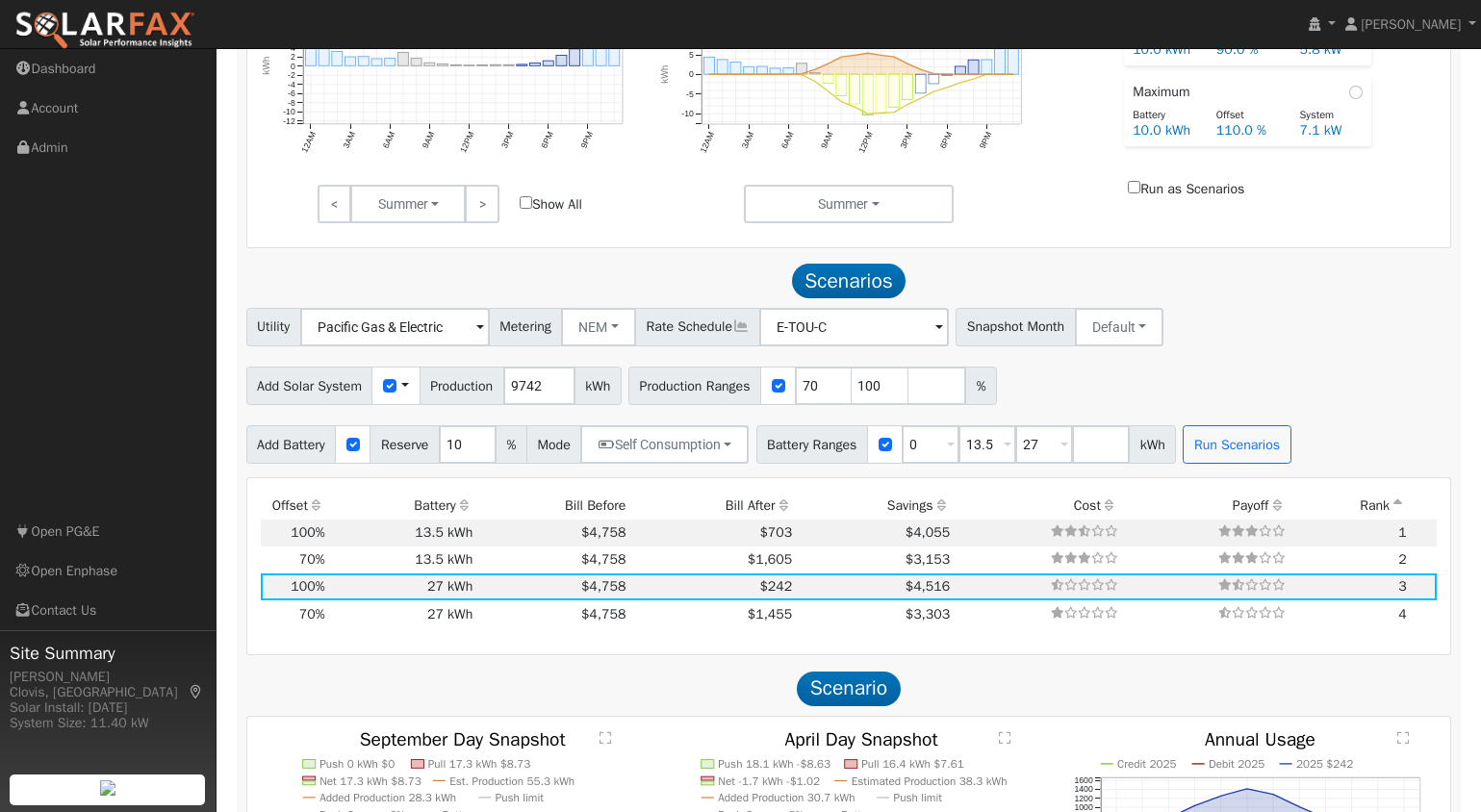 click on "Utility Pacific Gas & Electric Metering NEM NEM NBT  Rate Schedule  E-TOU-C - None - Snapshot Month Default Jan Feb Mar Apr May Jun [DATE] Aug Sep Oct Nov Dec Add Solar System Use CSV Data Production 9742 kWh Production Ranges 70 100 % Add Battery Reserve 10 % Mode  Self Consumption  Self Consumption  Peak Savings    Backup Battery Ranges 0 Overrides Reserve % Mode  None None  Self Consumption  Peak Savings    Backup 13.5 Overrides Reserve % Mode  None None  Self Consumption  Peak Savings    Backup 27 Overrides Reserve % Mode  None None  Self Consumption  Peak Savings    Backup kWh Run Scenarios" at bounding box center (849, 386) 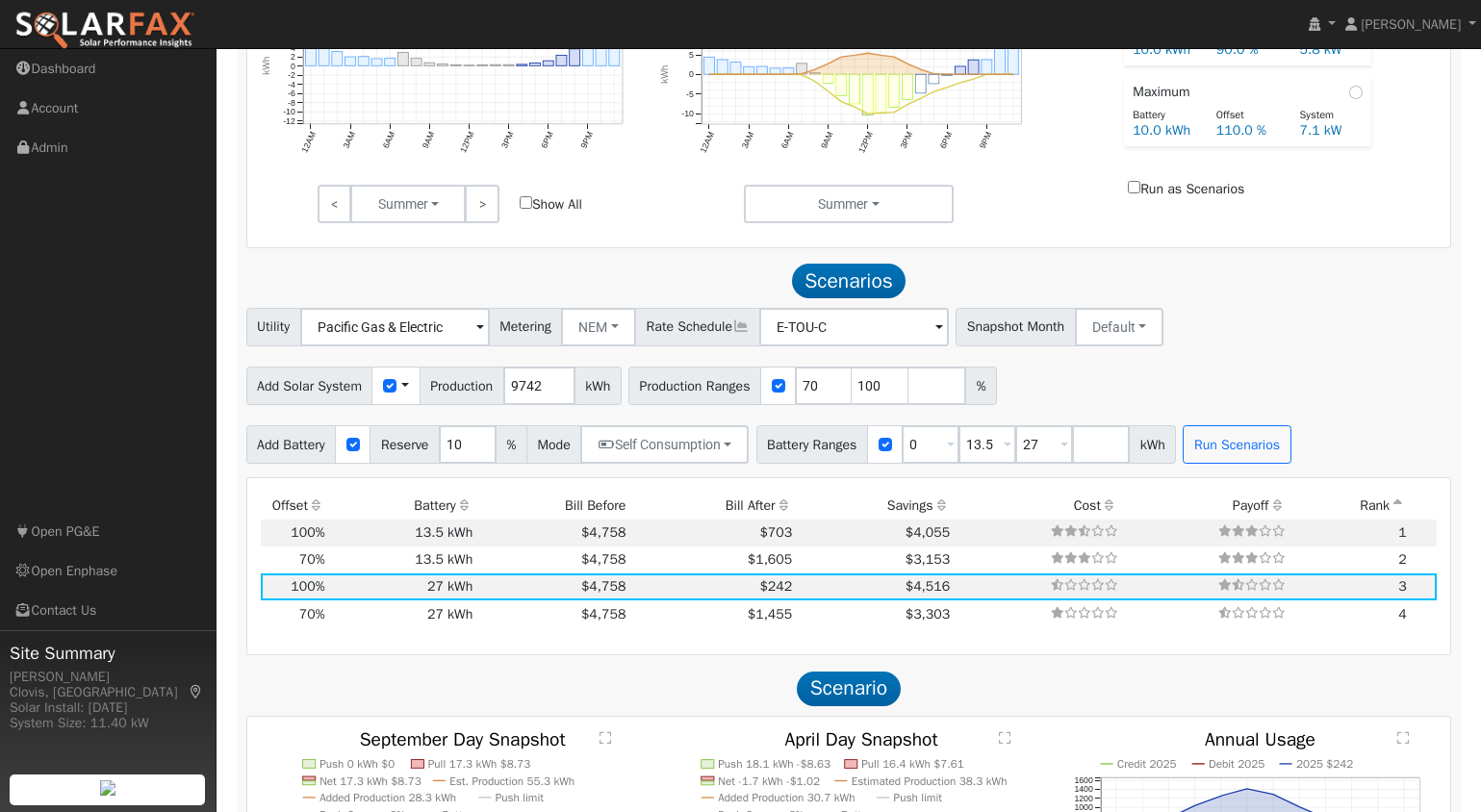 click on "Utility Pacific Gas & Electric Metering NEM NEM NBT  Rate Schedule  E-TOU-C - None - Snapshot Month Default Jan Feb Mar Apr May Jun [DATE] Aug Sep Oct Nov Dec" at bounding box center (849, 323) 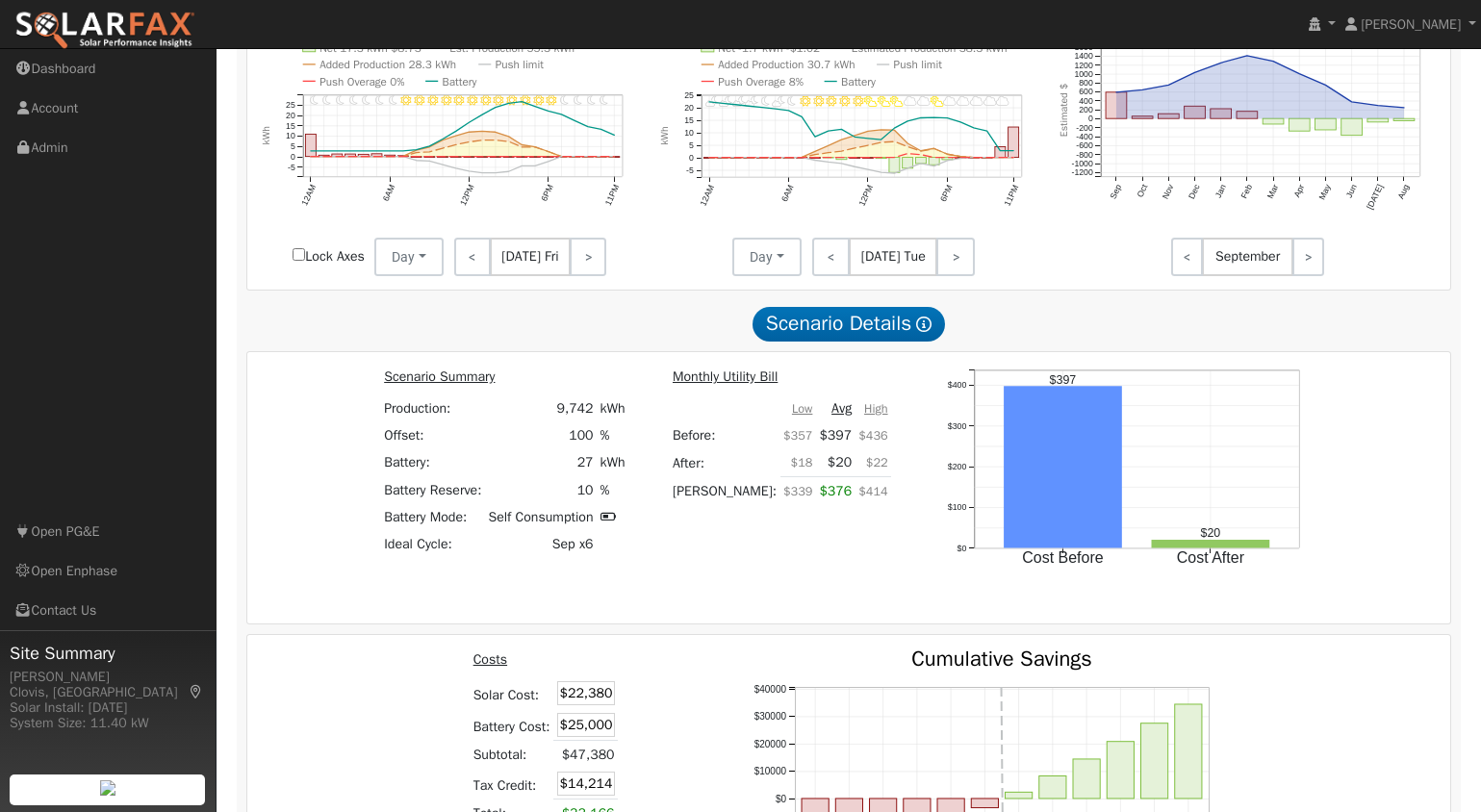scroll, scrollTop: 2071, scrollLeft: 0, axis: vertical 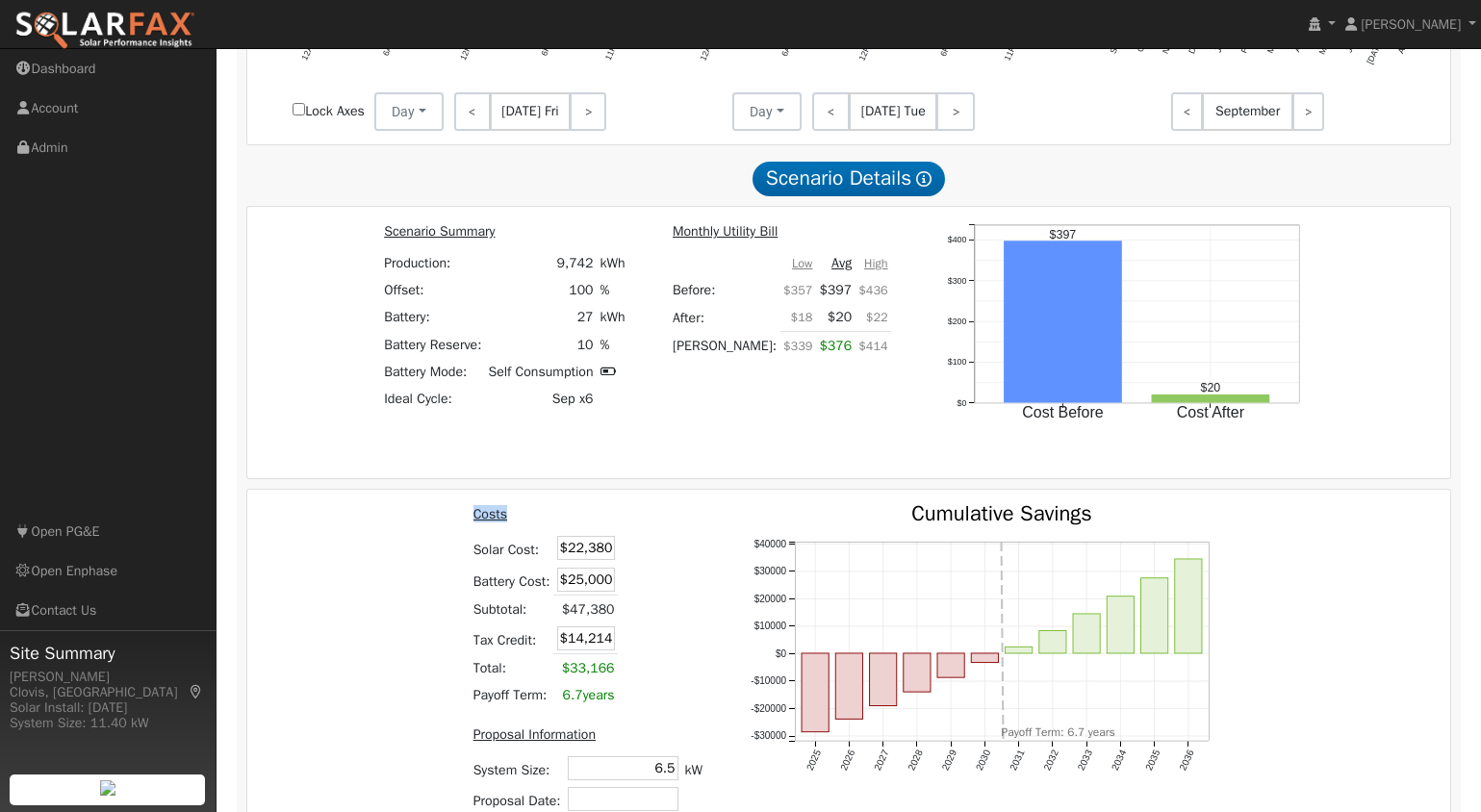 drag, startPoint x: 556, startPoint y: 518, endPoint x: 522, endPoint y: 508, distance: 35.44009 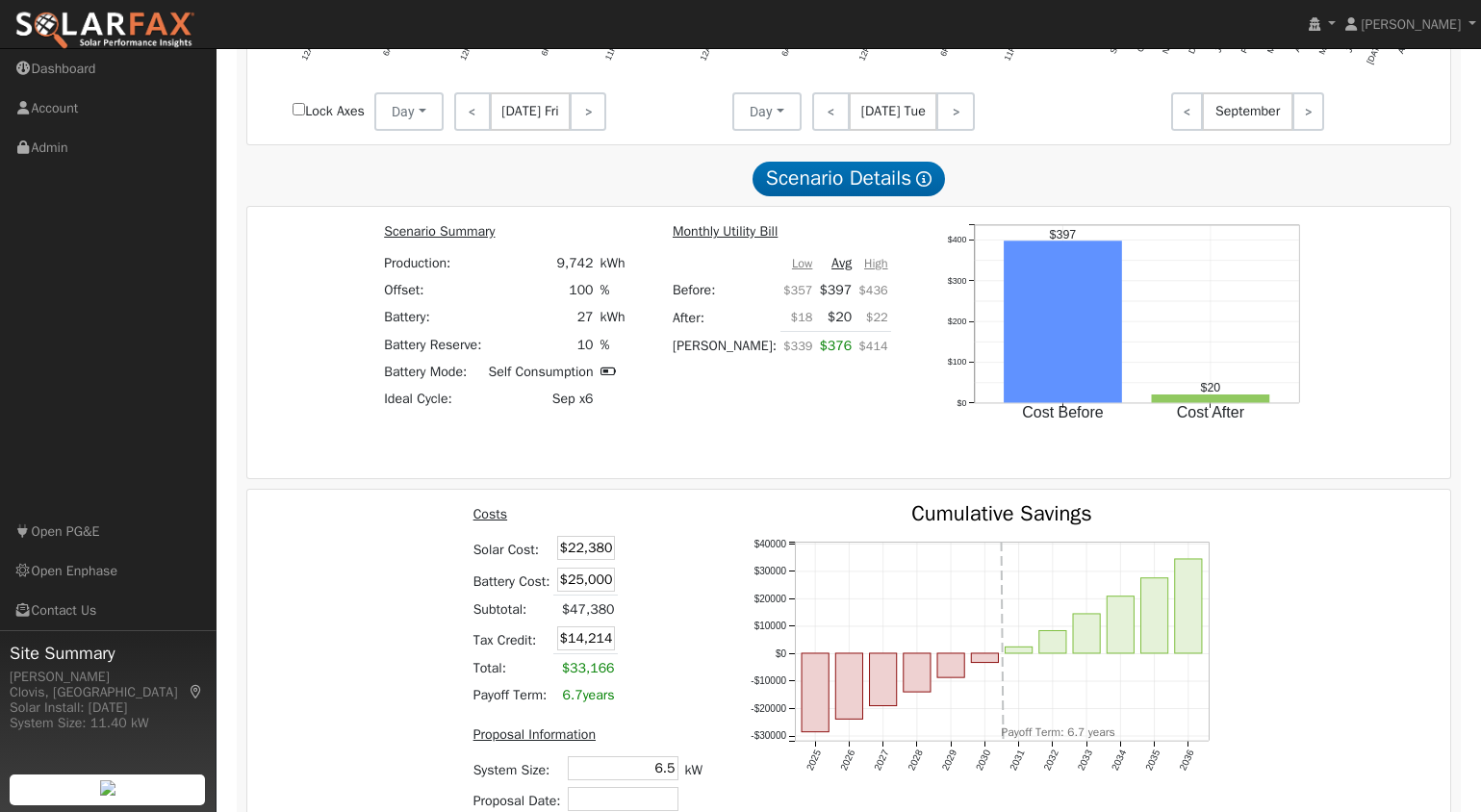 click on "Costs  Solar Cost:  $22,380  Battery Cost:  $25,000 Subtotal: $47,380  Tax Credit:  $14,214 Total: $33,166 Payoff Term: 6.7  years Proposal Information  System Size:  6.5 6.5 kW Proposal Date: Software: None - None - Aurora Energy Toolbase OpenSolar Solo Solargraf - Other - 2025 2026 2027 2028 2029 2030 2031 2032 2033 2034 2035 2036 -$30000 -$20000 -$10000 $0 $10000 $20000 $30000 $40000 Cumulative Savings onclick="" onclick="" onclick="" onclick="" onclick="" onclick="" onclick="" onclick="" onclick="" onclick="" onclick="" onclick="" Payoff Term: 6.7 years IMPORTANT : You did not provide your actual production.  To get the most accurate information,  run this report again  and either connect your solar or provide a CSV file with this data. Click here for information on the SGIP rebate." at bounding box center (849, 740) 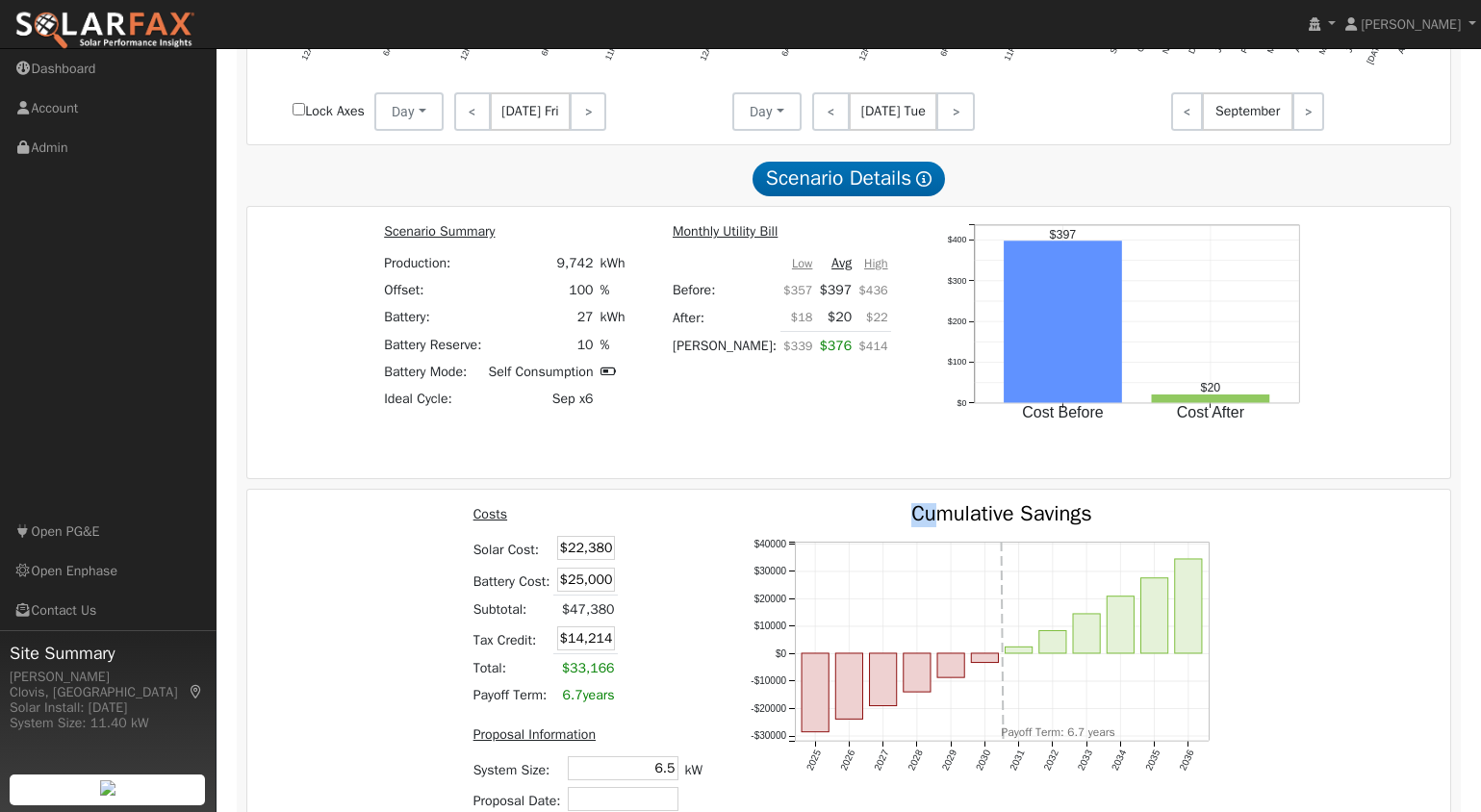 drag, startPoint x: 912, startPoint y: 521, endPoint x: 942, endPoint y: 519, distance: 30.066593 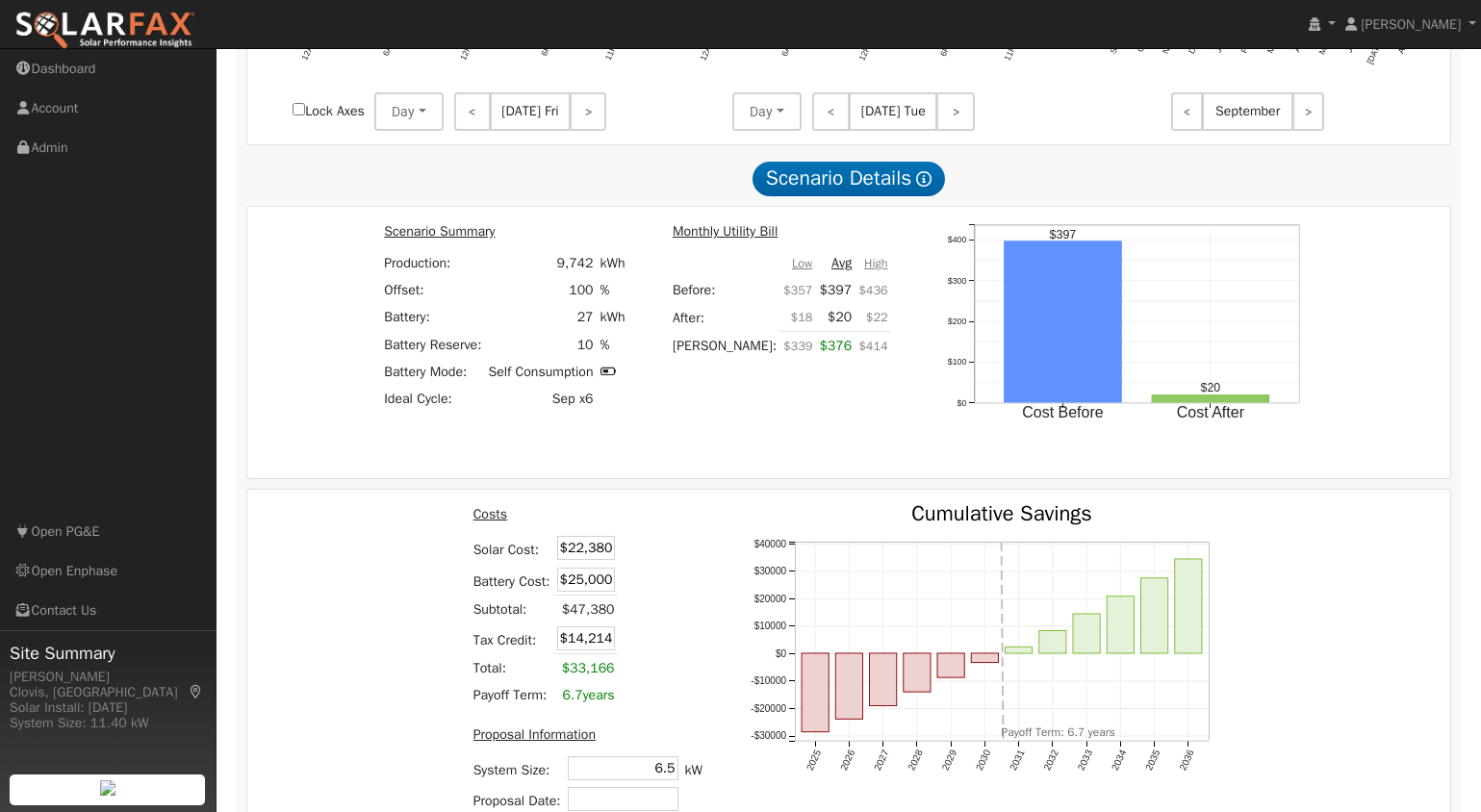 click on "2025 2026 2027 2028 2029 2030 2031 2032 2033 2034 2035 2036 -$30000 -$20000 -$10000 $0 $10000 $20000 $30000 $40000 Cumulative Savings onclick="" onclick="" onclick="" onclick="" onclick="" onclick="" onclick="" onclick="" onclick="" onclick="" onclick="" onclick="" Payoff Term: 6.7 years" 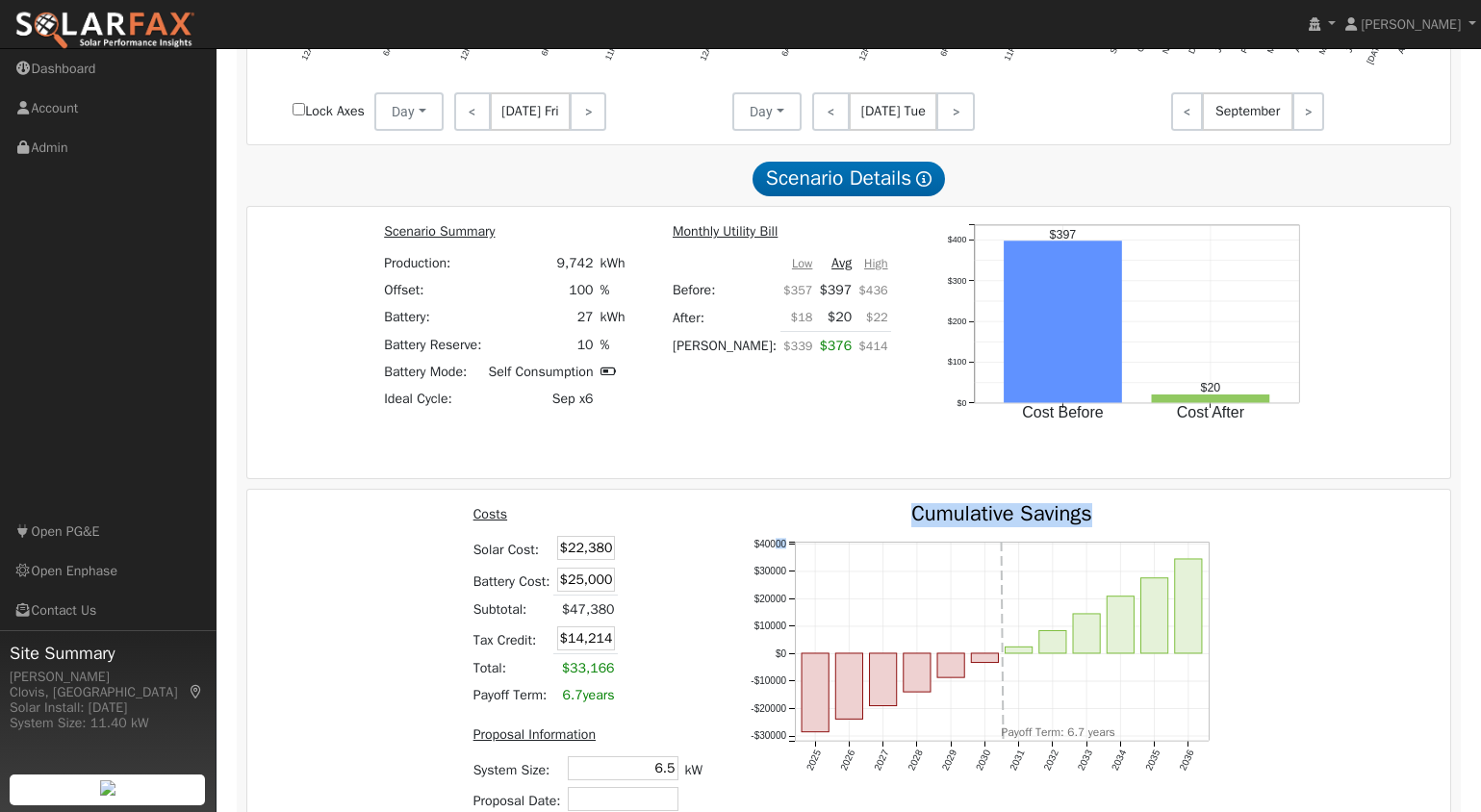 drag, startPoint x: 1095, startPoint y: 516, endPoint x: 784, endPoint y: 507, distance: 311.1302 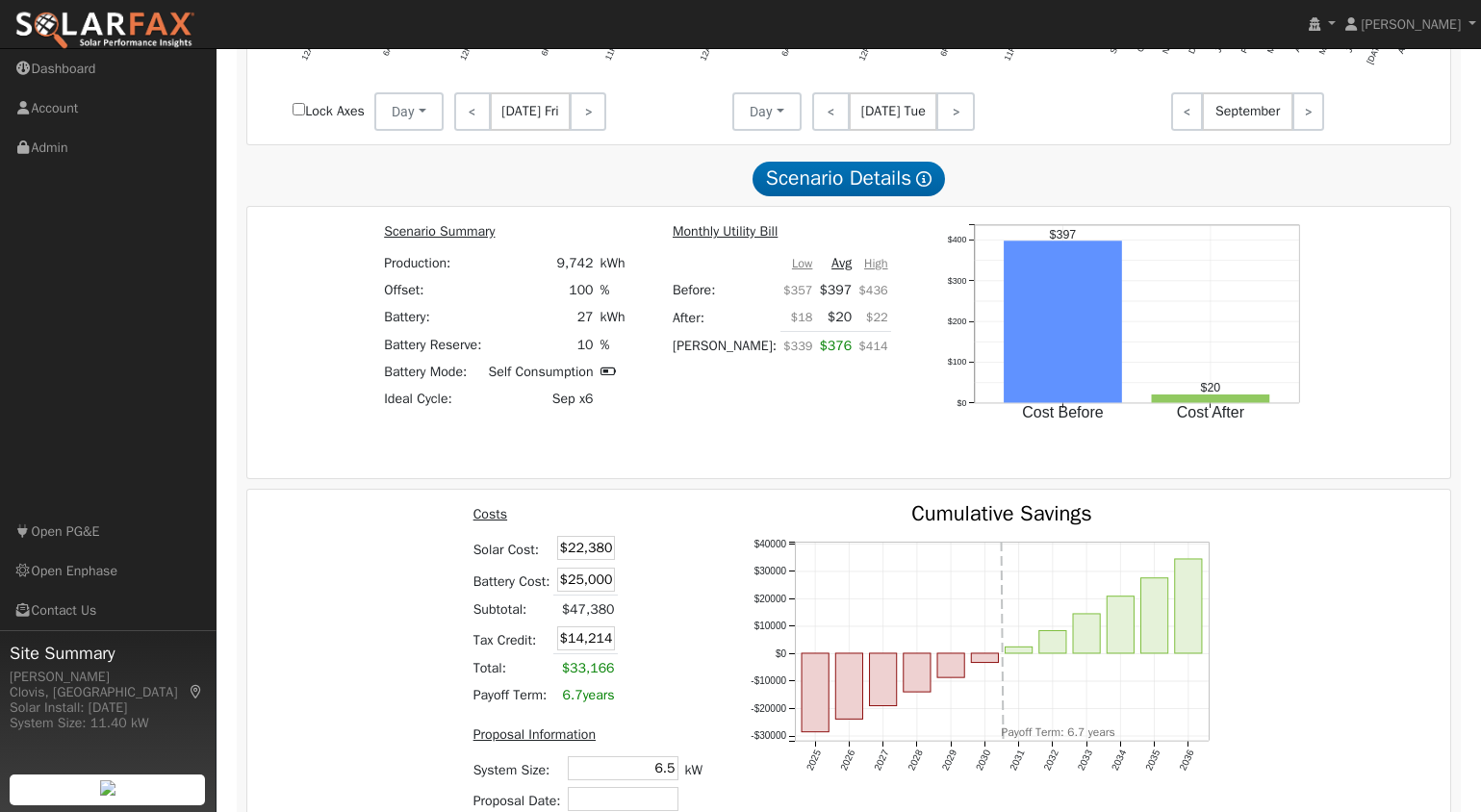 click on "2025 2026 2027 2028 2029 2030 2031 2032 2033 2034 2035 2036 -$30000 -$20000 -$10000 $0 $10000 $20000 $30000 $40000 Cumulative Savings onclick="" onclick="" onclick="" onclick="" onclick="" onclick="" onclick="" onclick="" onclick="" onclick="" onclick="" onclick="" Payoff Term: 6.7 years" 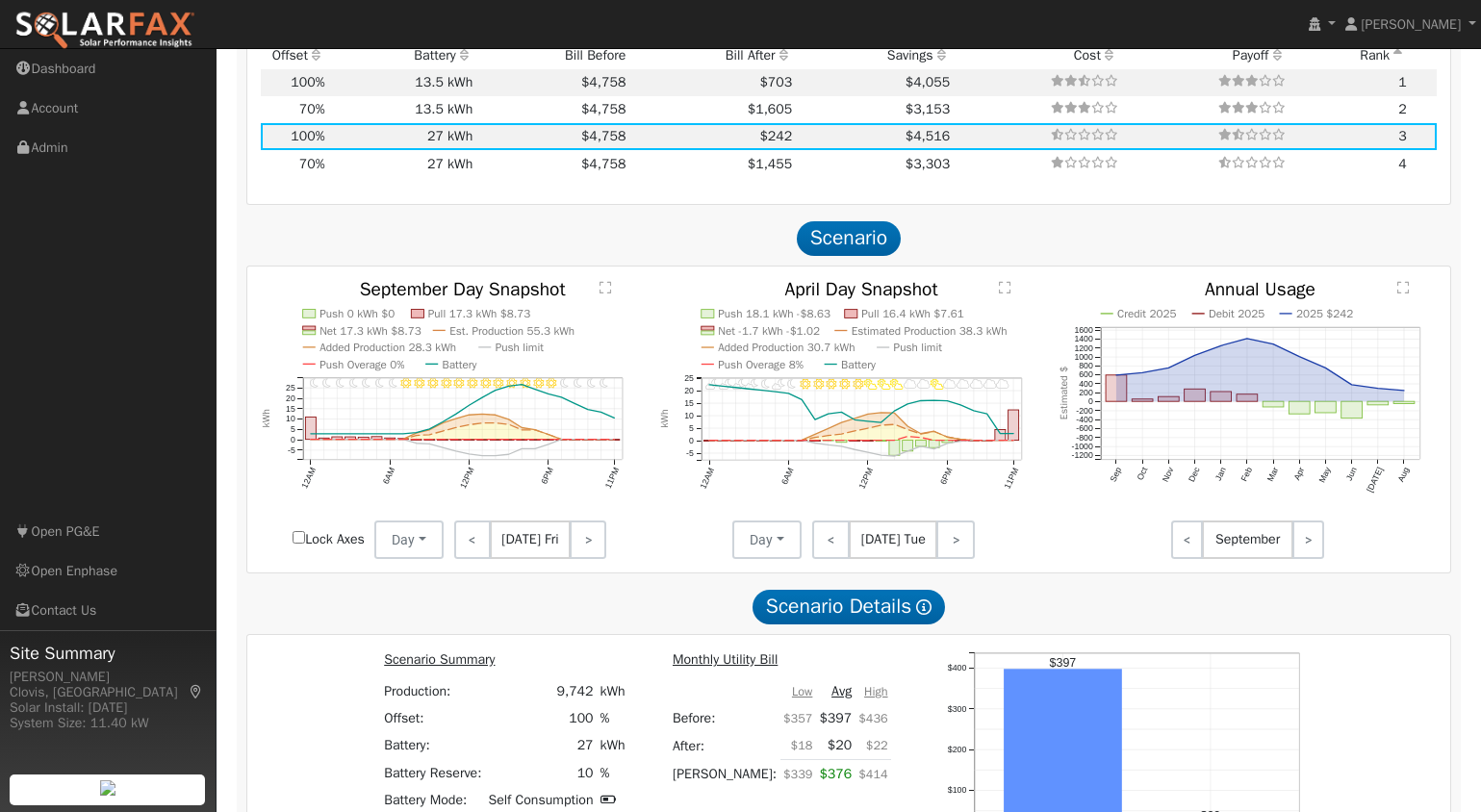 scroll, scrollTop: 1529, scrollLeft: 0, axis: vertical 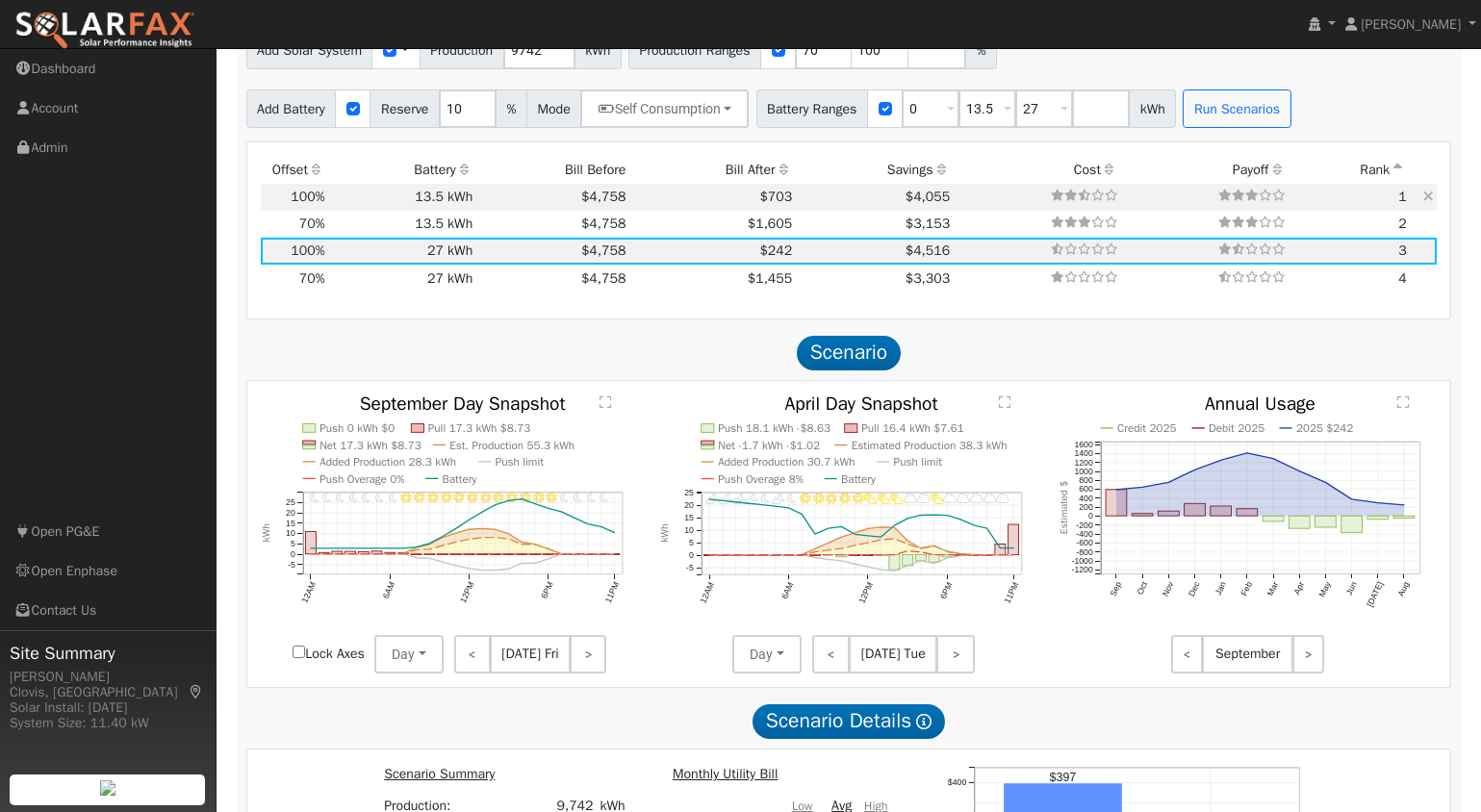 click on "$4,758" at bounding box center (552, 197) 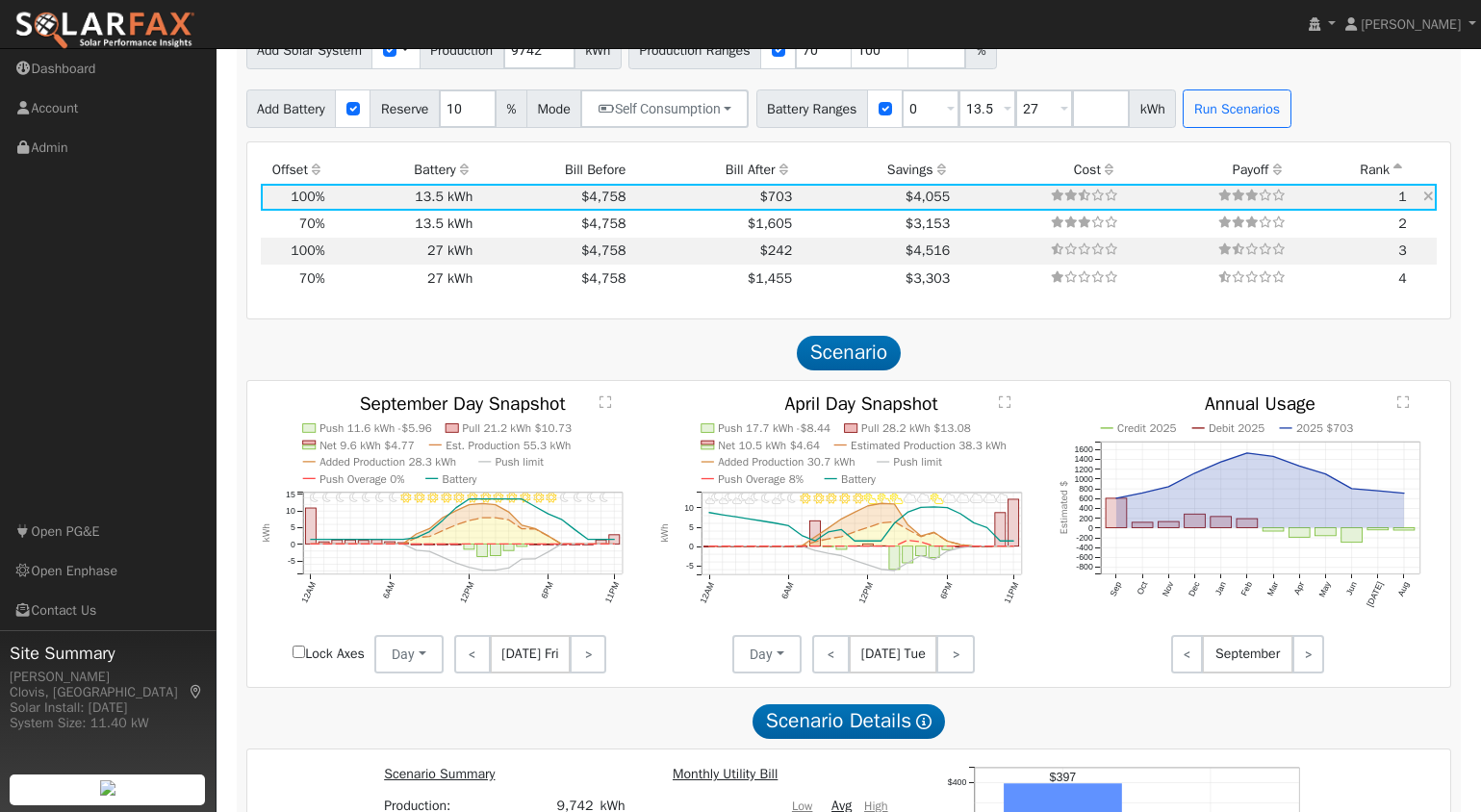 type on "$15,000" 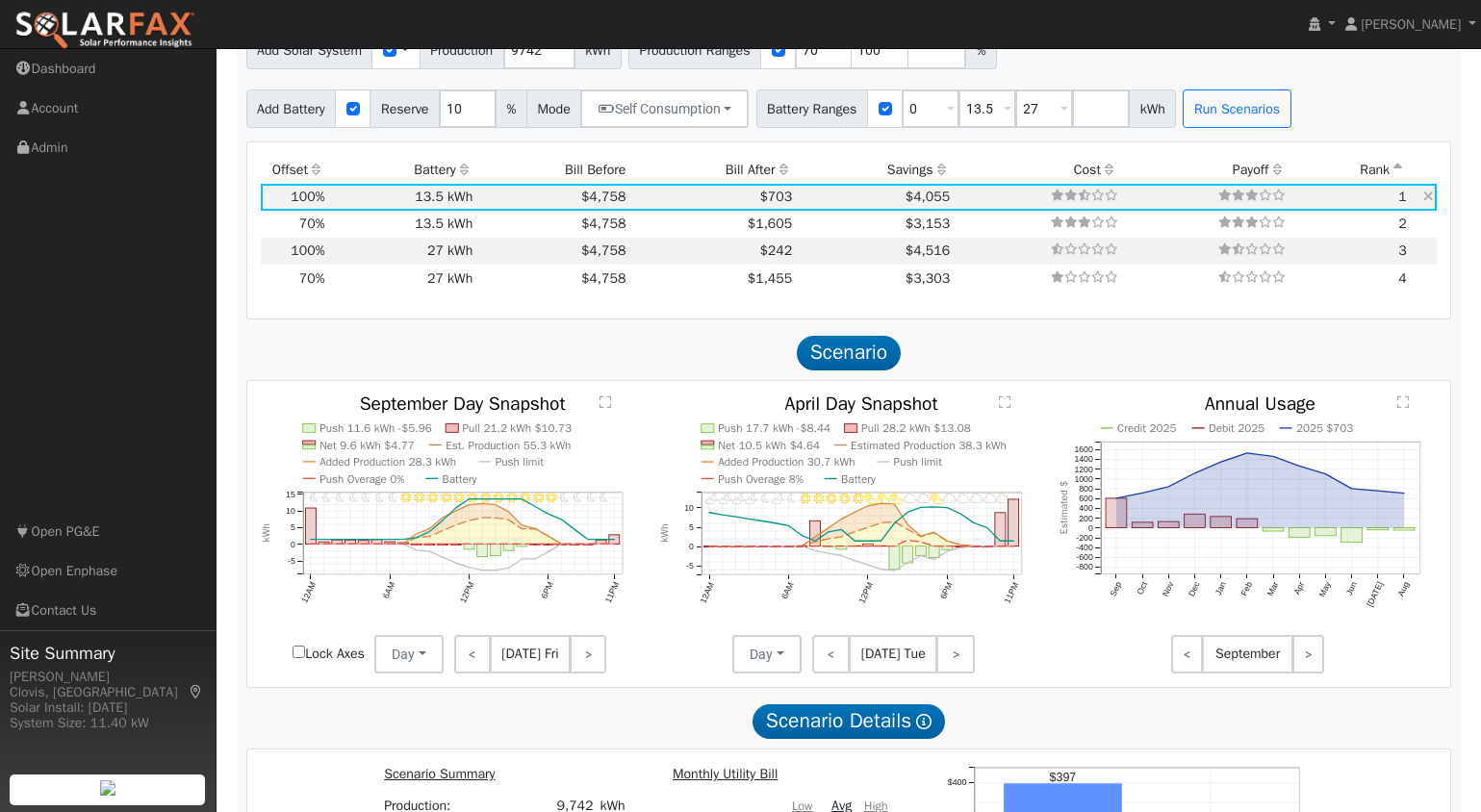 type on "$11,214" 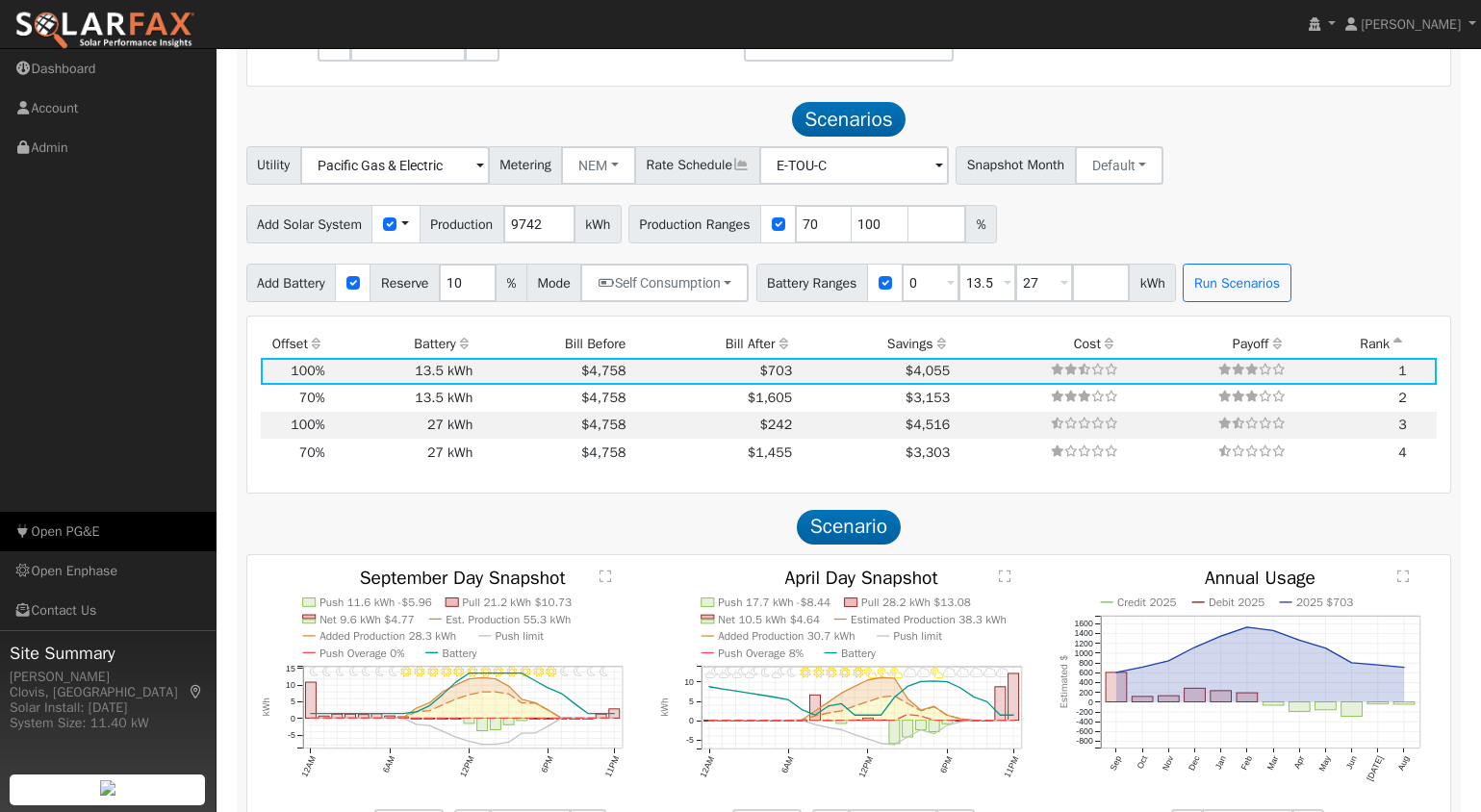 scroll, scrollTop: 1267, scrollLeft: 0, axis: vertical 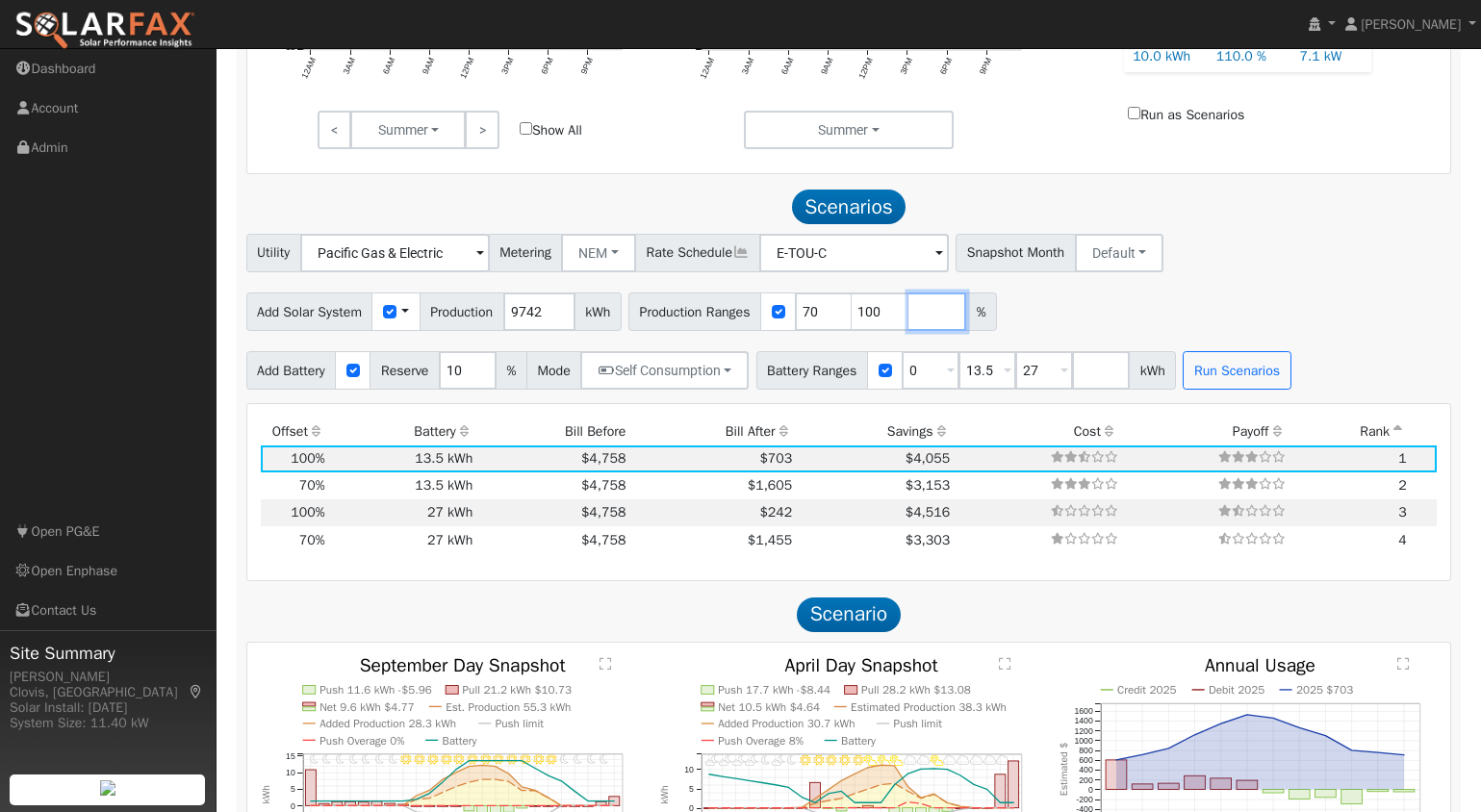 click at bounding box center [937, 312] 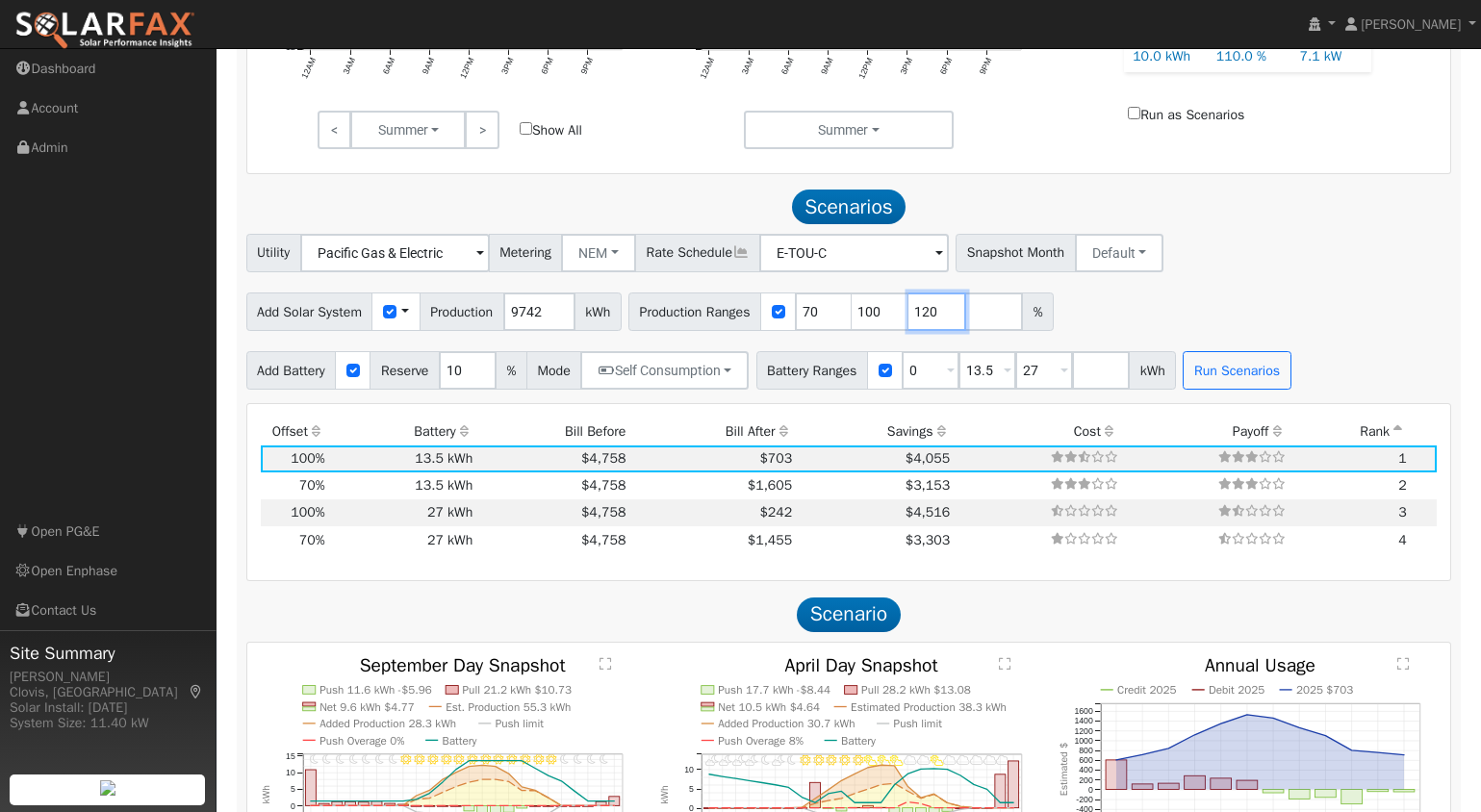 type on "120" 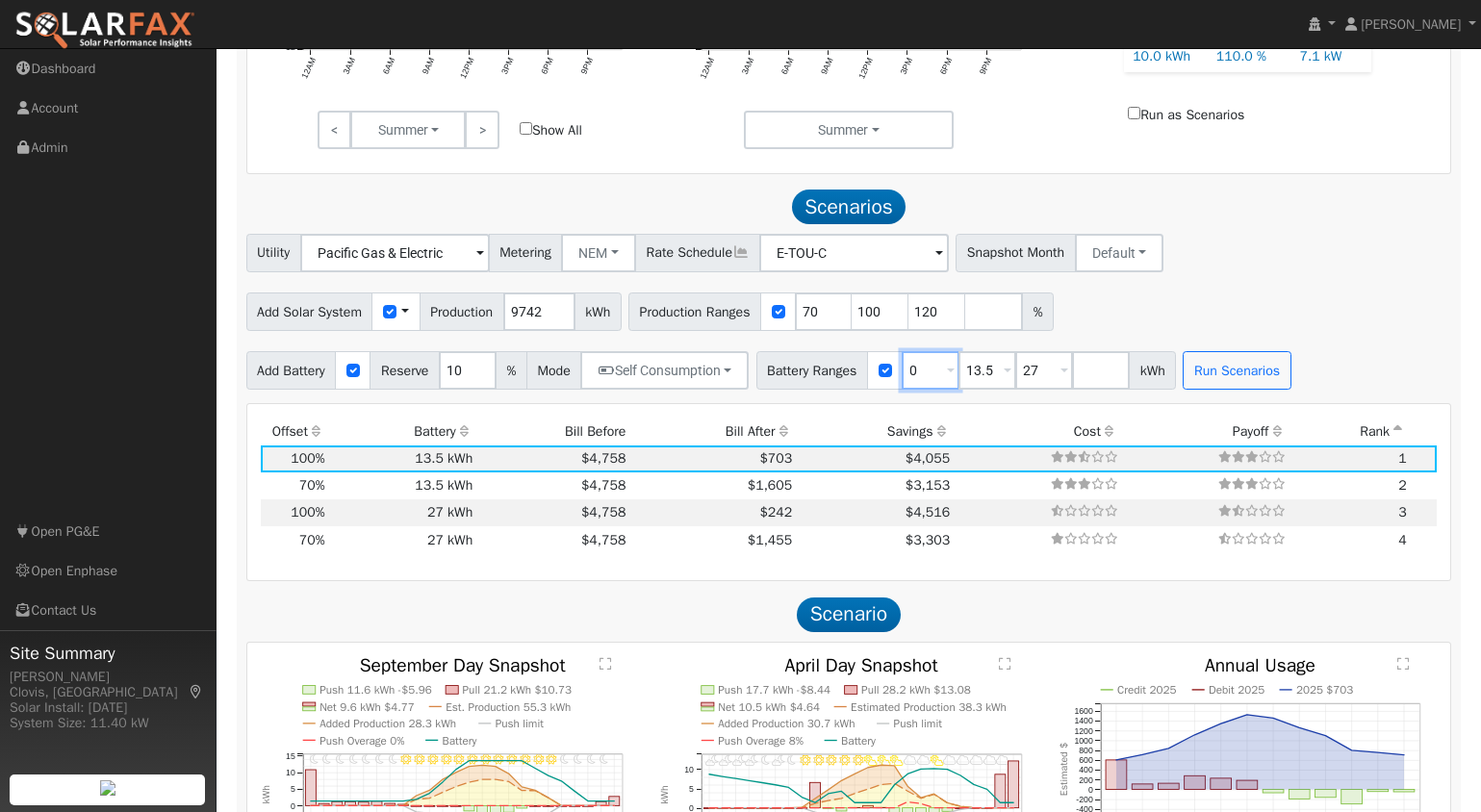 drag, startPoint x: 943, startPoint y: 380, endPoint x: 898, endPoint y: 376, distance: 45.177428 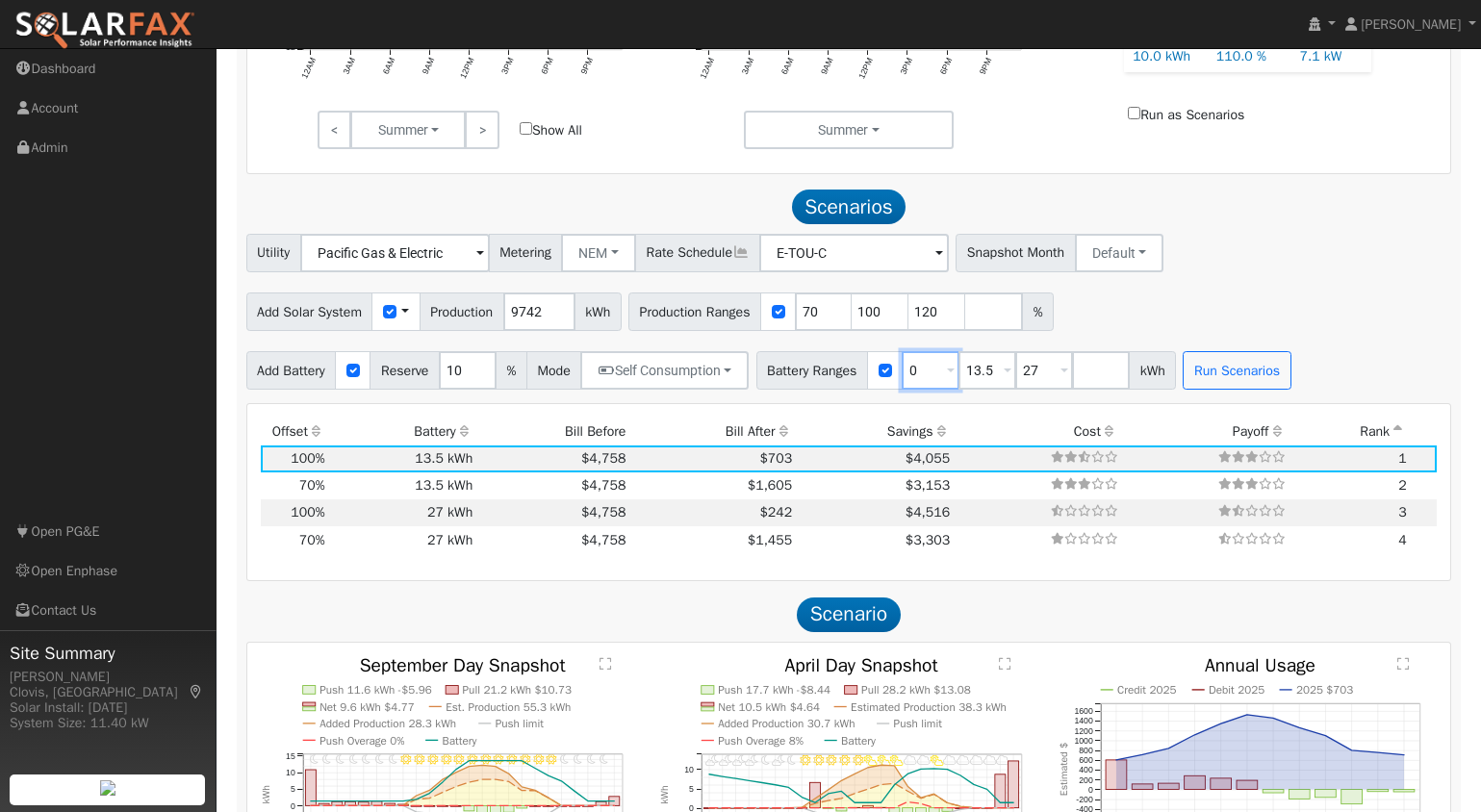 click on "Battery Ranges 0 Overrides Reserve % Mode  None None  Self Consumption  Peak Savings    Backup 13.5 Overrides Reserve % Mode  None None  Self Consumption  Peak Savings    Backup 27 Overrides Reserve % Mode  None None  Self Consumption  Peak Savings    Backup kWh" at bounding box center [966, 370] 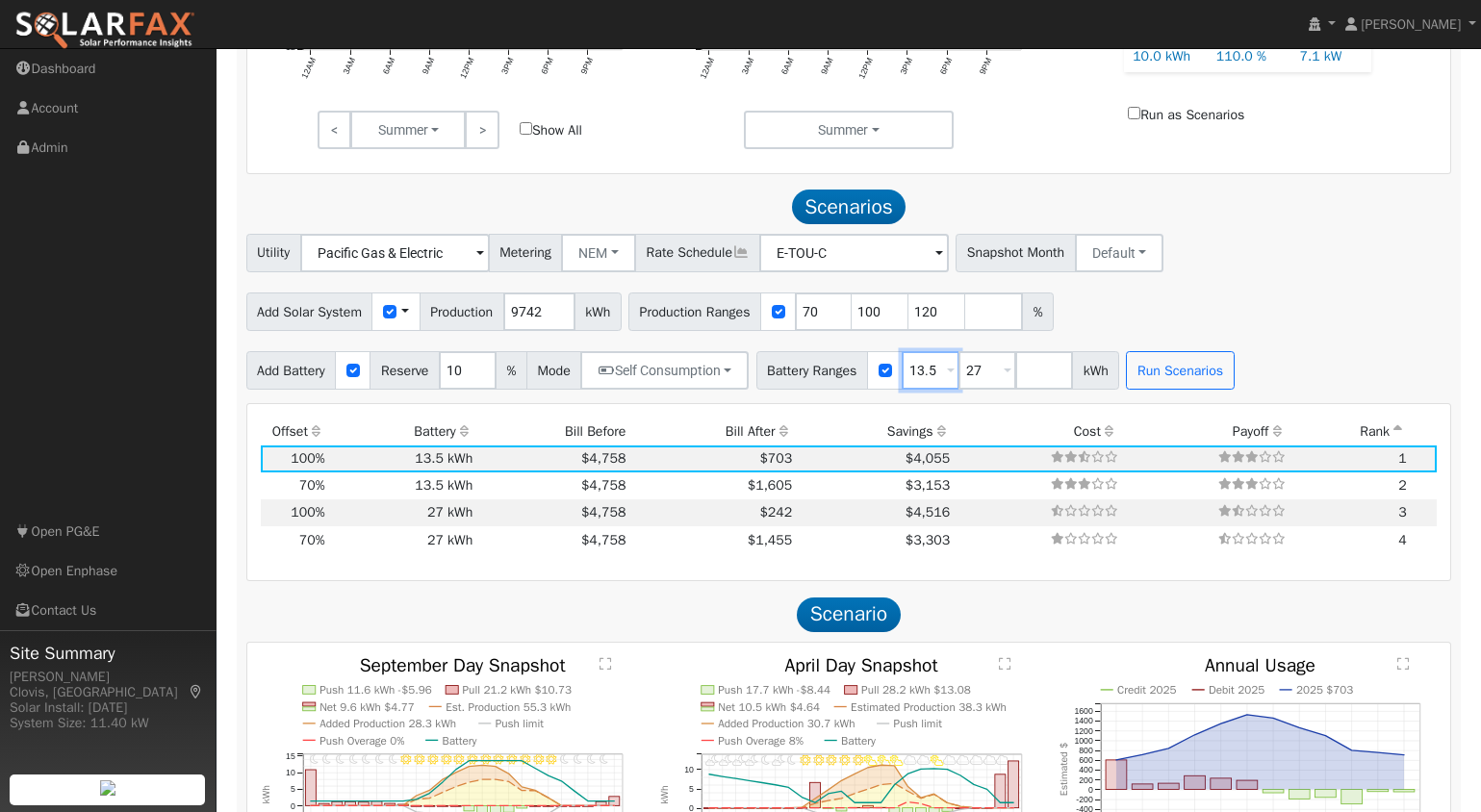 type on "13.5" 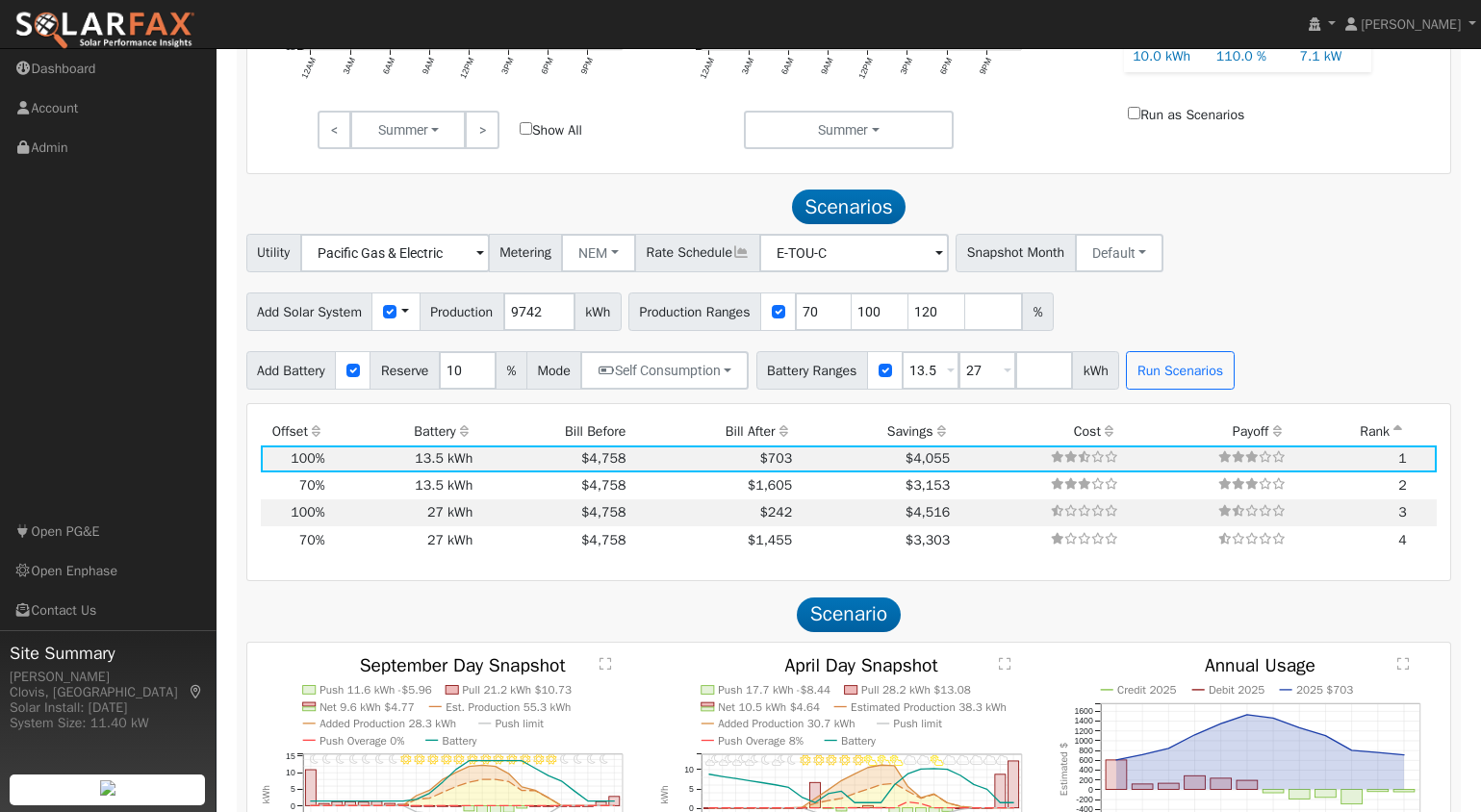 click on "Add Solar System Use CSV Data Production 9742 kWh Production Ranges 70 100 120 %" at bounding box center (849, 308) 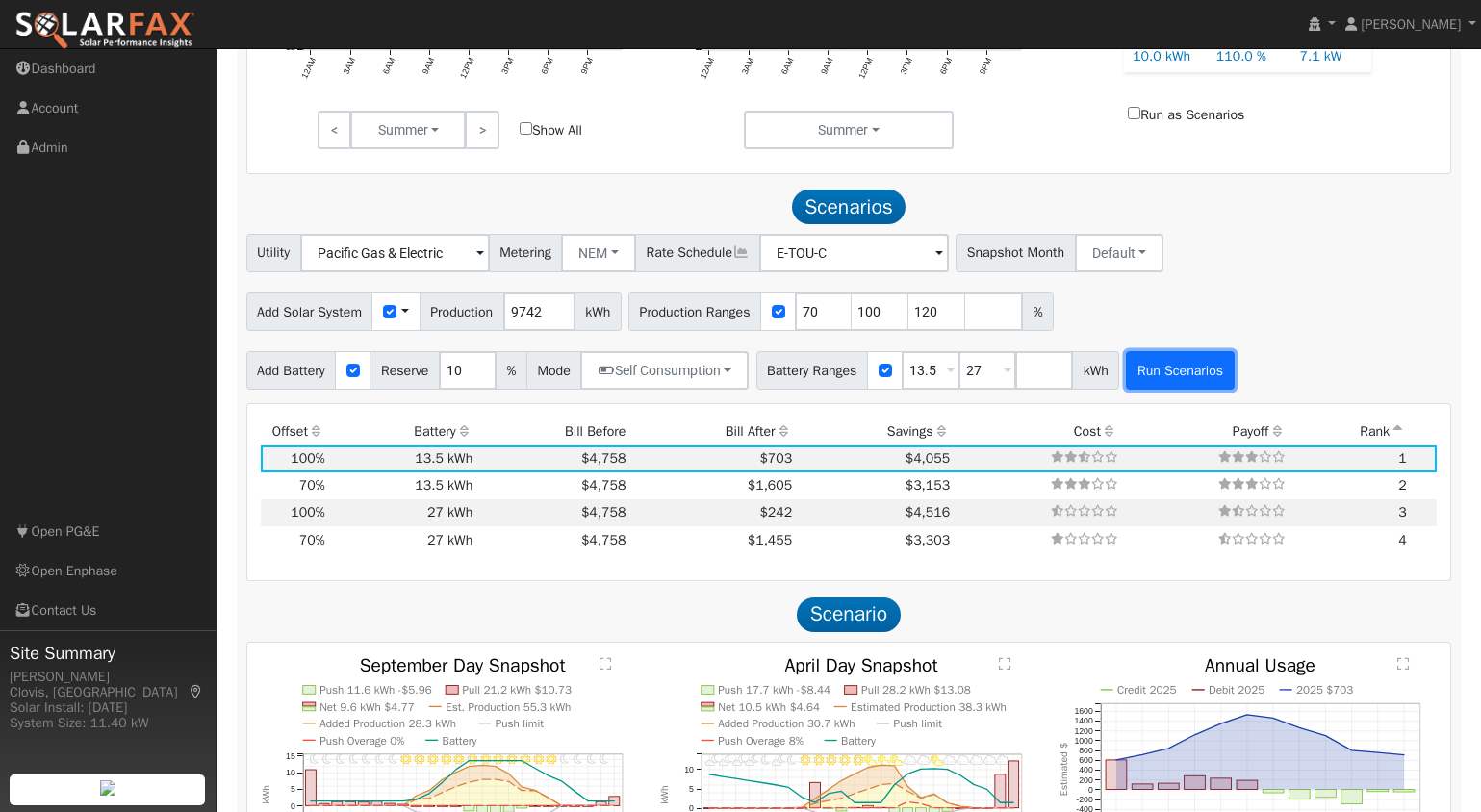 click on "Run Scenarios" at bounding box center (1180, 370) 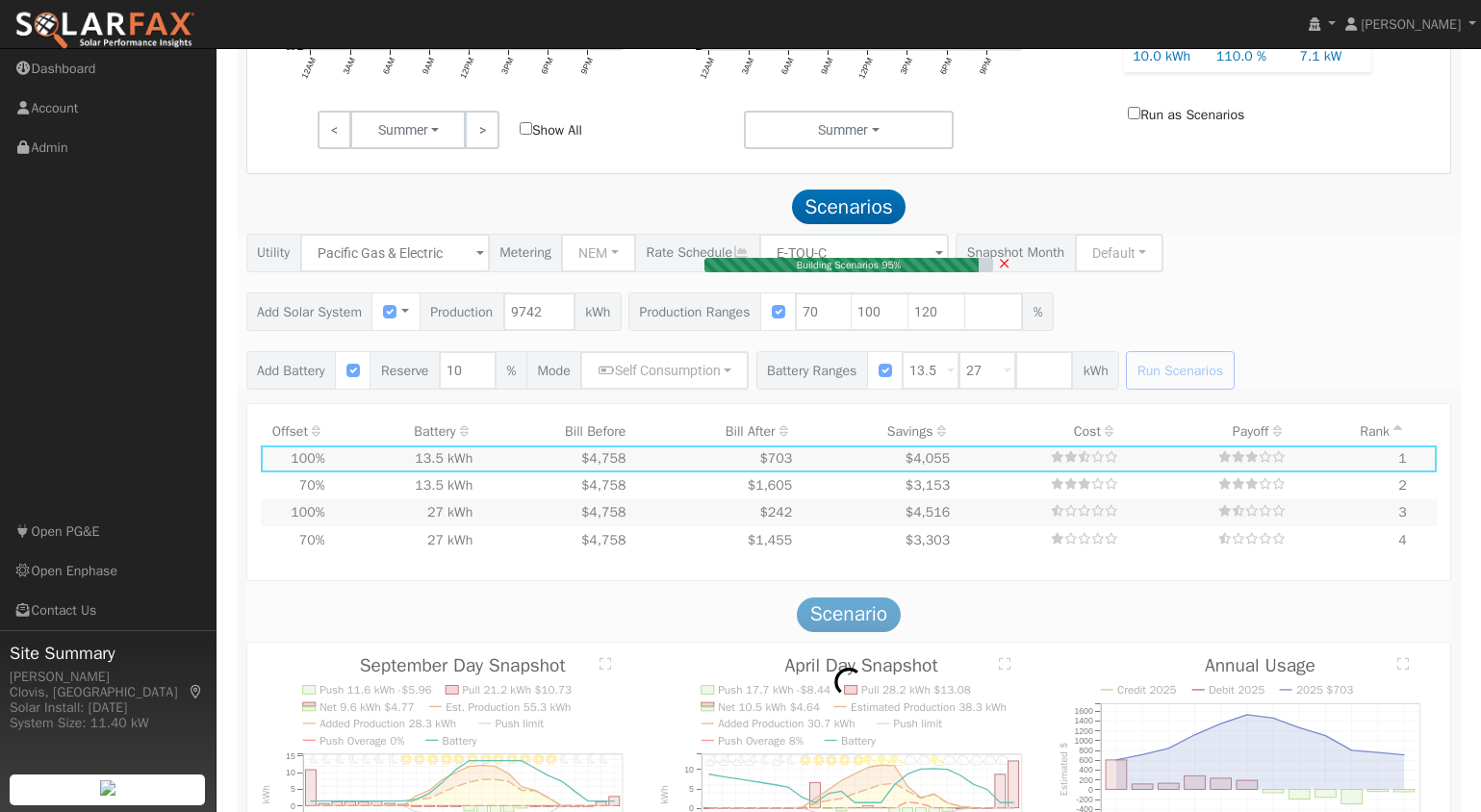 type on "$23,380" 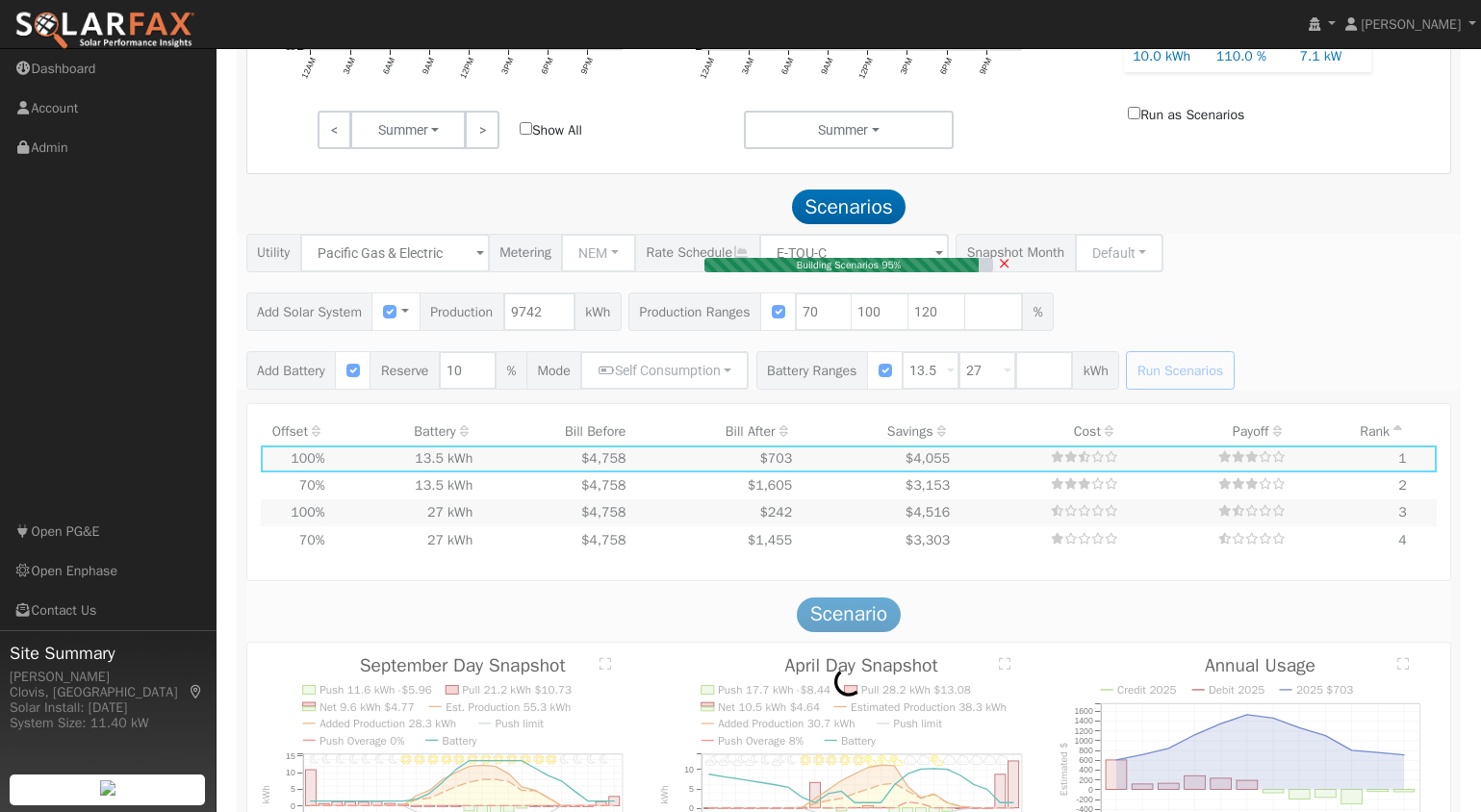 type on "$18,900" 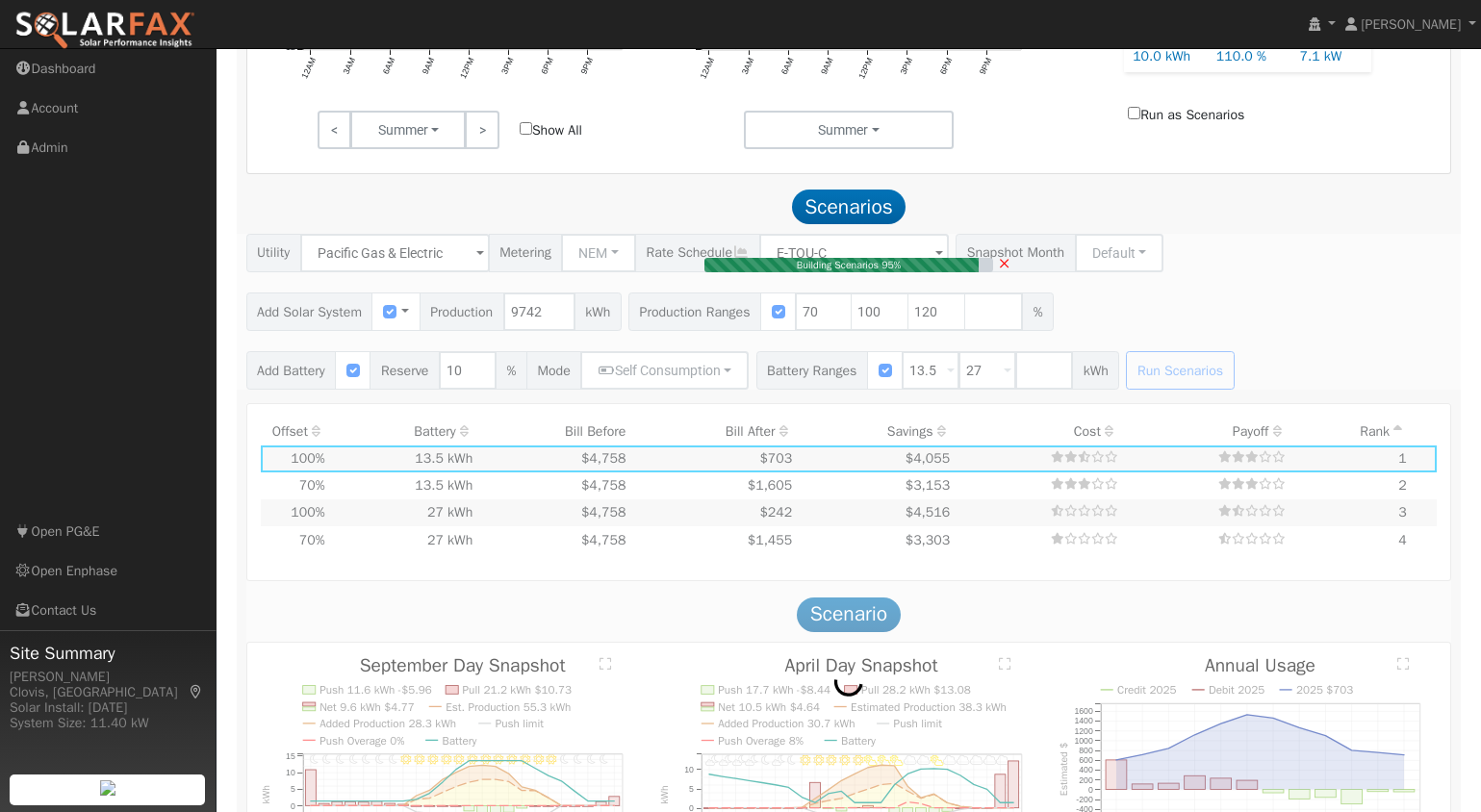 type on "$12,684" 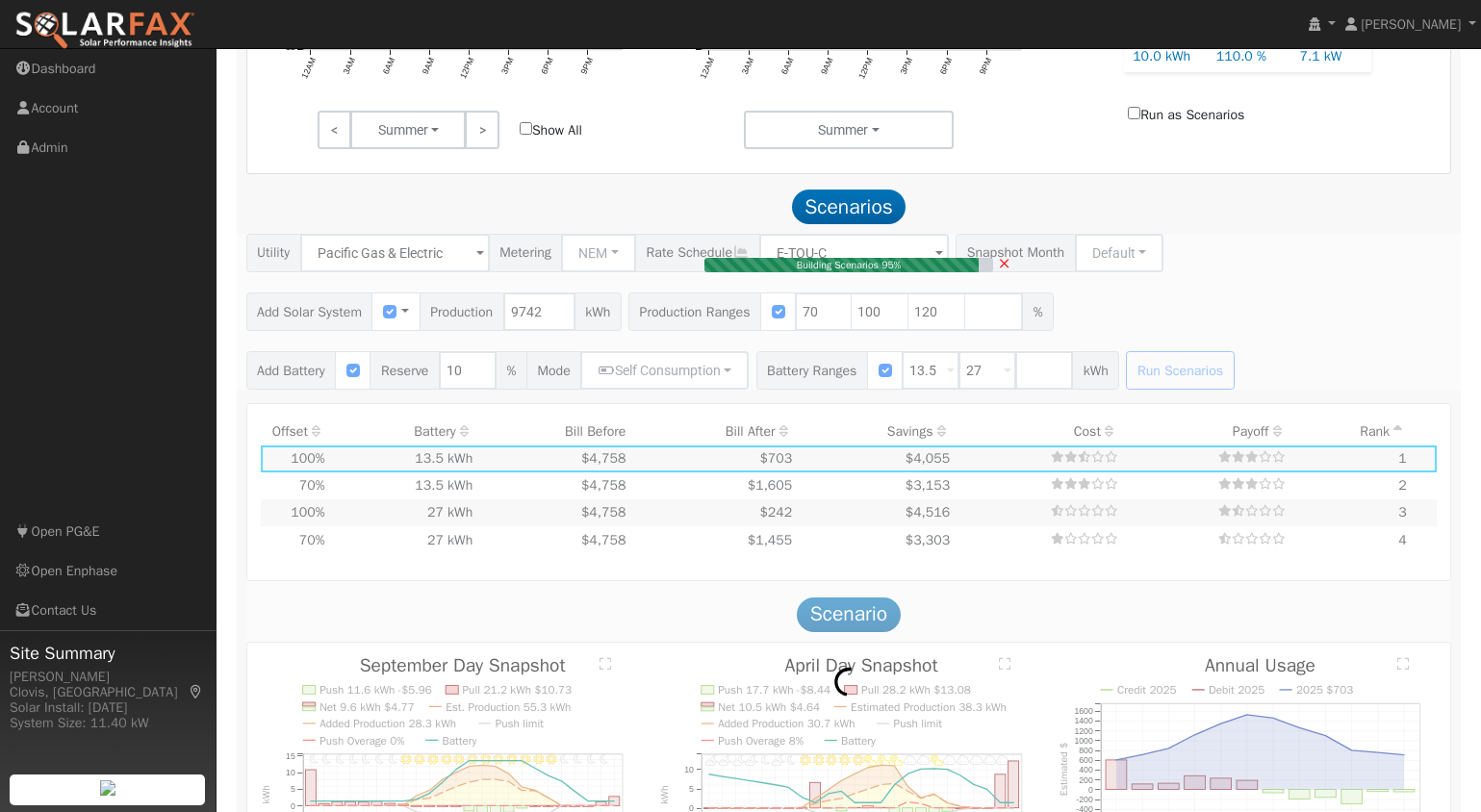 type on "7.8" 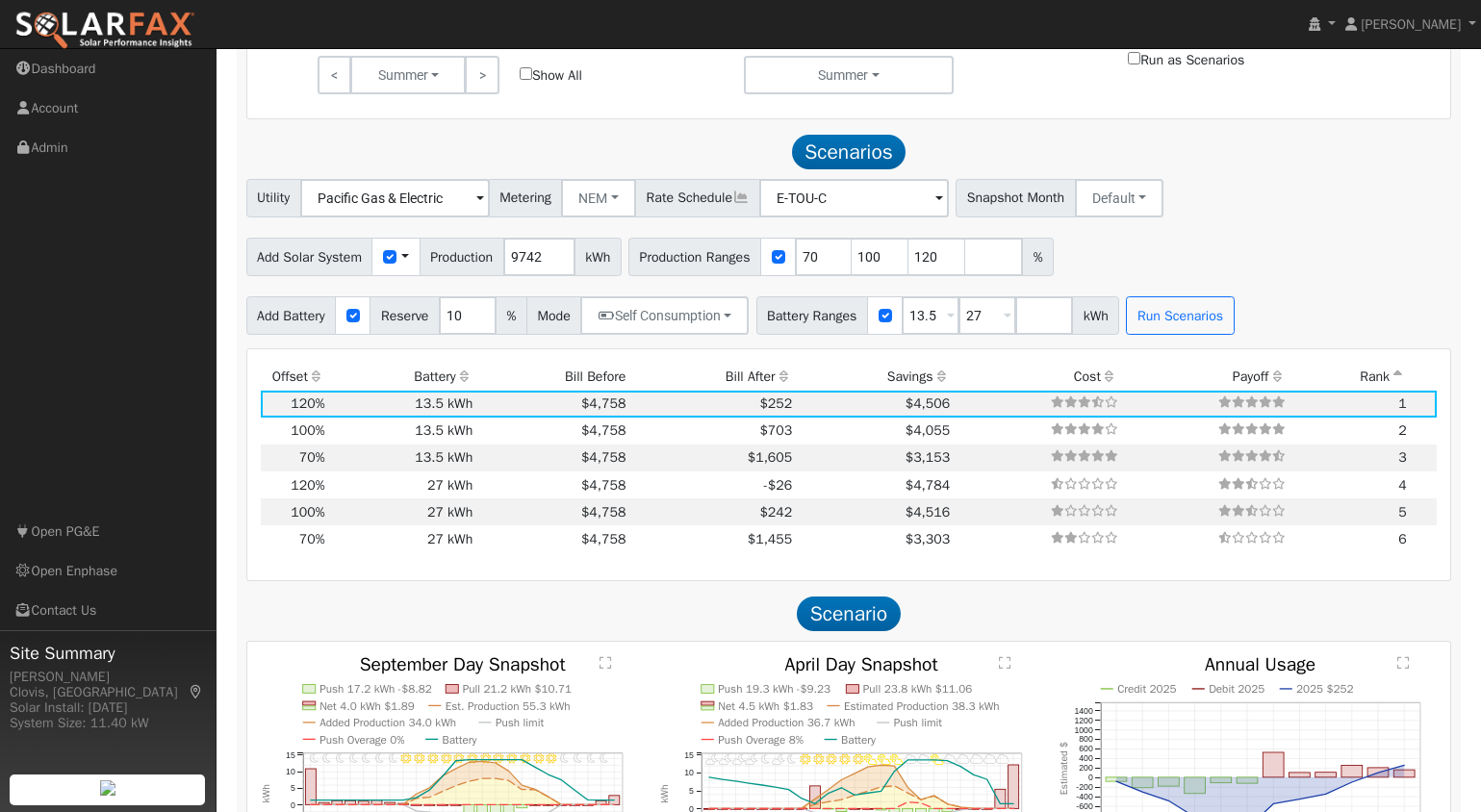 scroll, scrollTop: 1307, scrollLeft: 0, axis: vertical 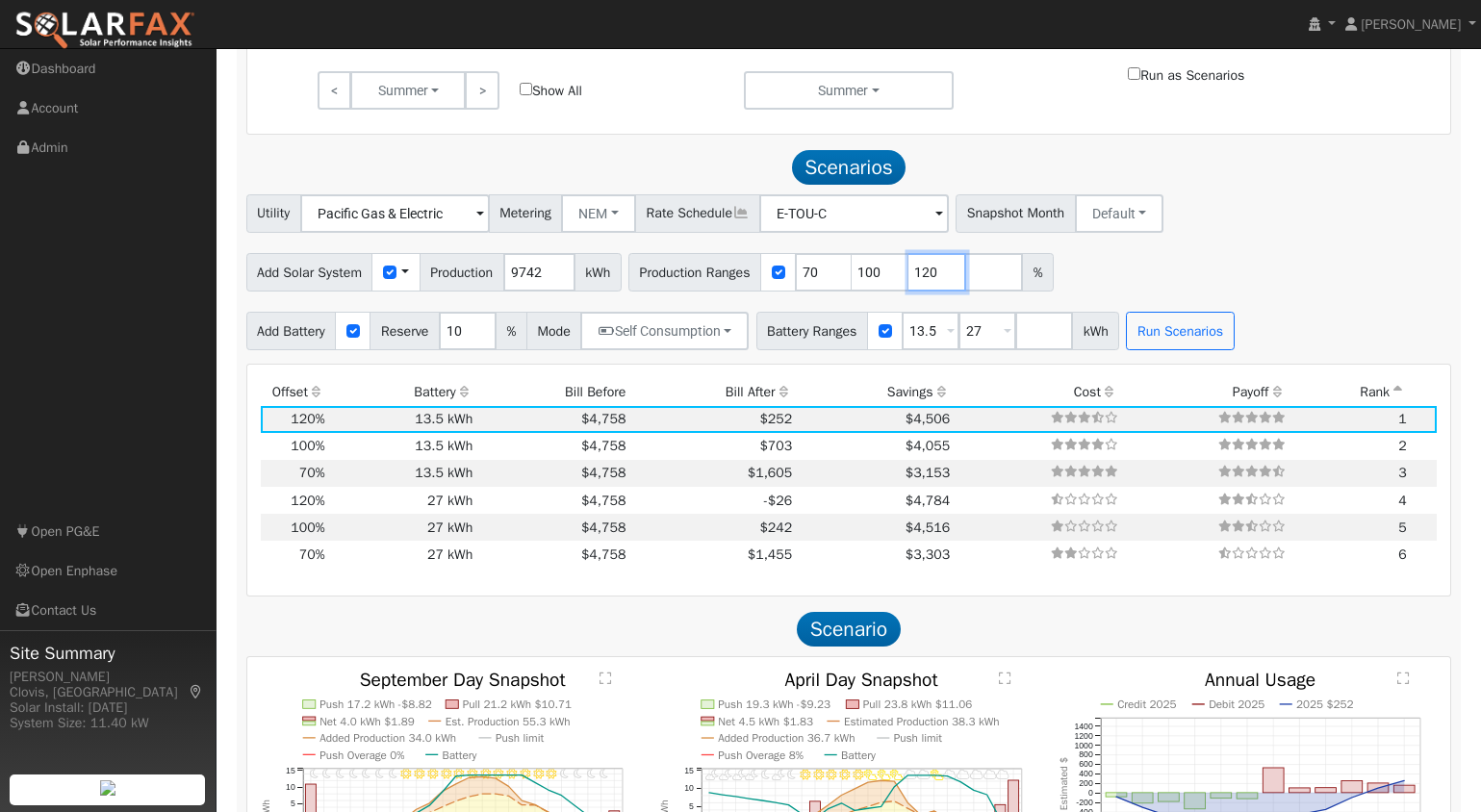 click on "120" at bounding box center [937, 272] 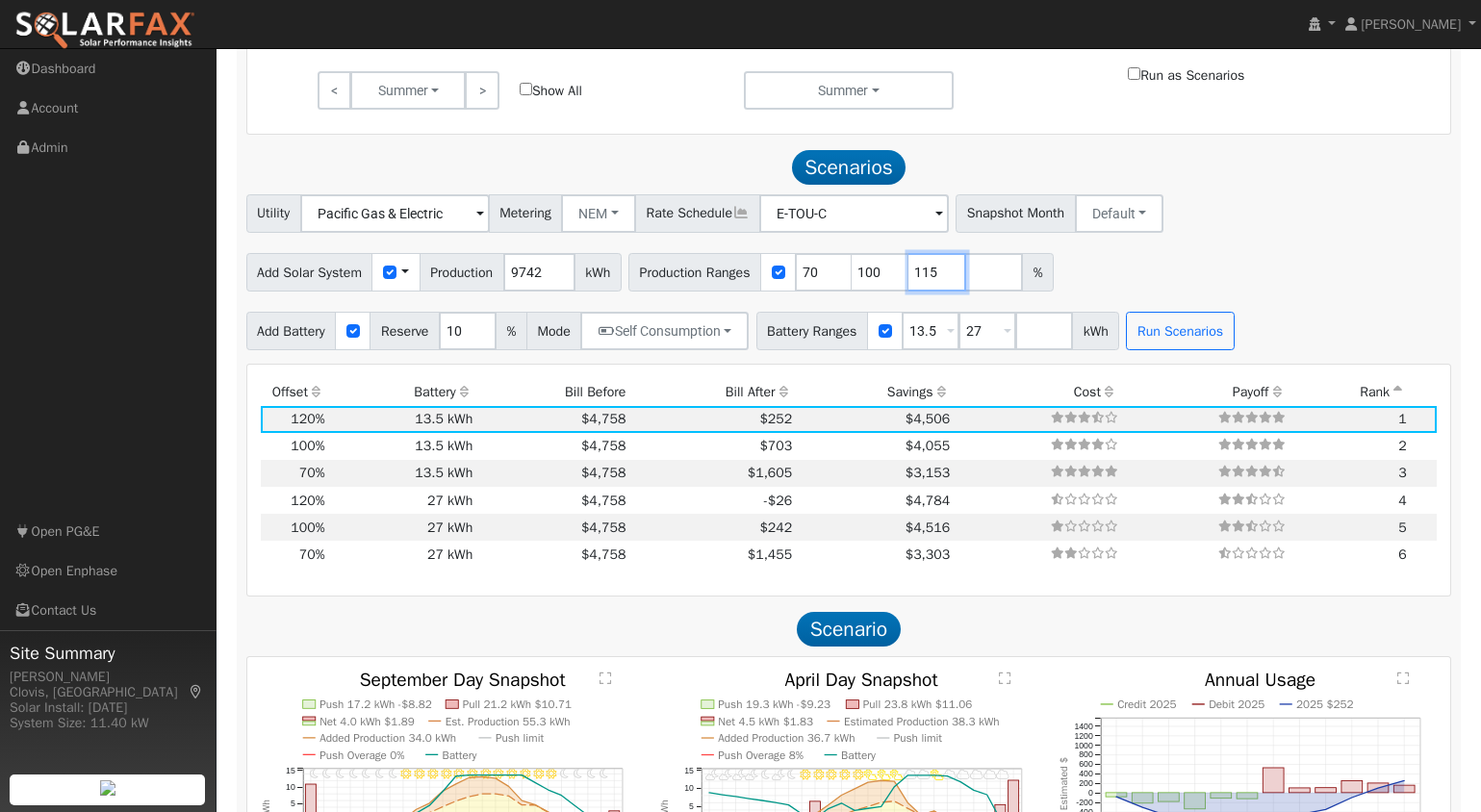 type on "115" 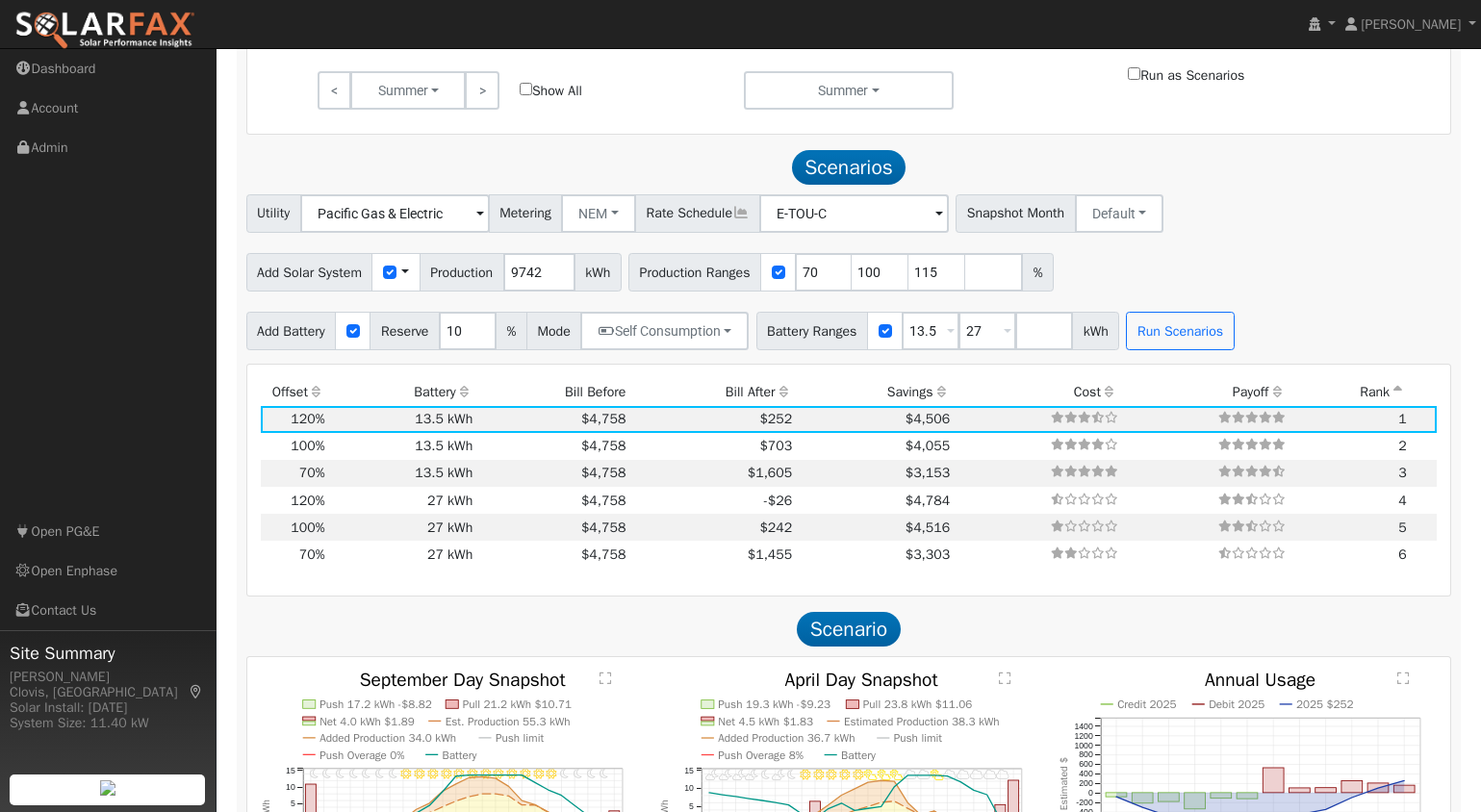 drag, startPoint x: 1135, startPoint y: 245, endPoint x: 1149, endPoint y: 261, distance: 21.260292 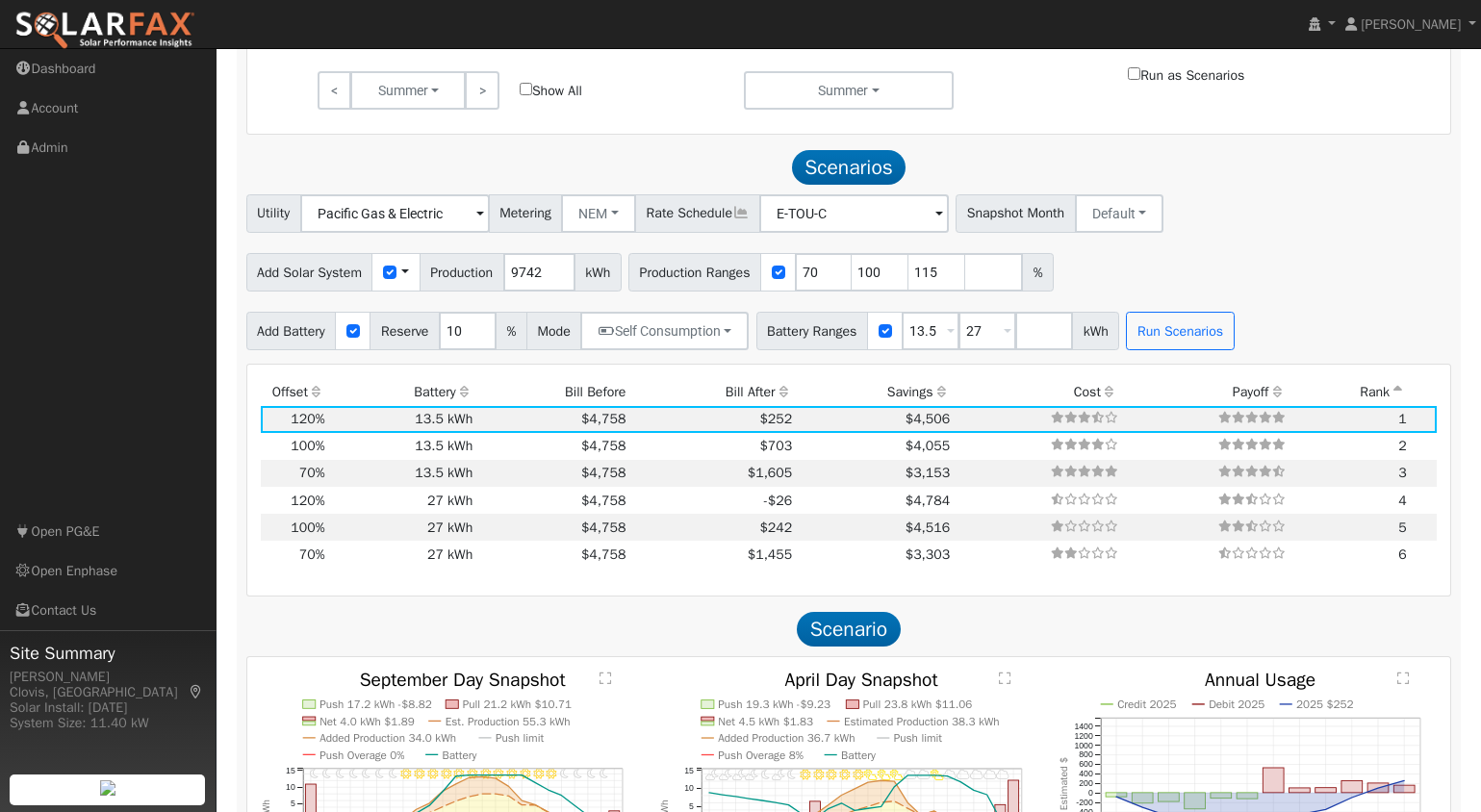 click on "Utility Pacific Gas & Electric Metering NEM NEM NBT  Rate Schedule  E-TOU-C - None - Snapshot Month Default Jan Feb Mar Apr May Jun [DATE] Aug Sep Oct Nov Dec Add Solar System Use CSV Data Production 9742 kWh Production Ranges 70 100 115 % Add Battery Reserve 10 % Mode  Self Consumption  Self Consumption  Peak Savings    Backup Battery Ranges 13.5 Overrides Reserve % Mode  None None  Self Consumption  Peak Savings    Backup 27 Overrides Reserve % Mode  None None  Self Consumption  Peak Savings    Backup kWh Run Scenarios" at bounding box center (849, 272) 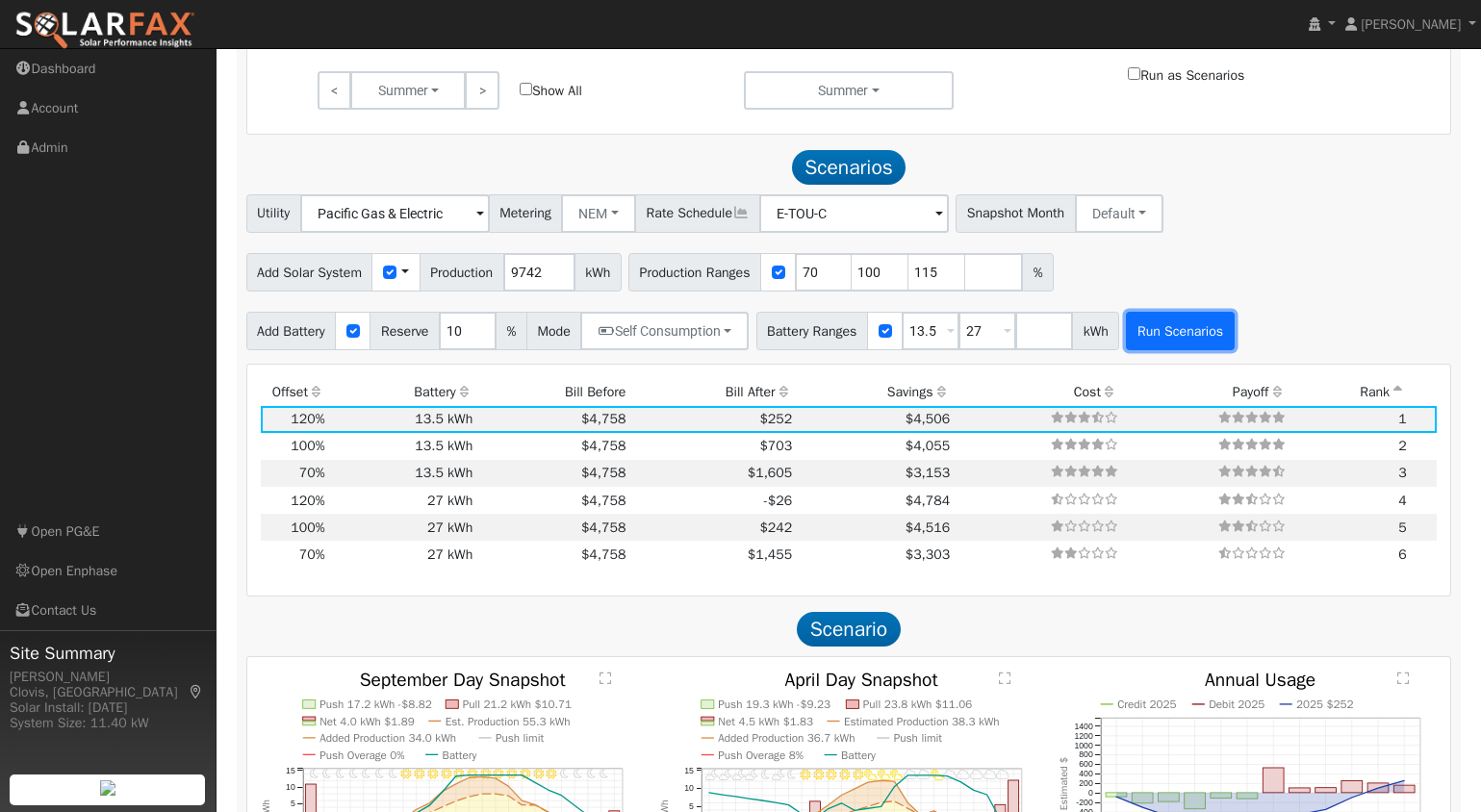 click on "Run Scenarios" at bounding box center (1180, 331) 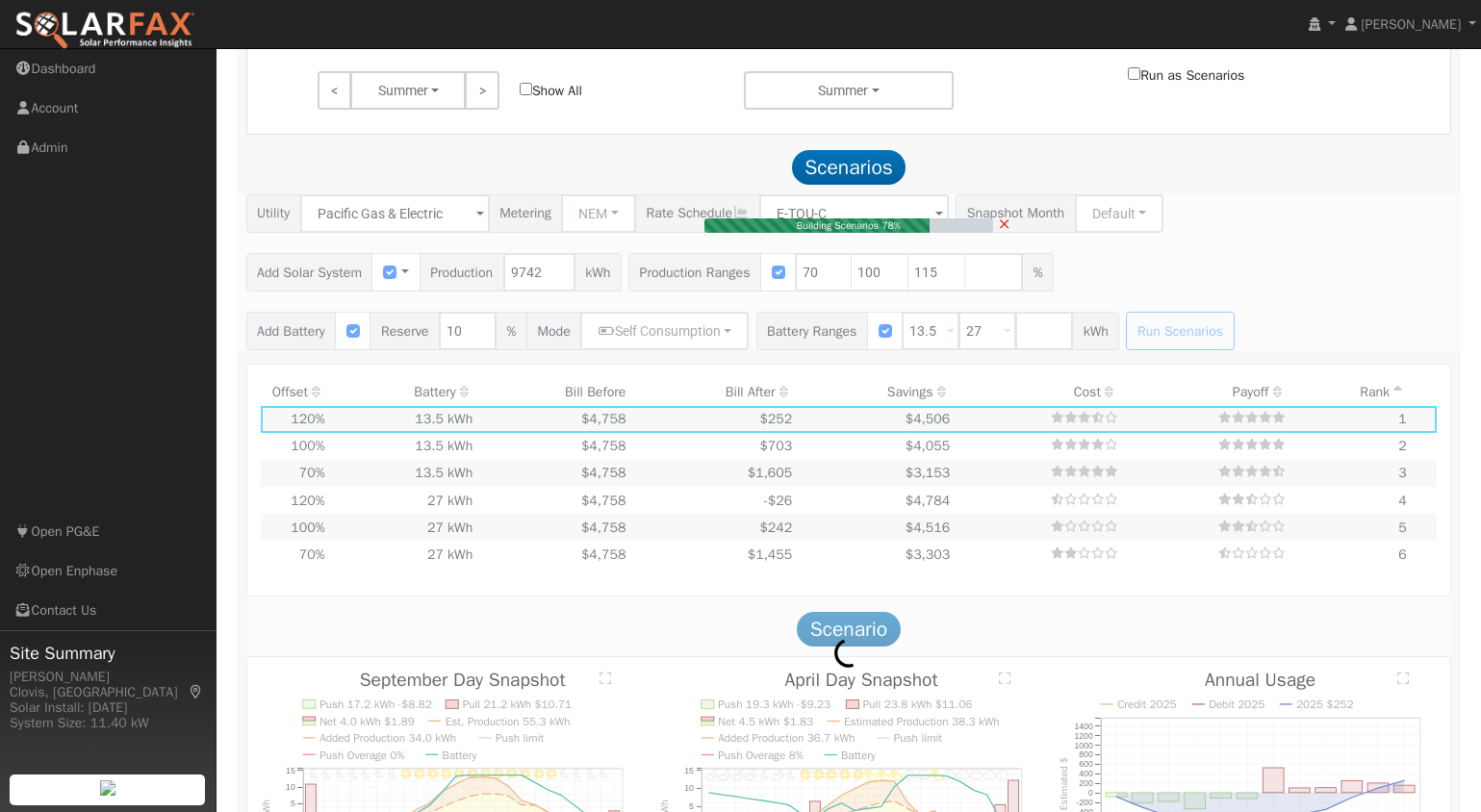 type on "$22,406" 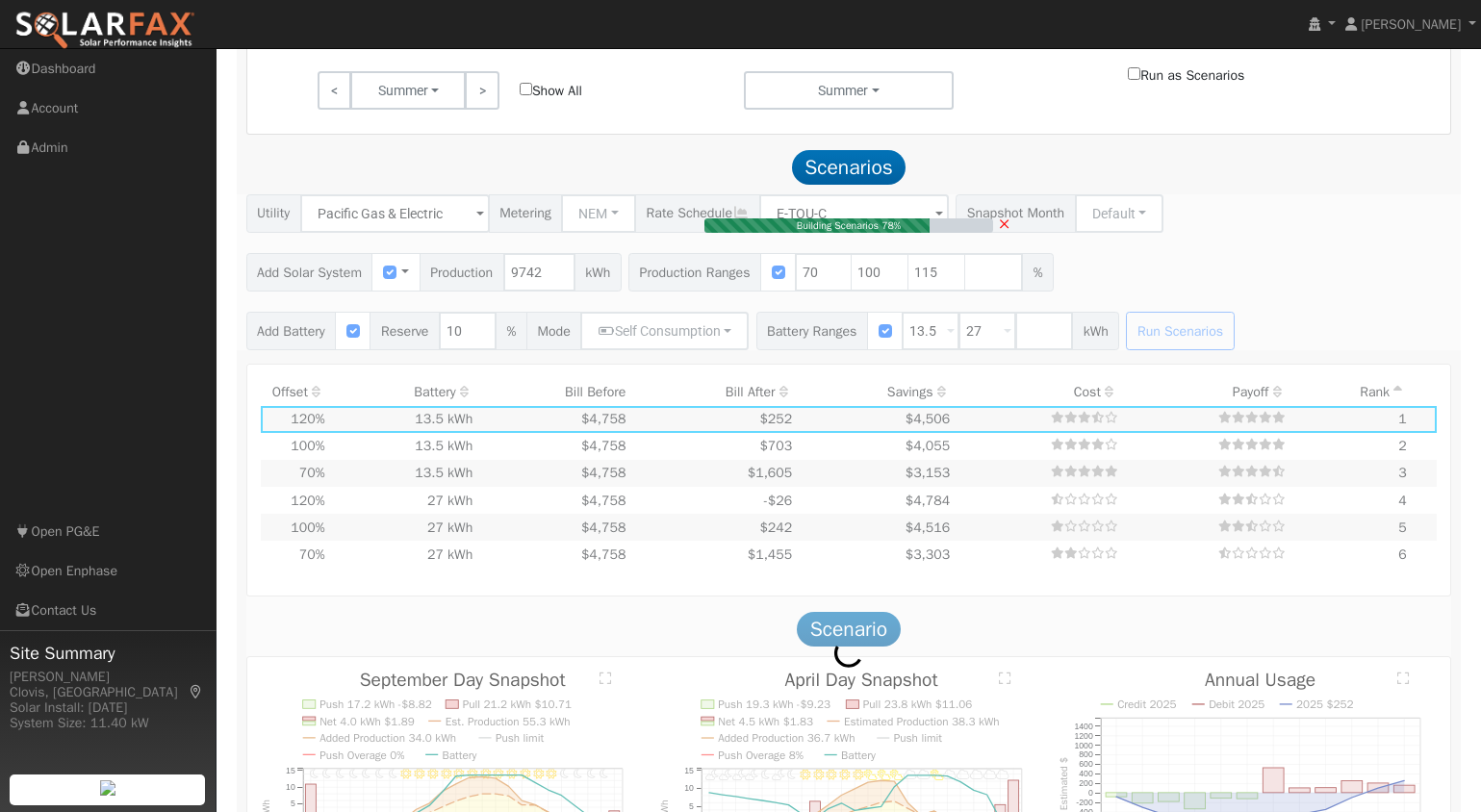 type on "$12,392" 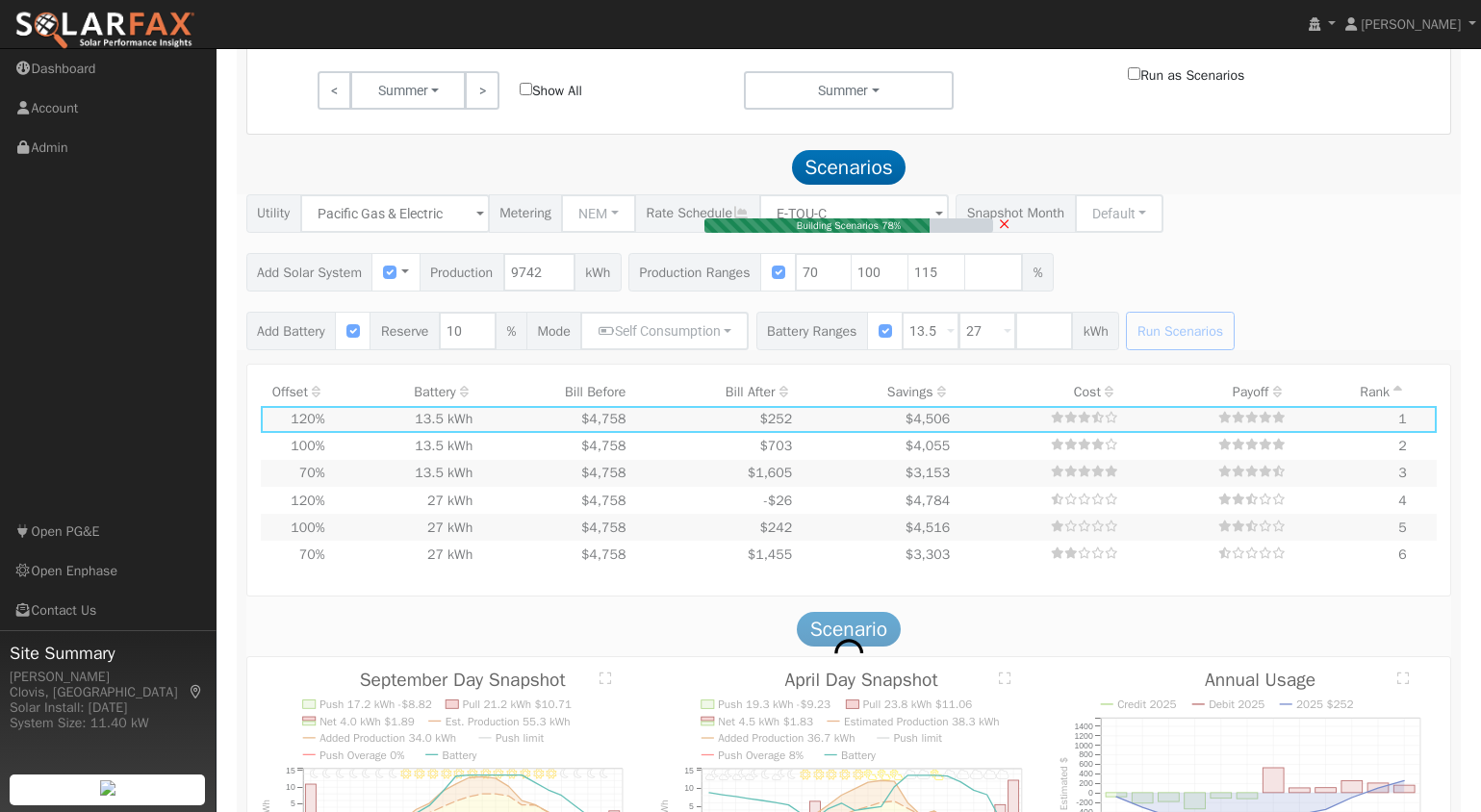 type on "7.5" 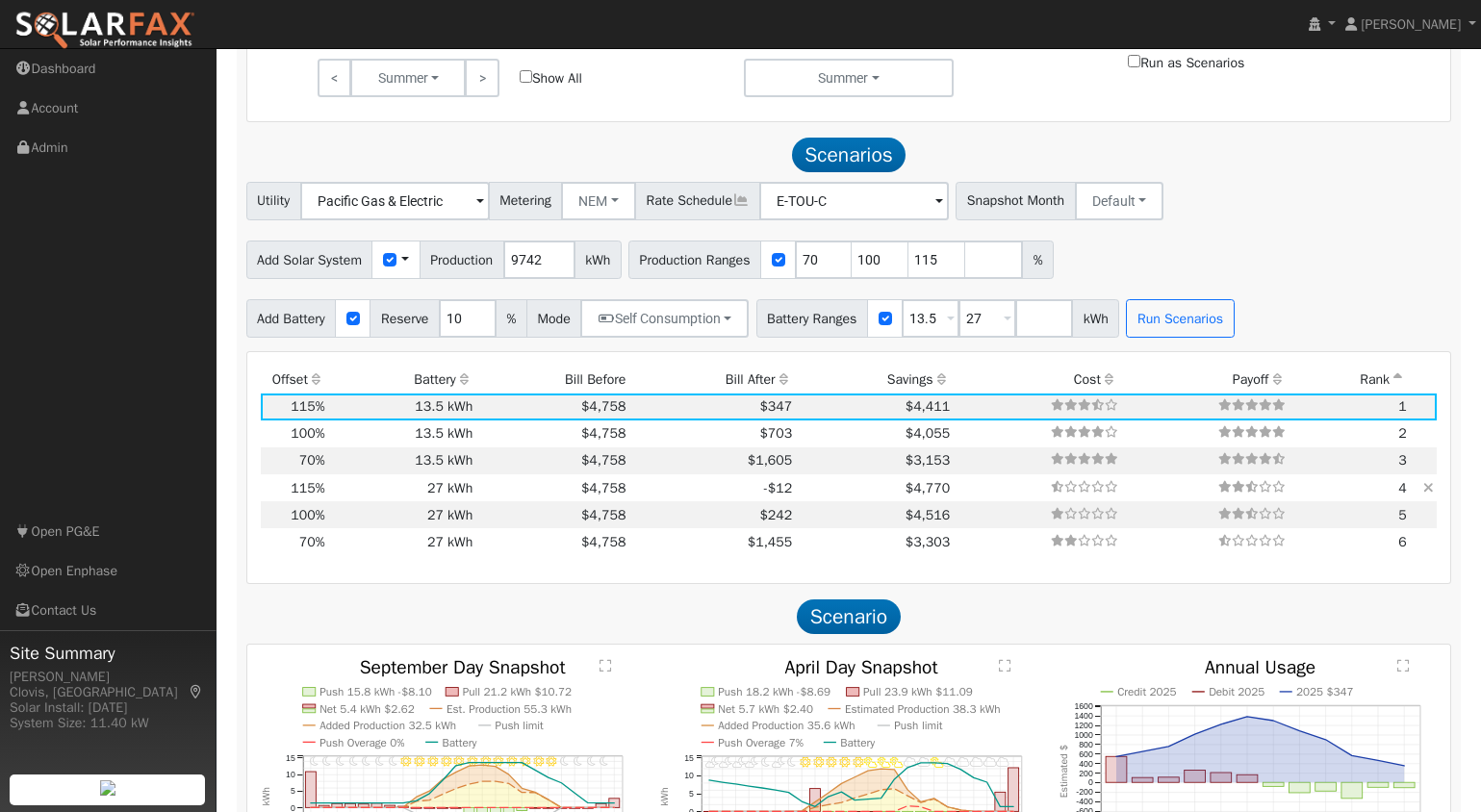 scroll, scrollTop: 1292, scrollLeft: 0, axis: vertical 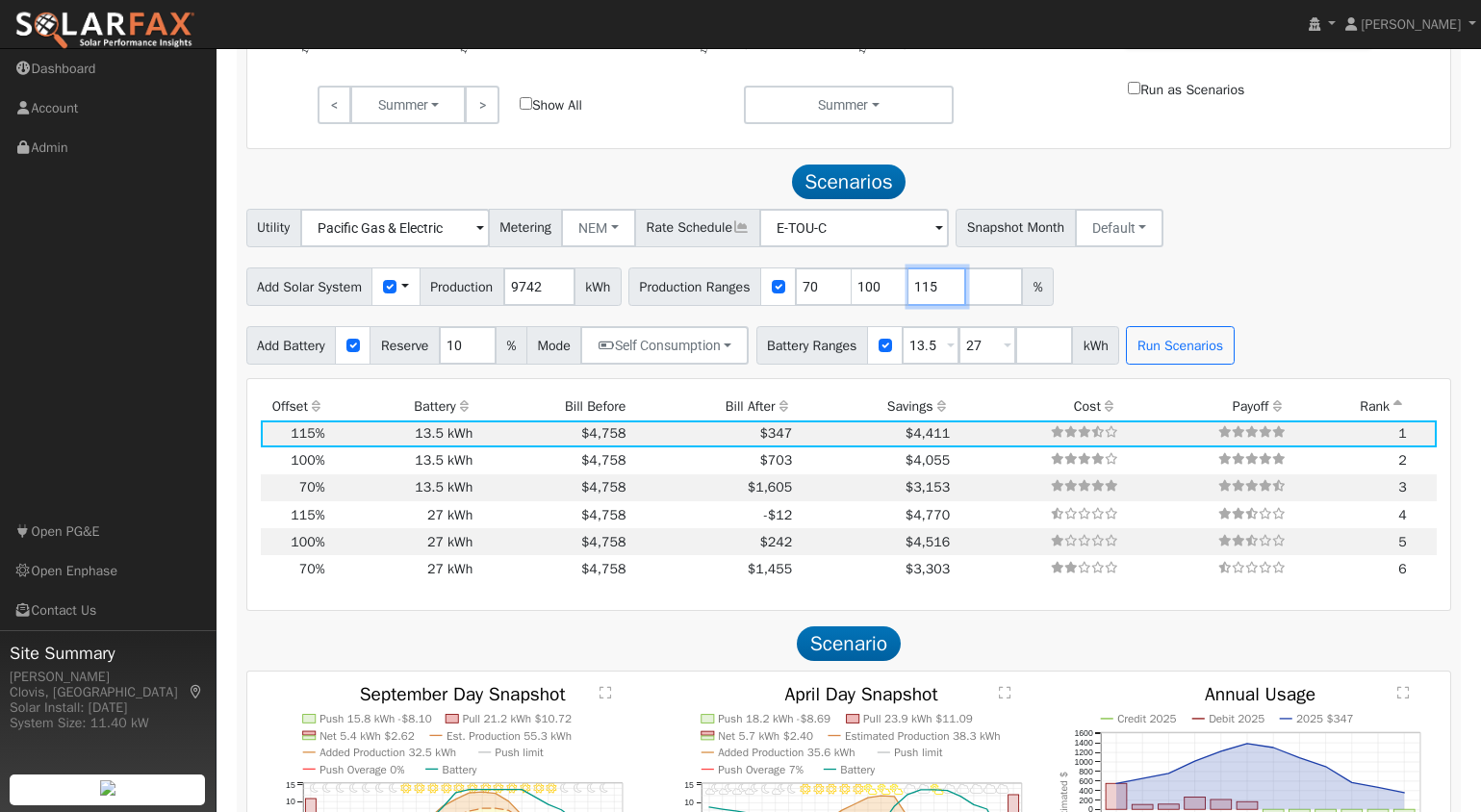 click on "115" at bounding box center (937, 287) 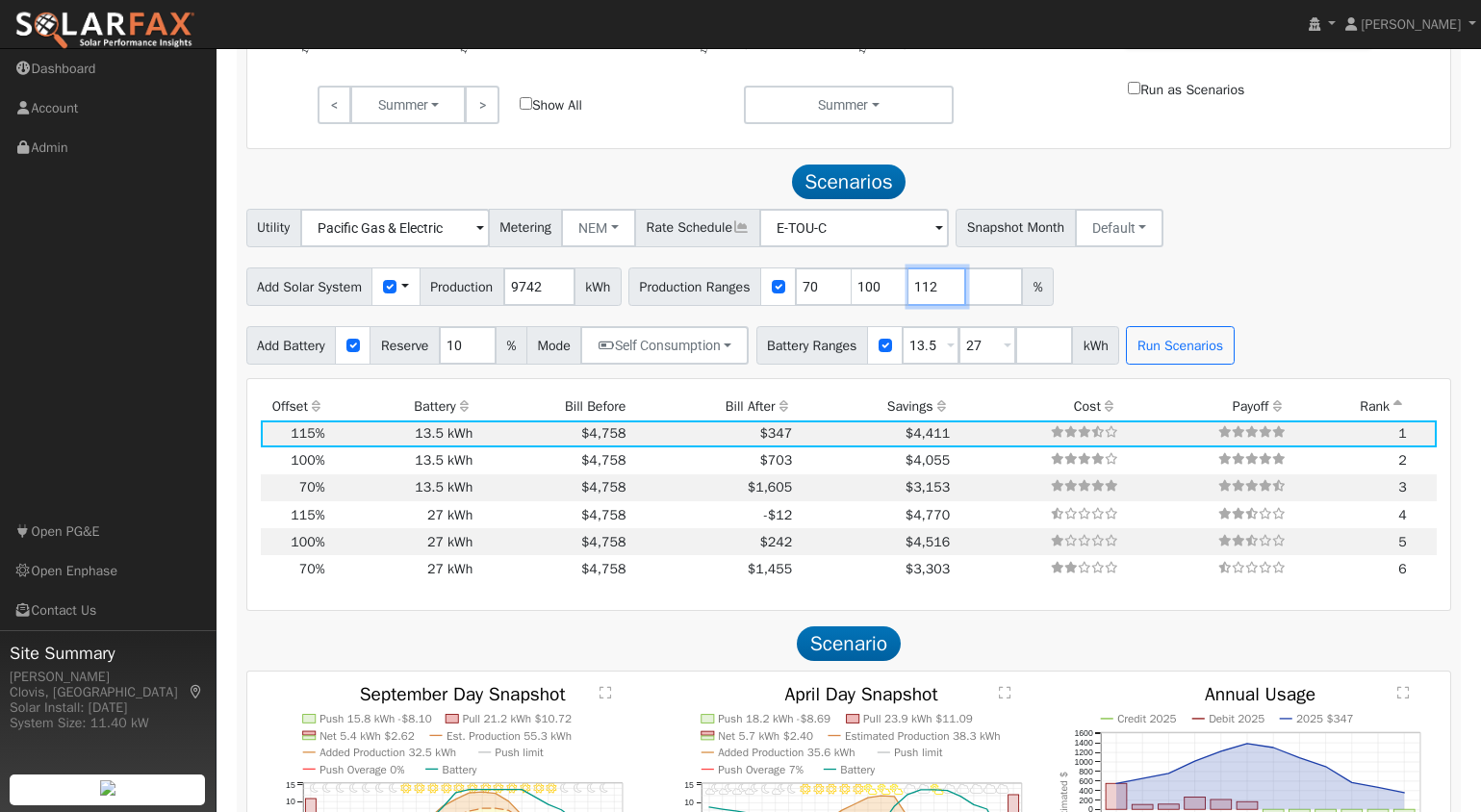 click on "112" at bounding box center [937, 287] 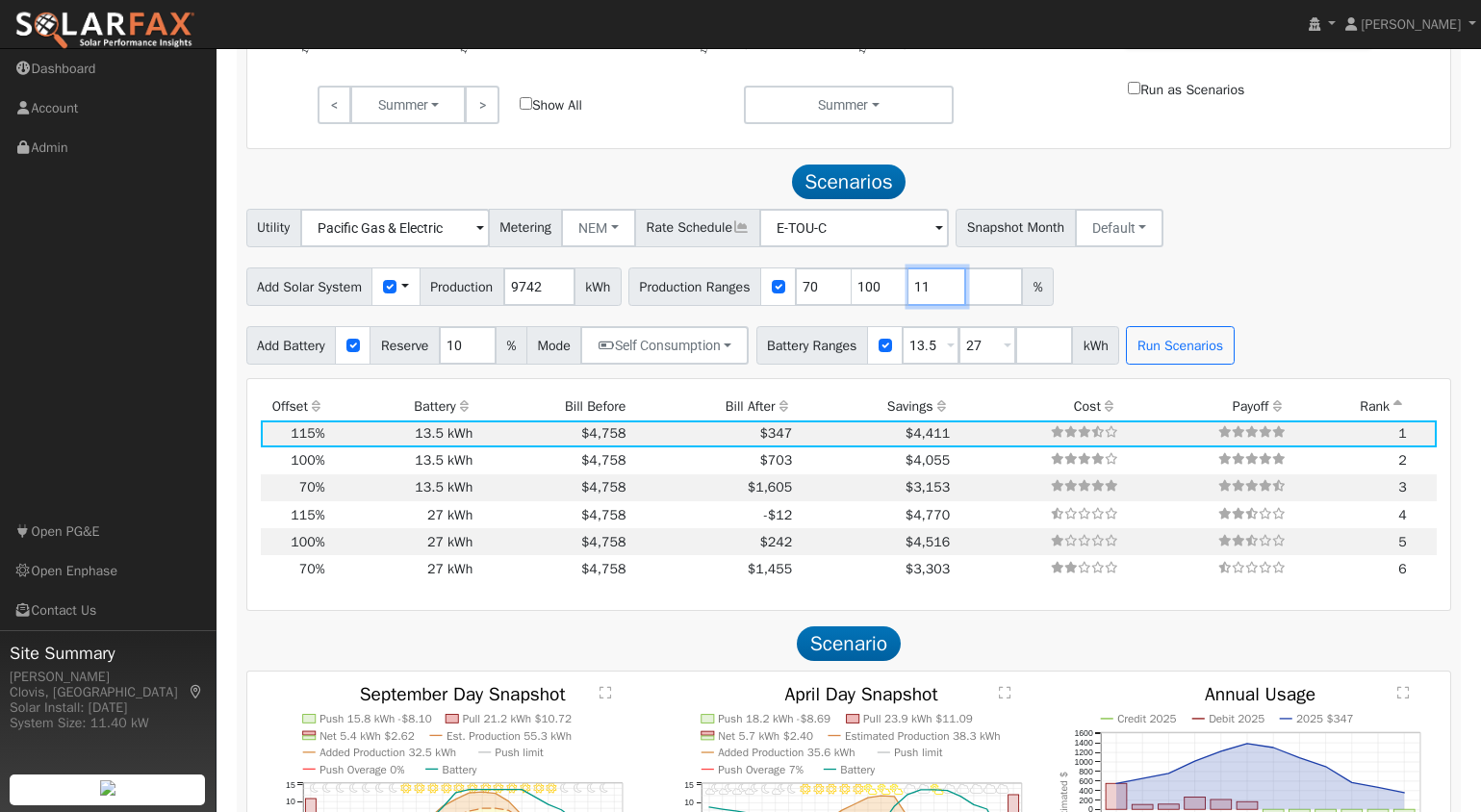 type on "11" 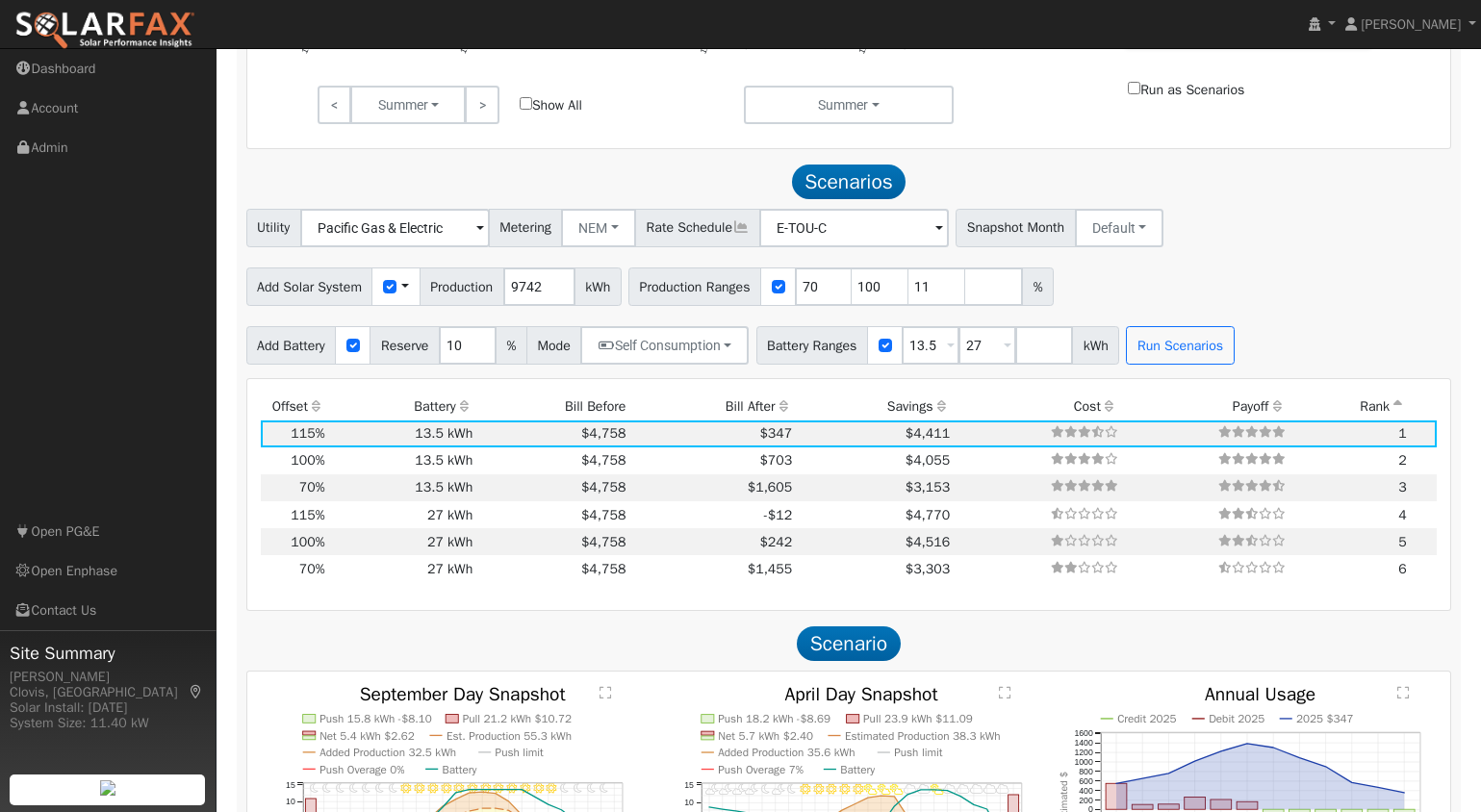type on "11" 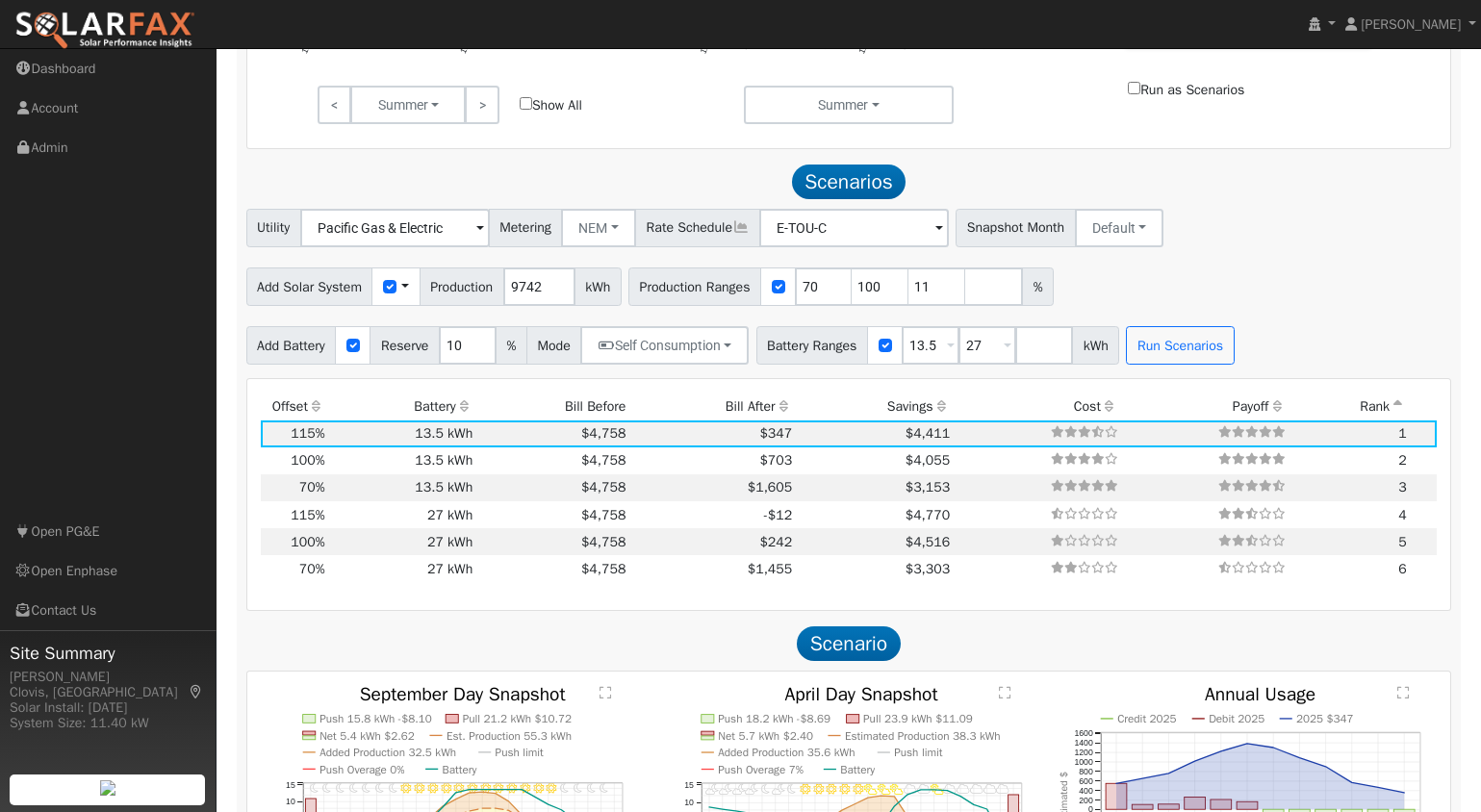 type on "70" 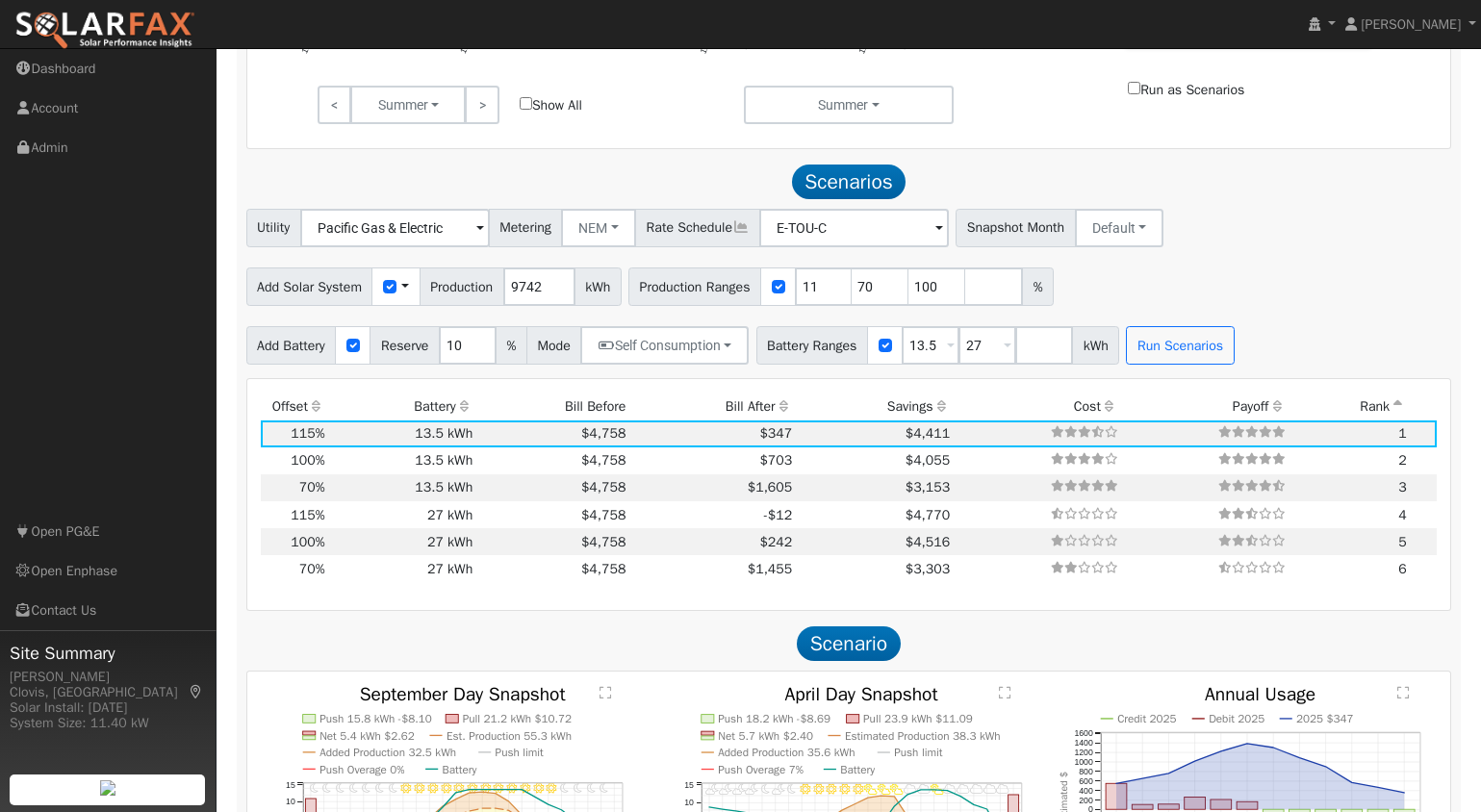 click on "Add Solar System Use CSV Data Production 9742 kWh Production Ranges 11 70 100 %" at bounding box center [849, 283] 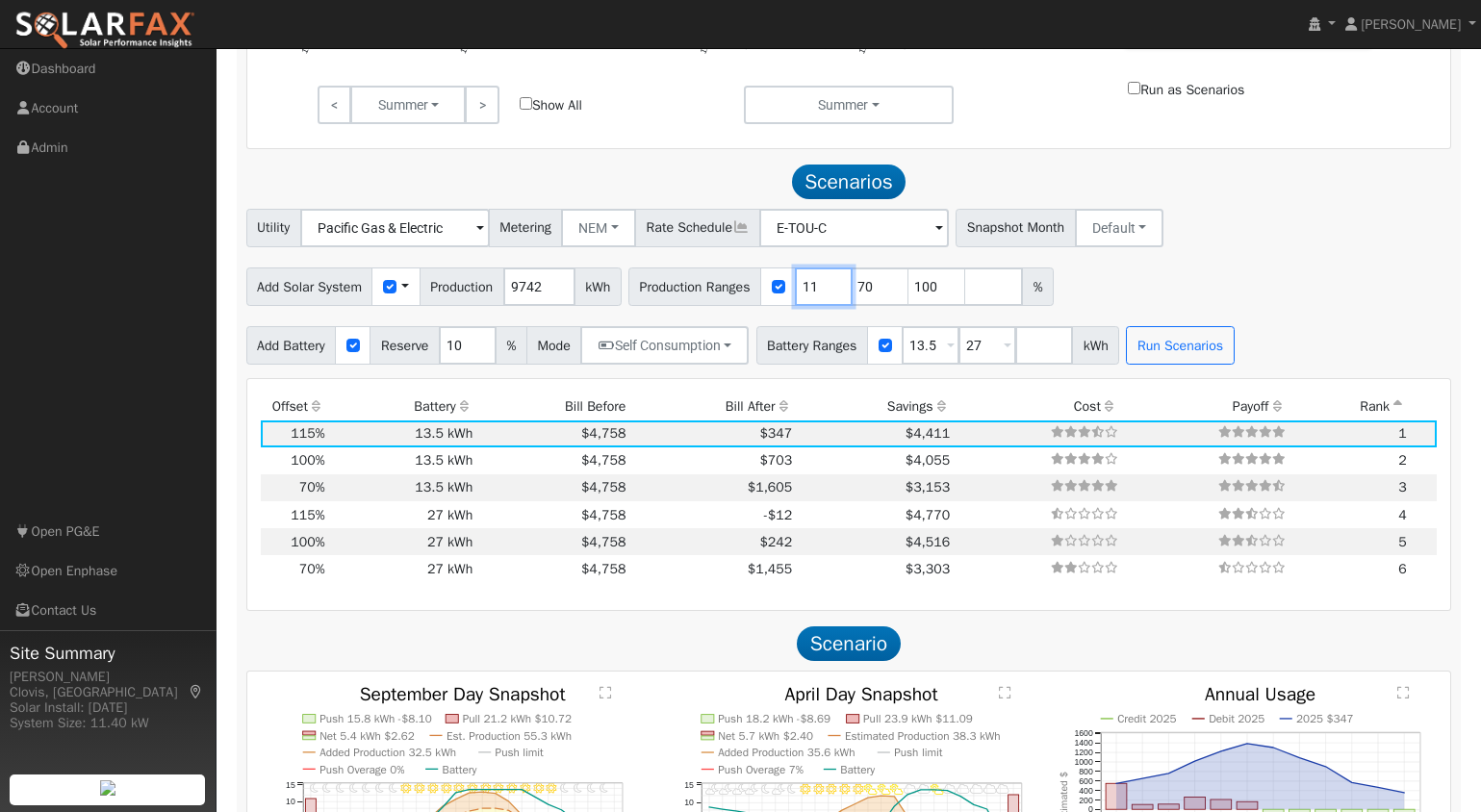 click on "11" at bounding box center (824, 287) 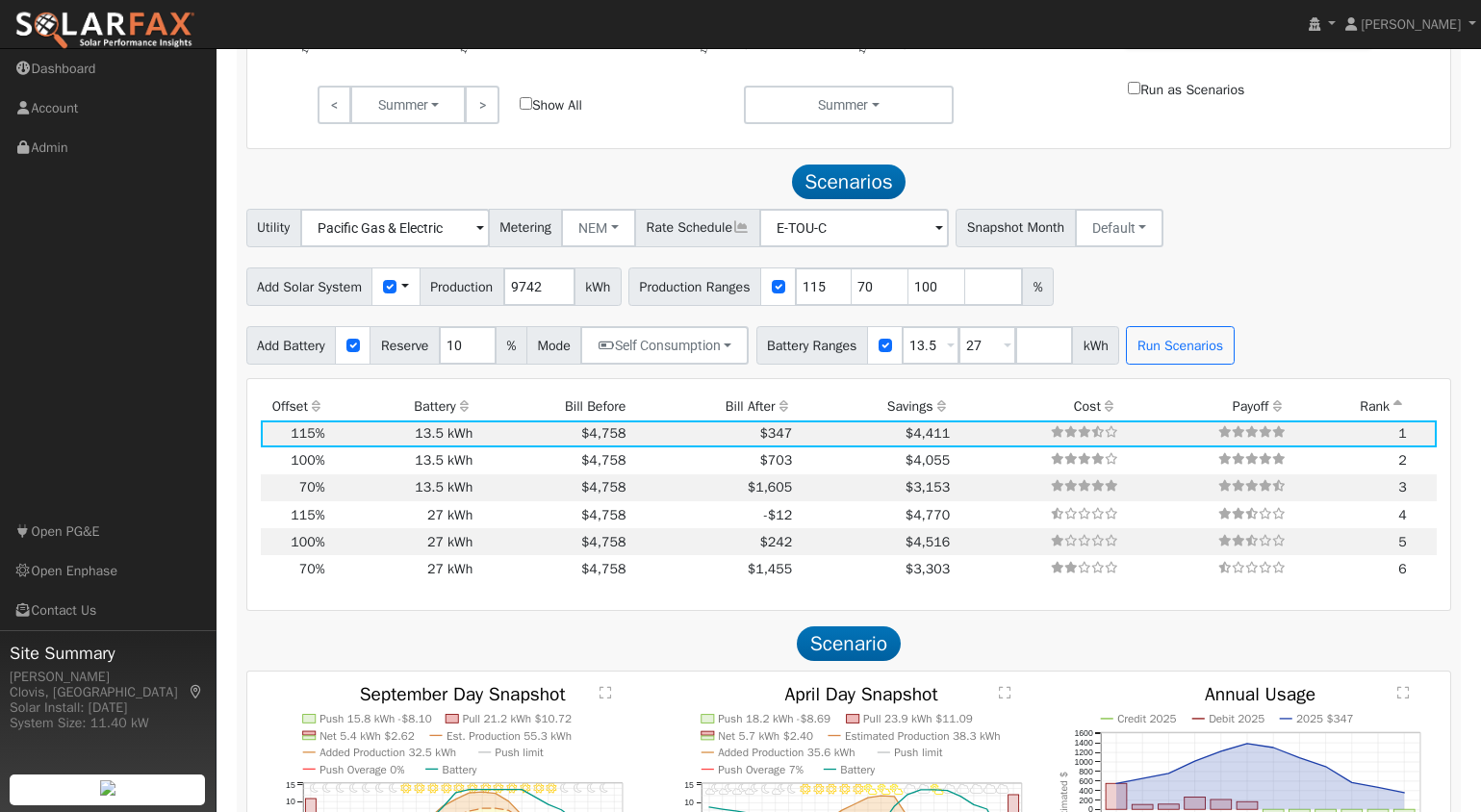 type on "70" 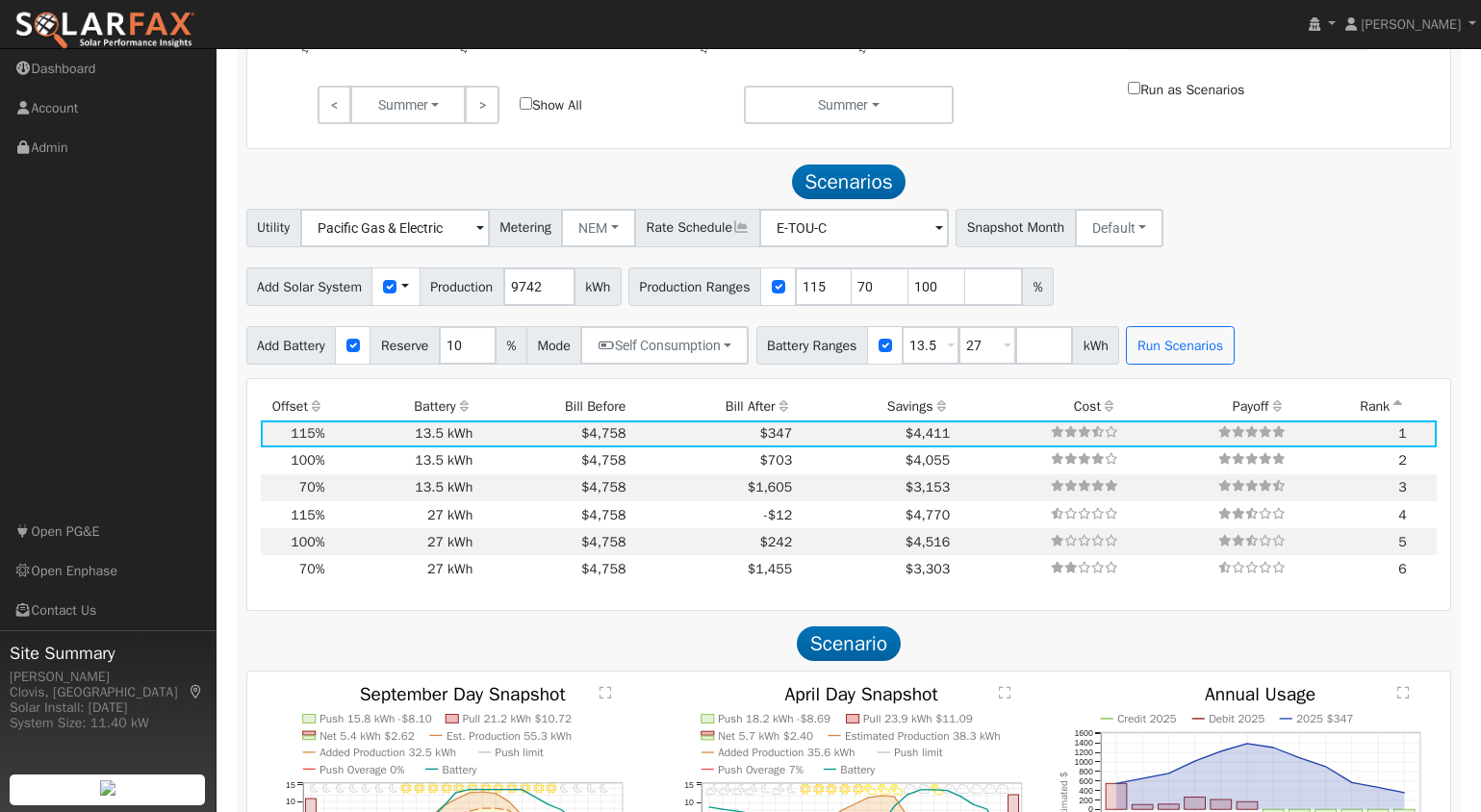 type on "100" 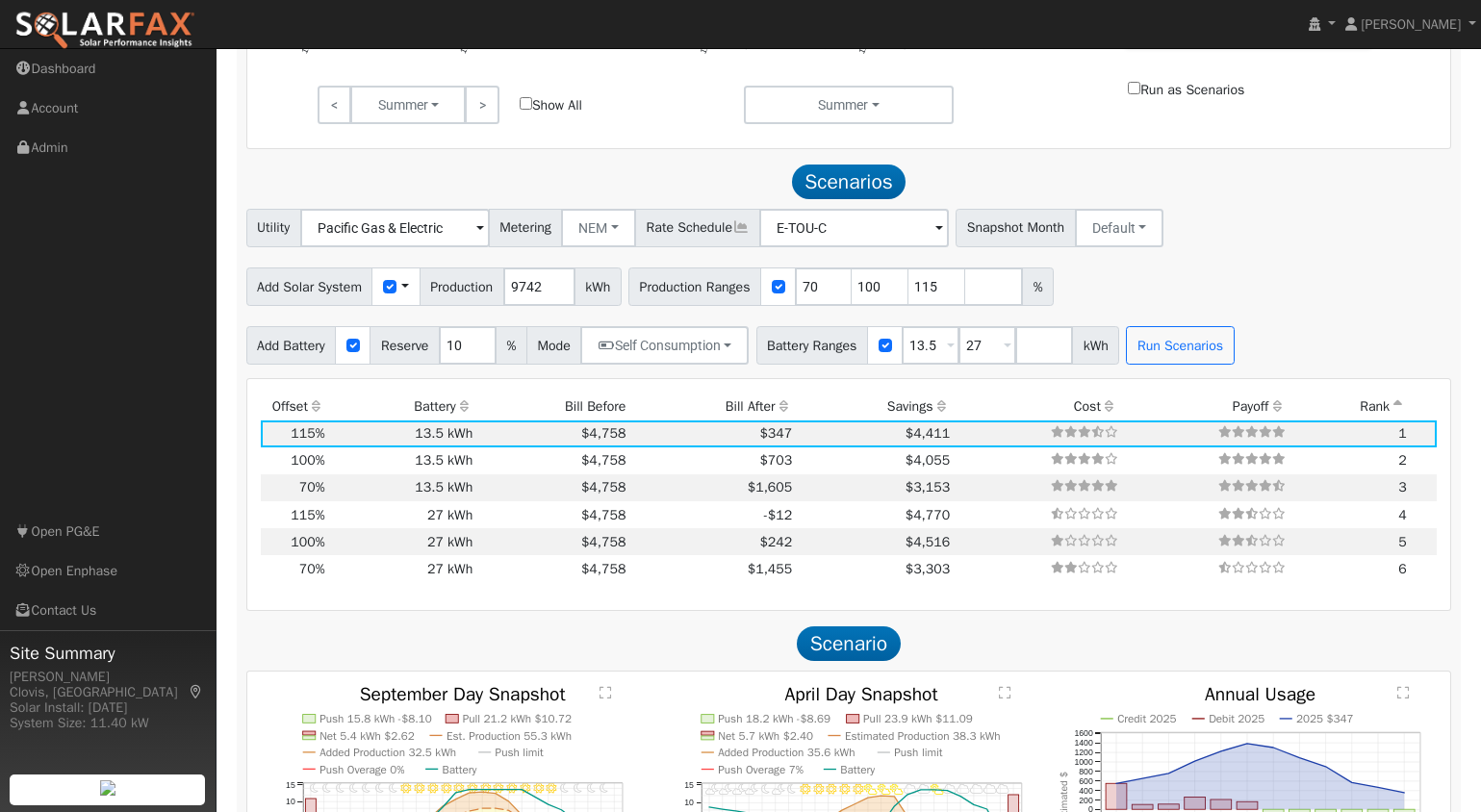 click on "Add Solar System Use CSV Data Production 9742 kWh Production Ranges 70 100 115 %" at bounding box center [849, 283] 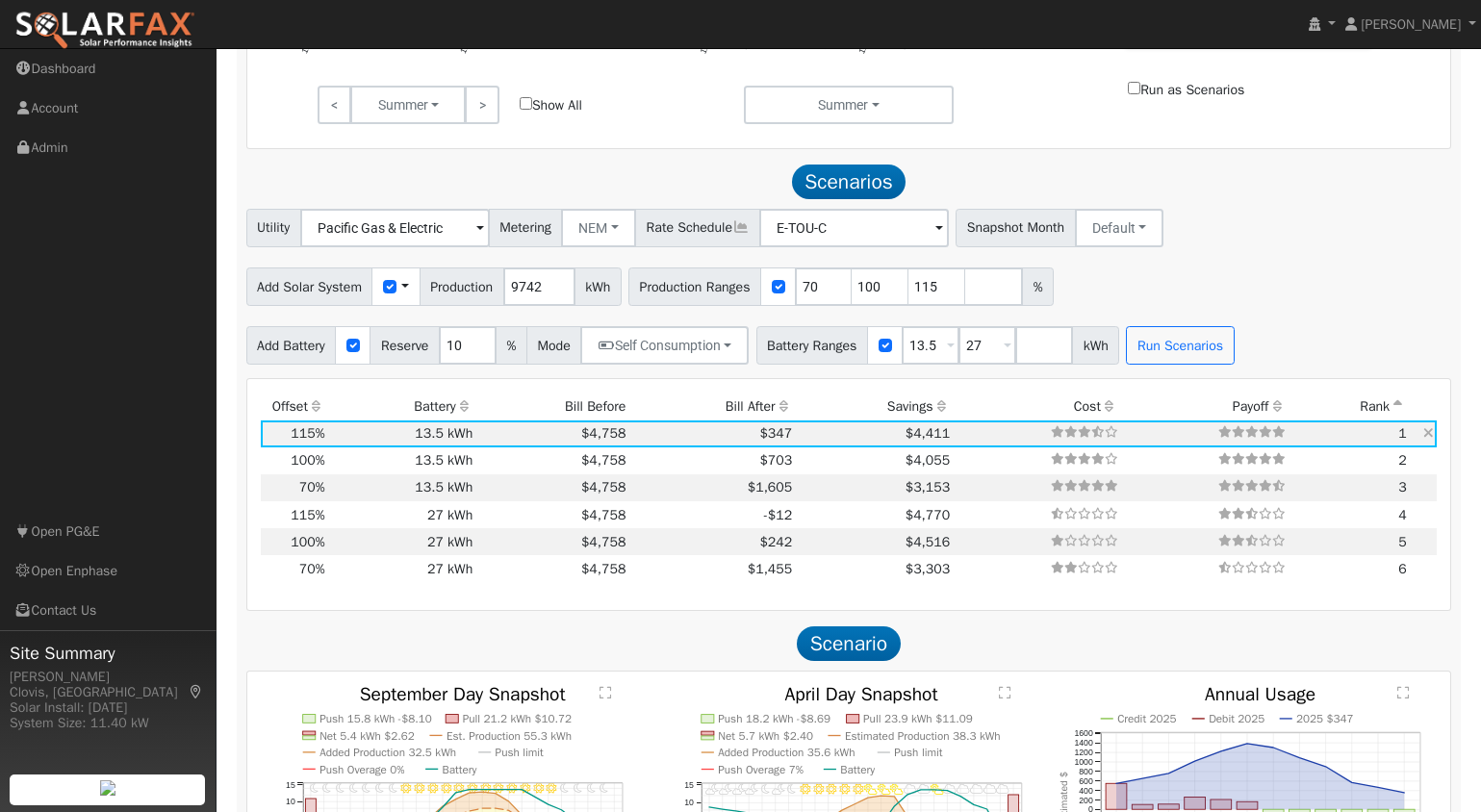click on "$347" at bounding box center [712, 434] 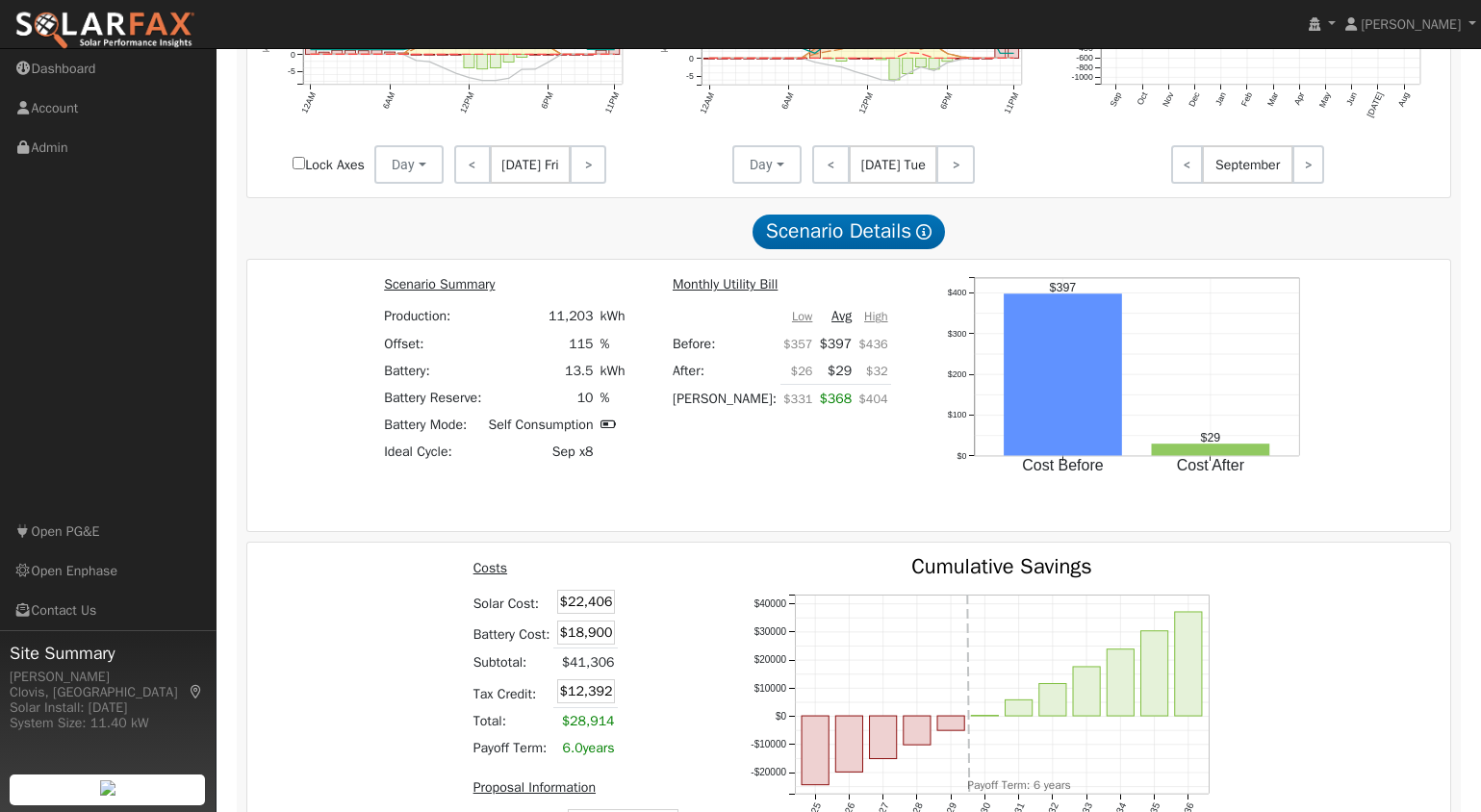 scroll, scrollTop: 2151, scrollLeft: 0, axis: vertical 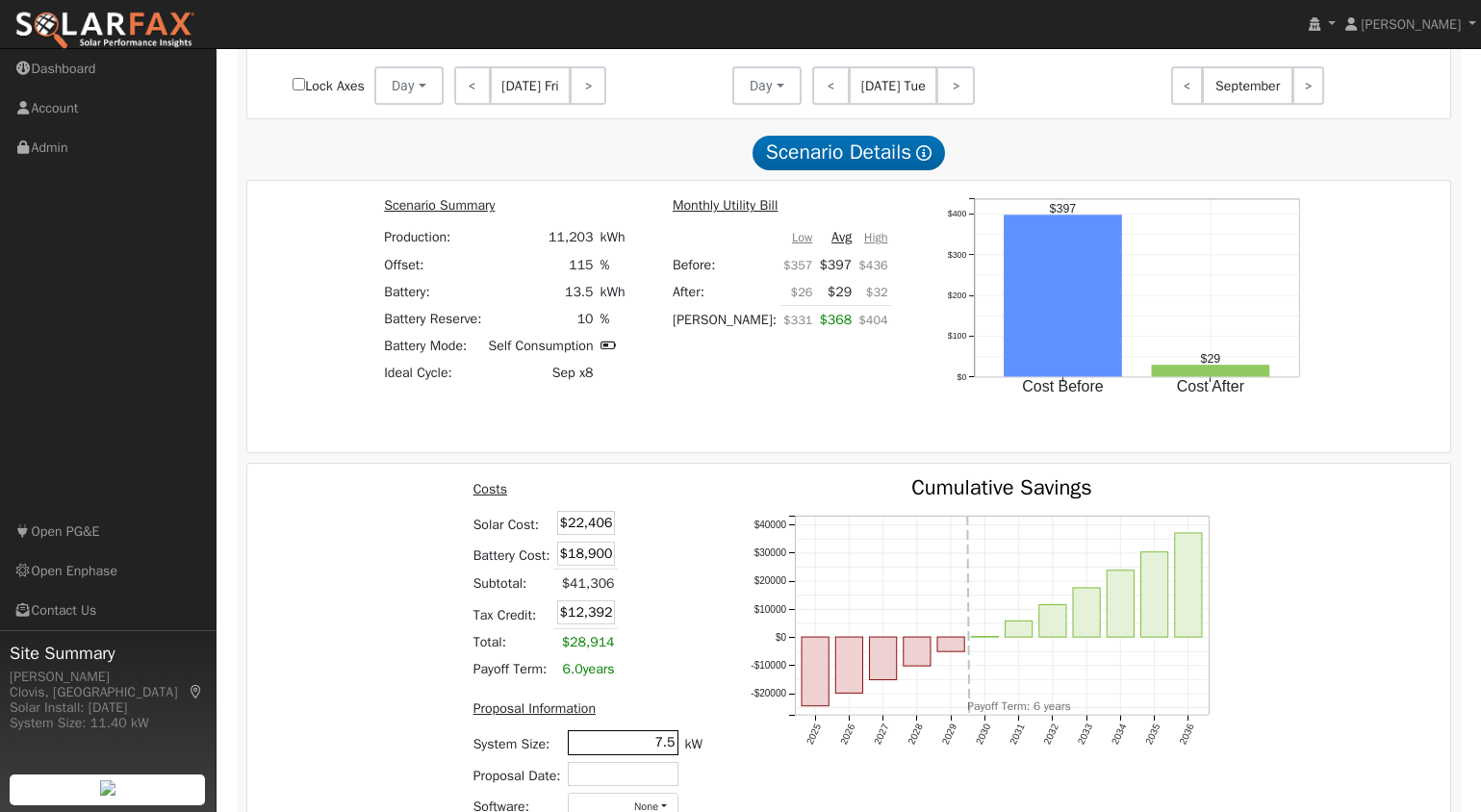 click on "7.5" at bounding box center (623, 742) 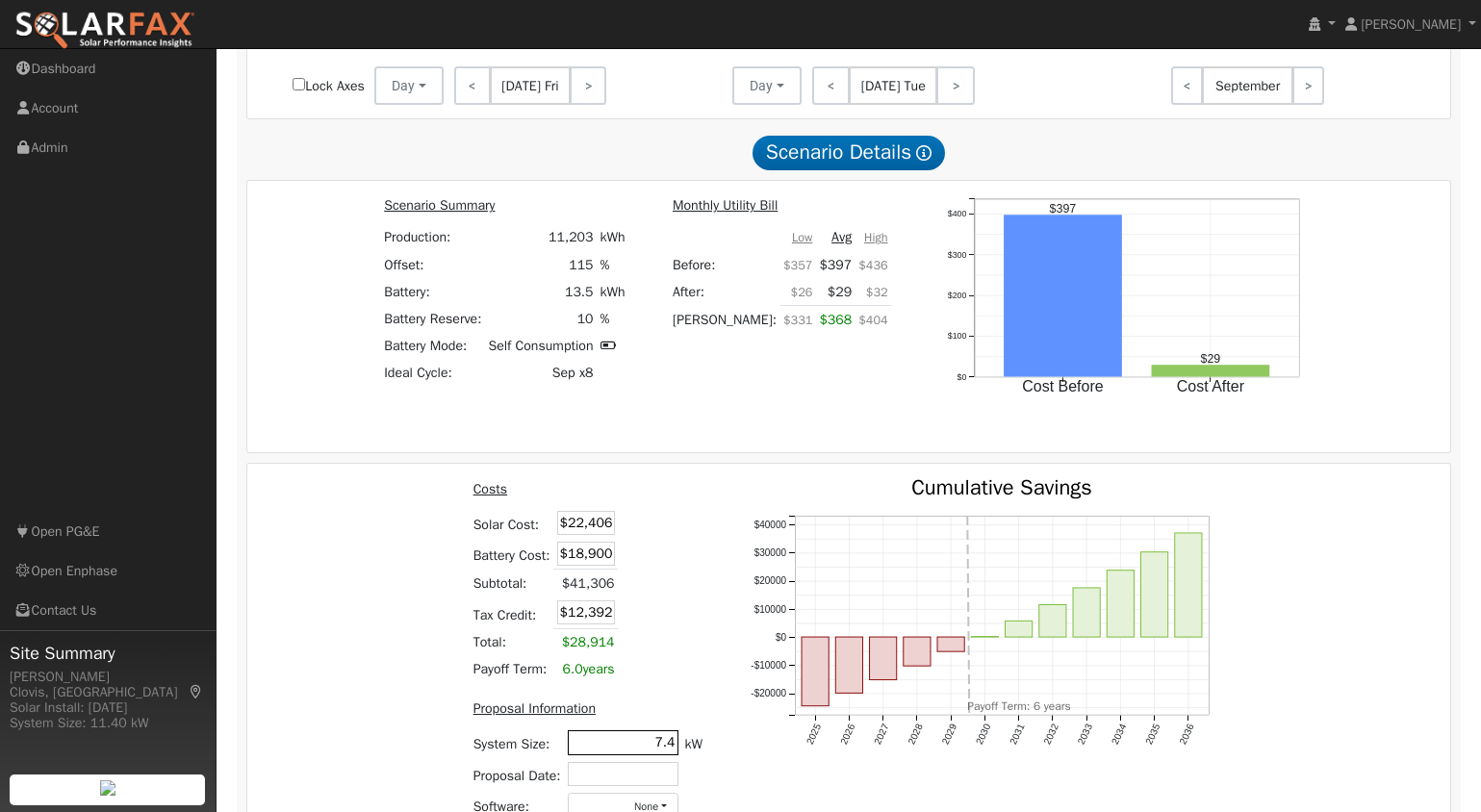 type on "7.4" 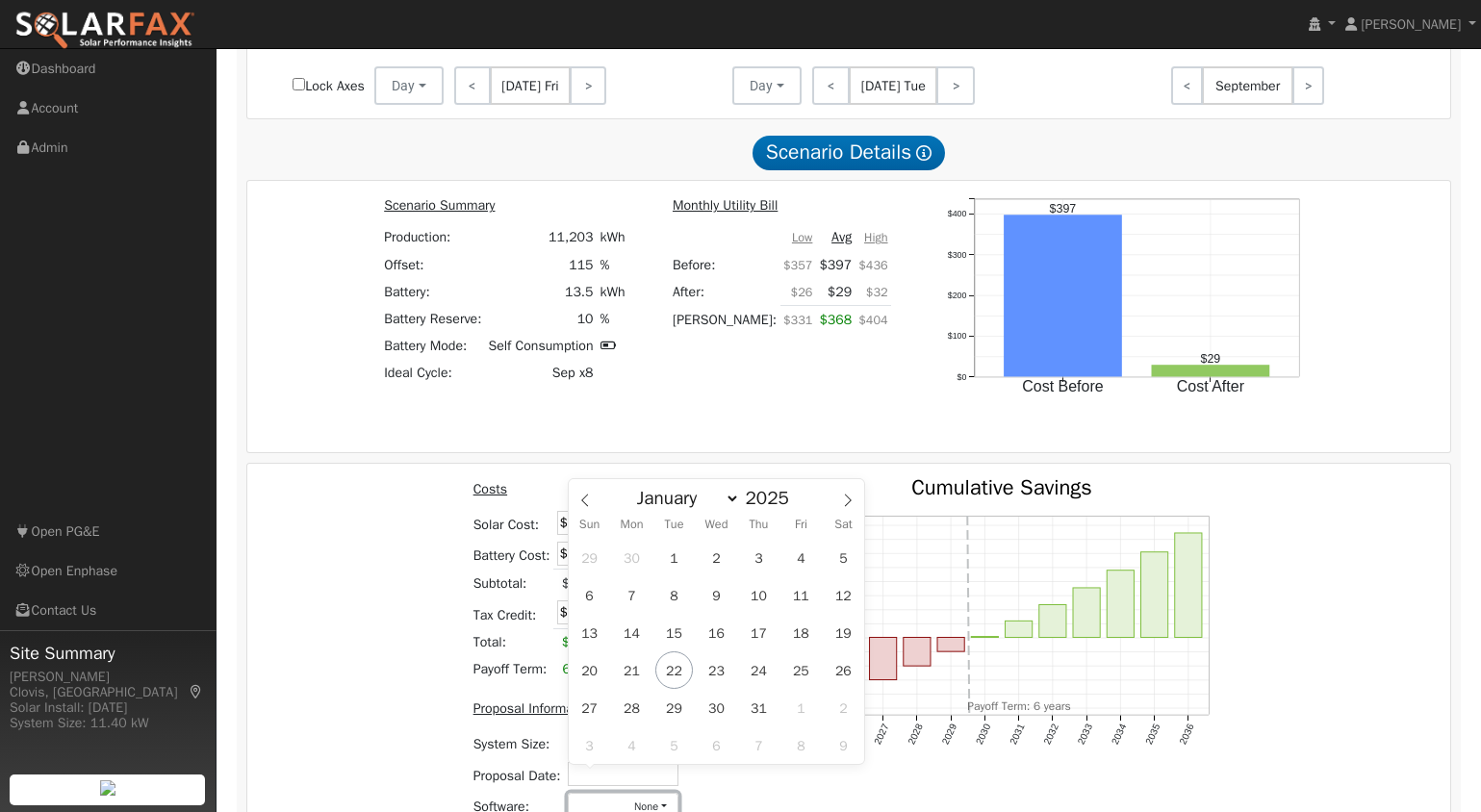 type 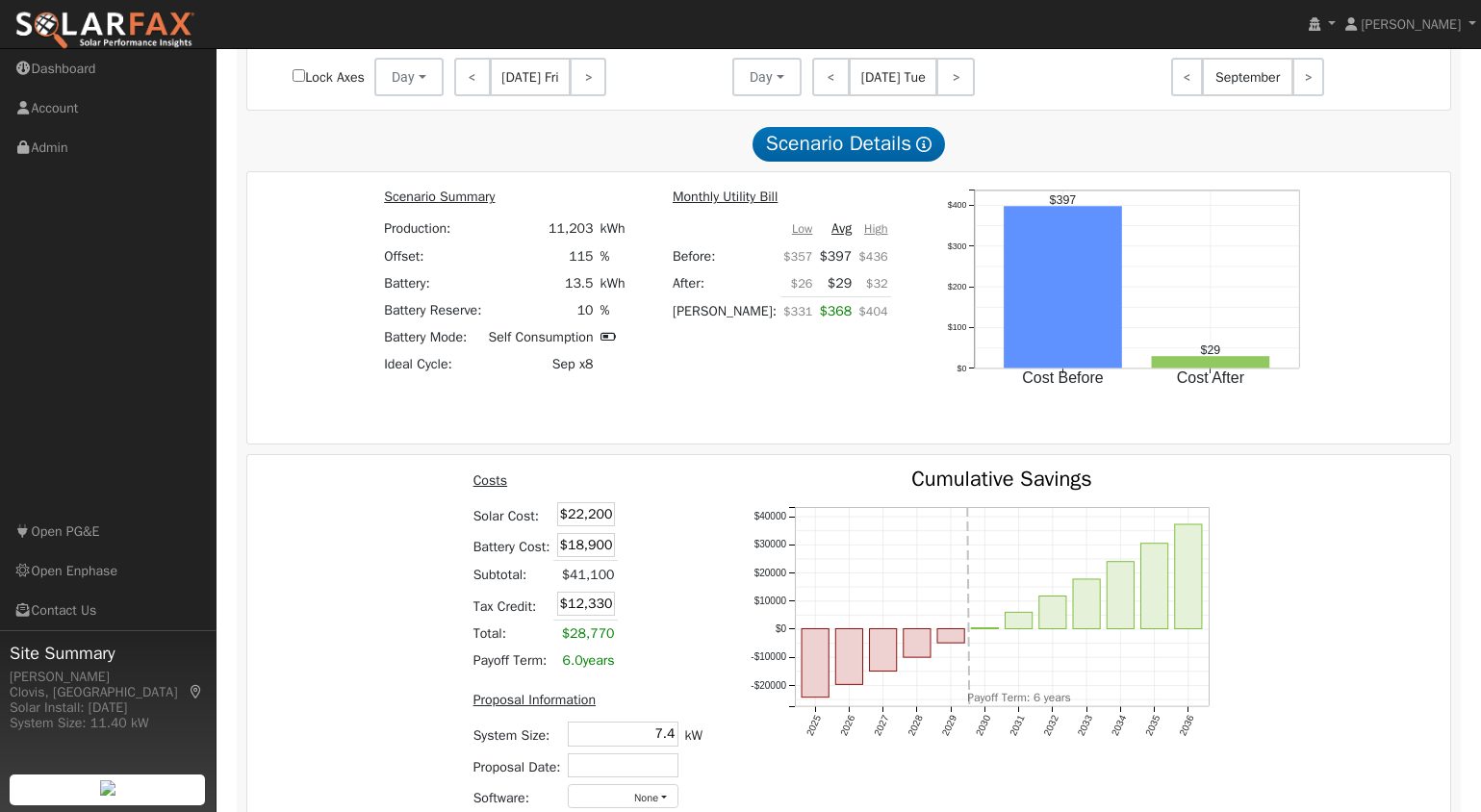 click on "Costs  Solar Cost:  $22,200  Battery Cost:  $18,900 Subtotal: $41,100  Tax Credit:  $12,330 Total: $28,770 Payoff Term: 6.0  years Proposal Information  System Size:  7.4 7.4 kW Proposal Date: Software: None - None - Aurora Energy Toolbase OpenSolar Solo Solargraf - Other - 2025 2026 2027 2028 2029 2030 2031 2032 2033 2034 2035 2036 -$20000 -$10000 $0 $10000 $20000 $30000 $40000 Cumulative Savings onclick="" onclick="" onclick="" onclick="" onclick="" onclick="" onclick="" onclick="" onclick="" onclick="" onclick="" onclick="" Payoff Term: 6 years" at bounding box center (849, 647) 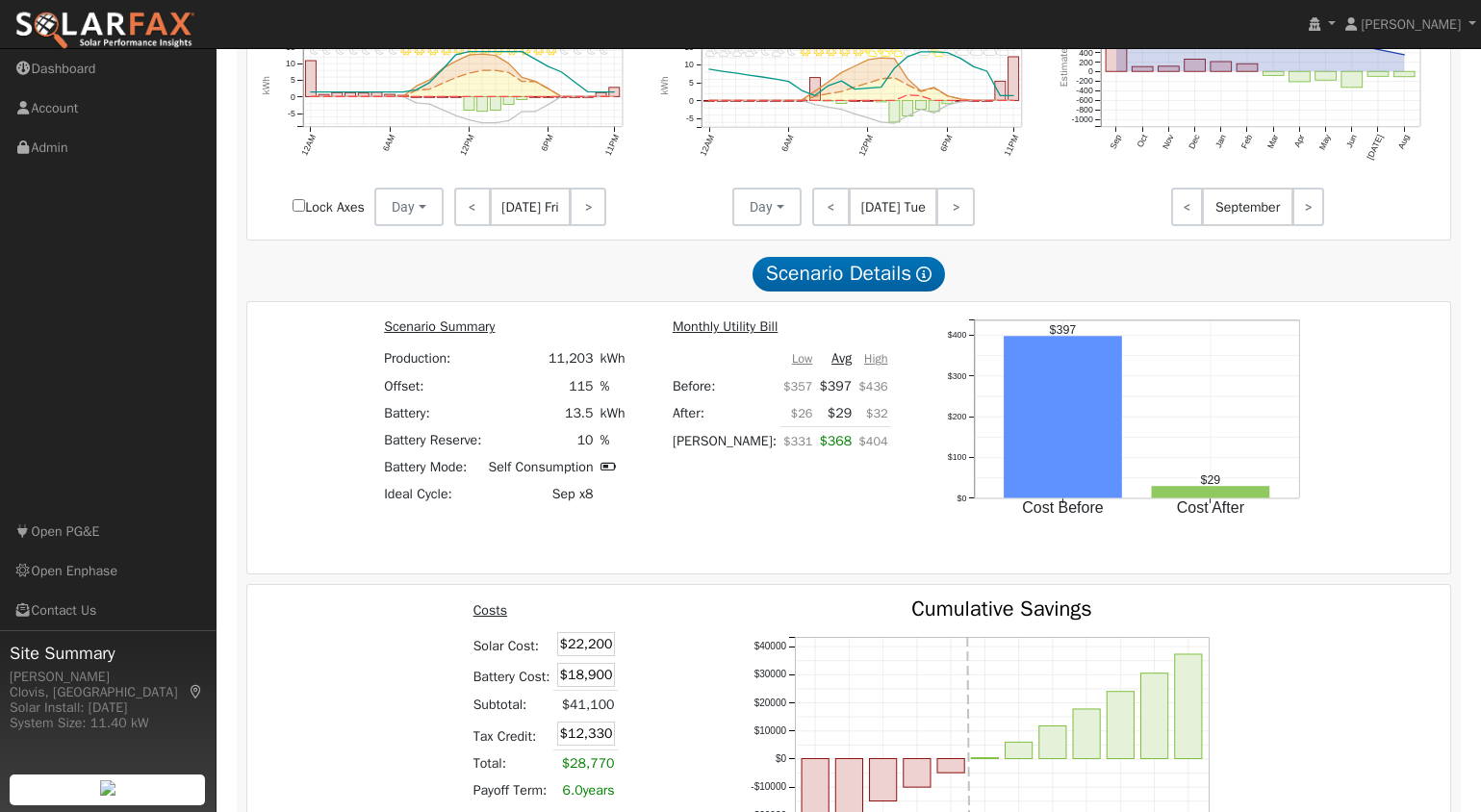 scroll, scrollTop: 2031, scrollLeft: 0, axis: vertical 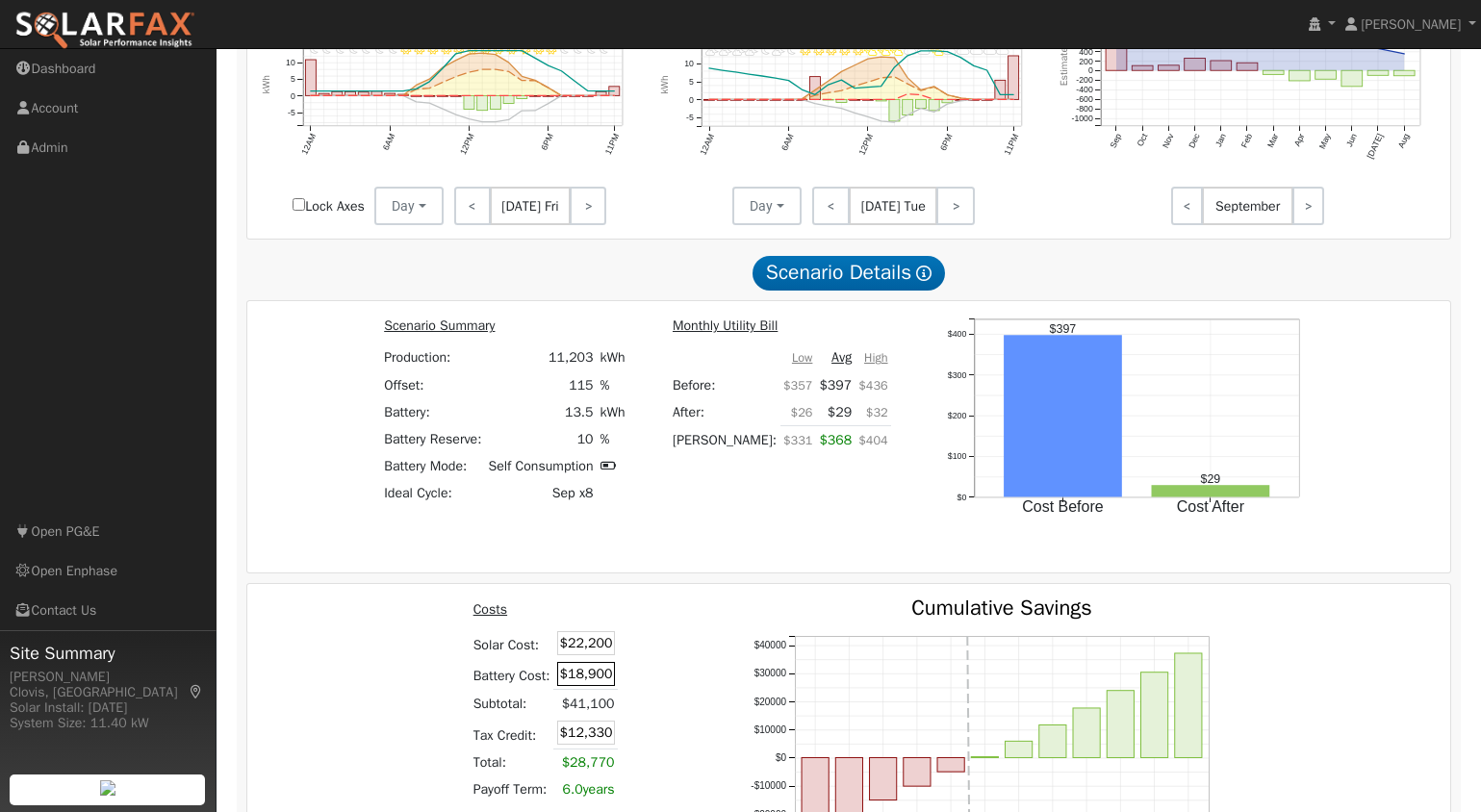 click on "$18,900" at bounding box center (586, 673) 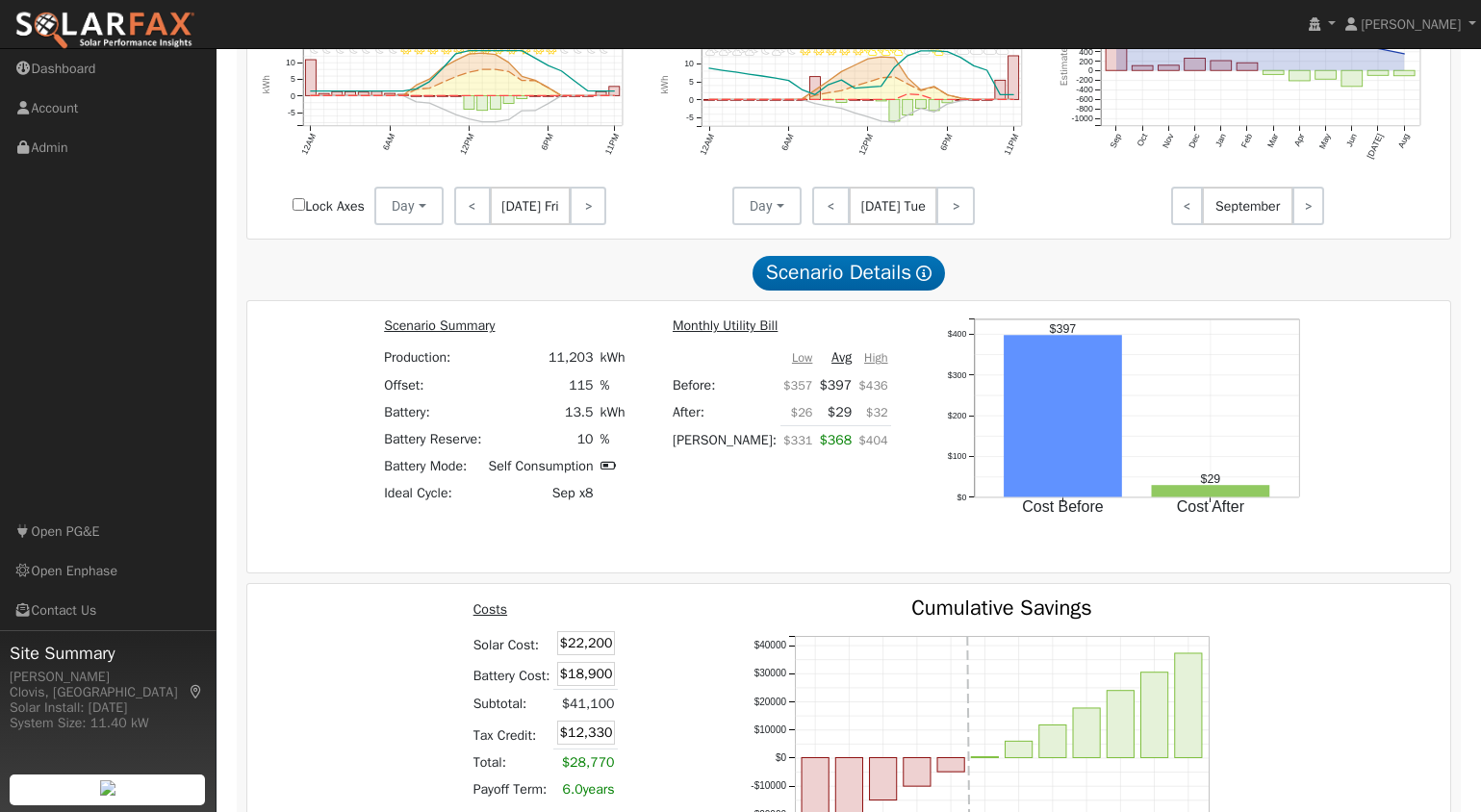 drag, startPoint x: 576, startPoint y: 677, endPoint x: 647, endPoint y: 676, distance: 71.00704 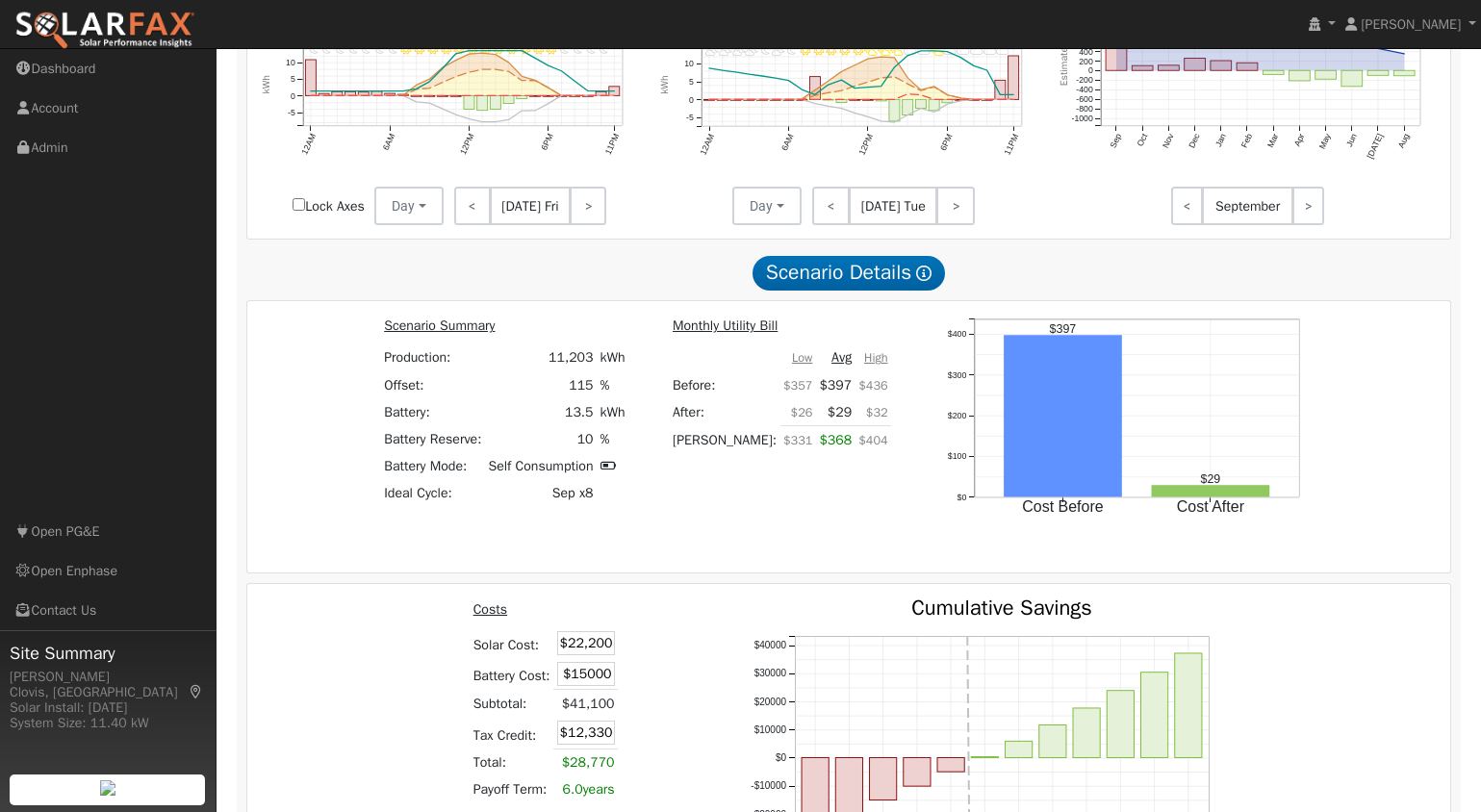 type on "$15,000" 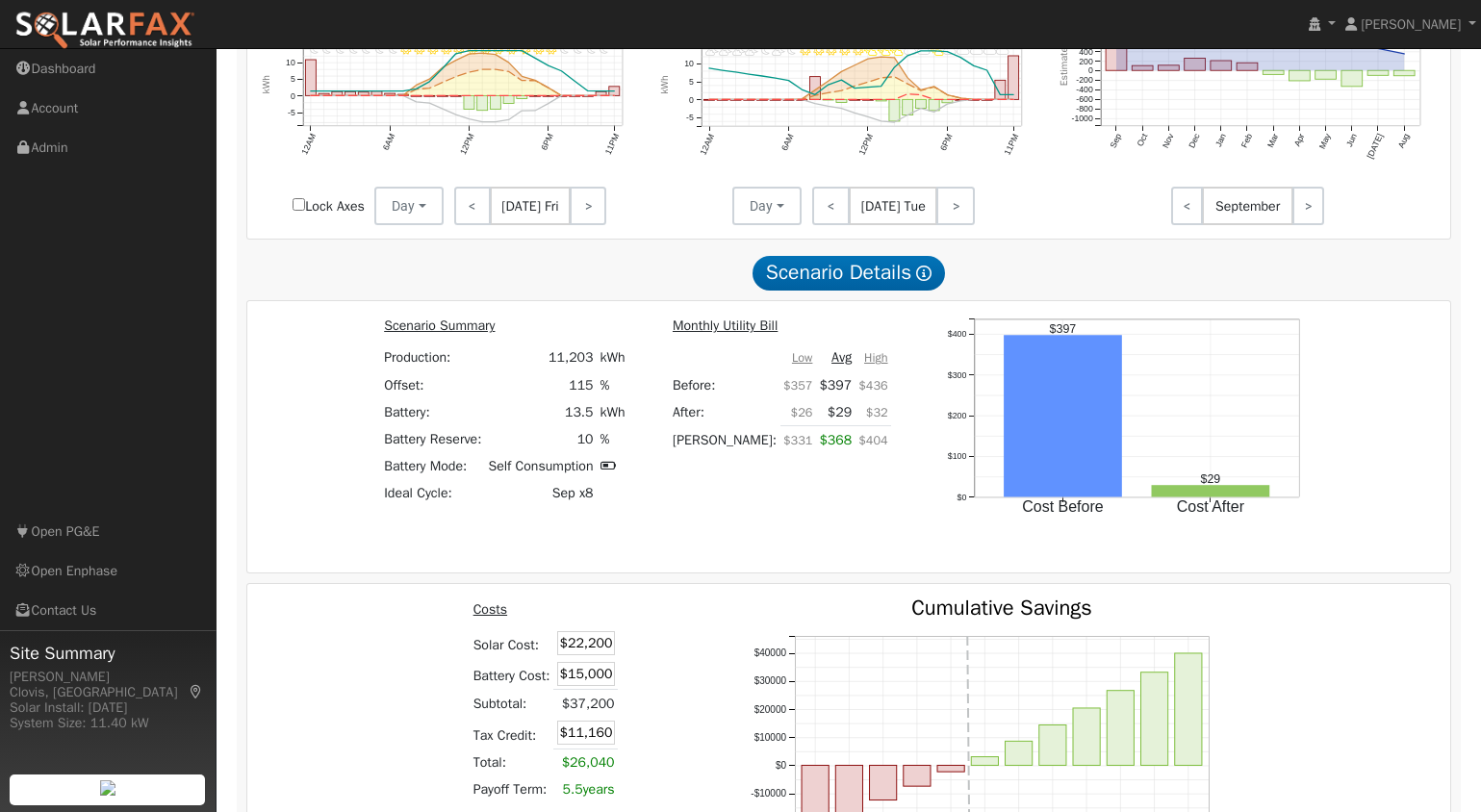 click at bounding box center (684, 612) 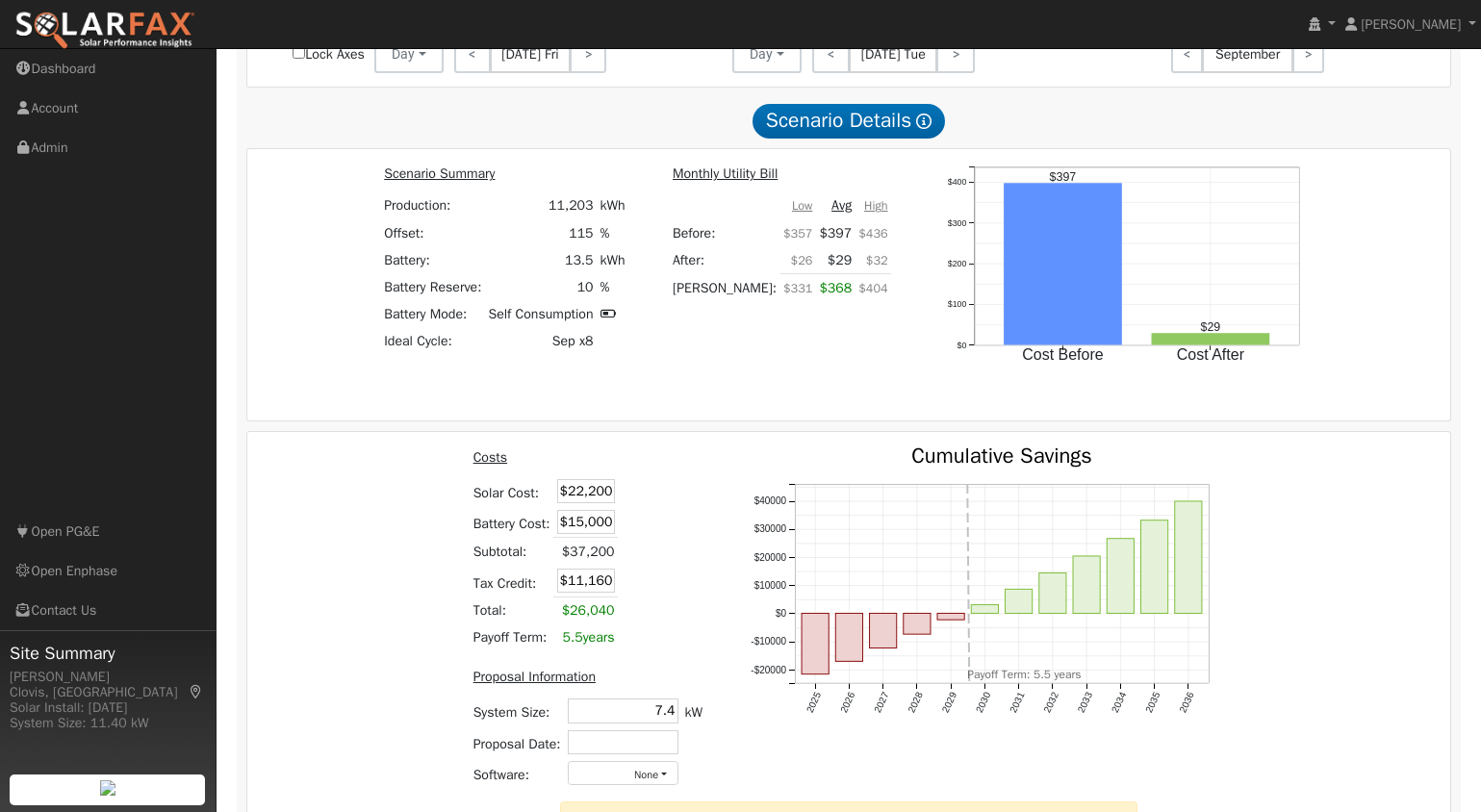 scroll, scrollTop: 2188, scrollLeft: 0, axis: vertical 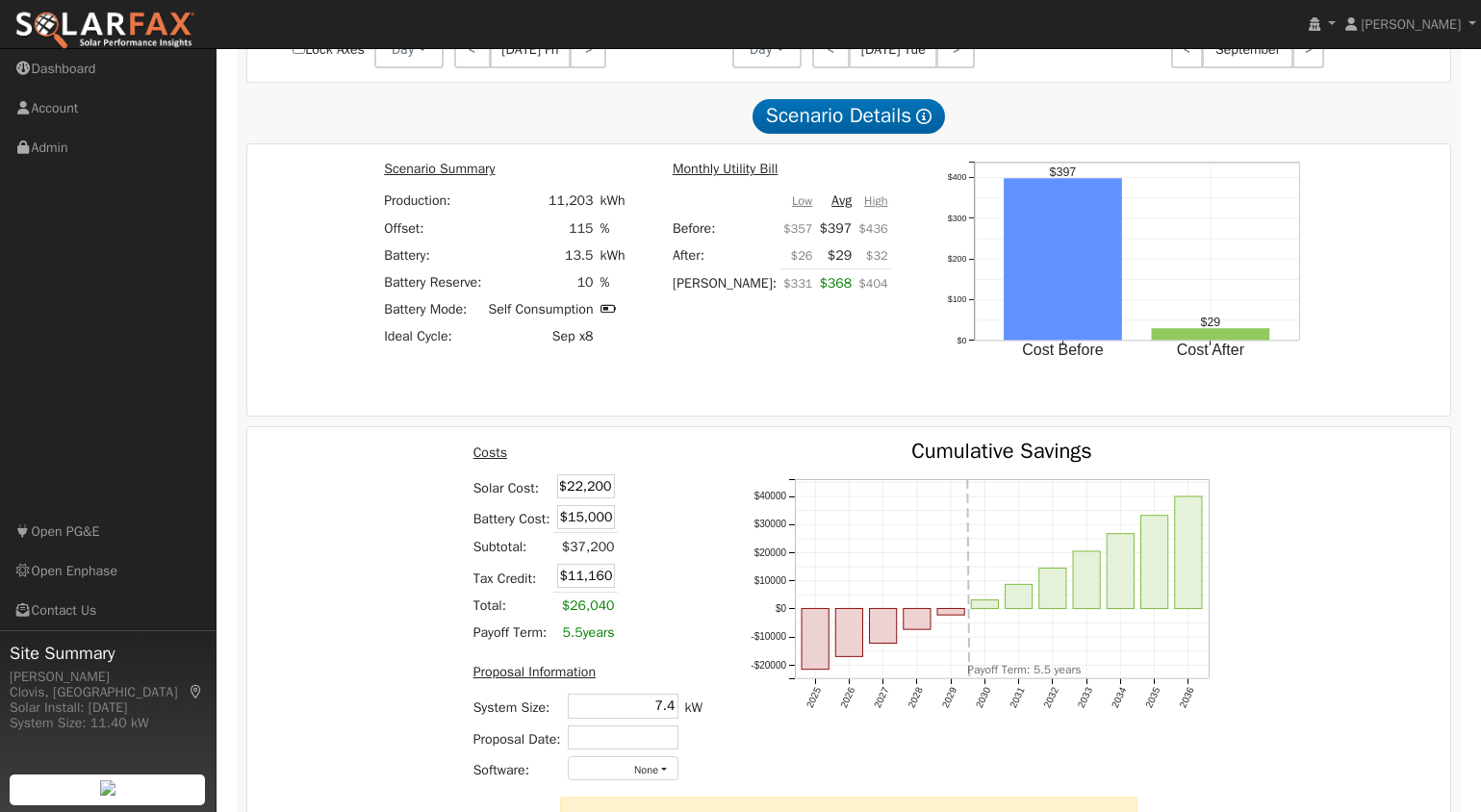 drag, startPoint x: 581, startPoint y: 490, endPoint x: 649, endPoint y: 490, distance: 68 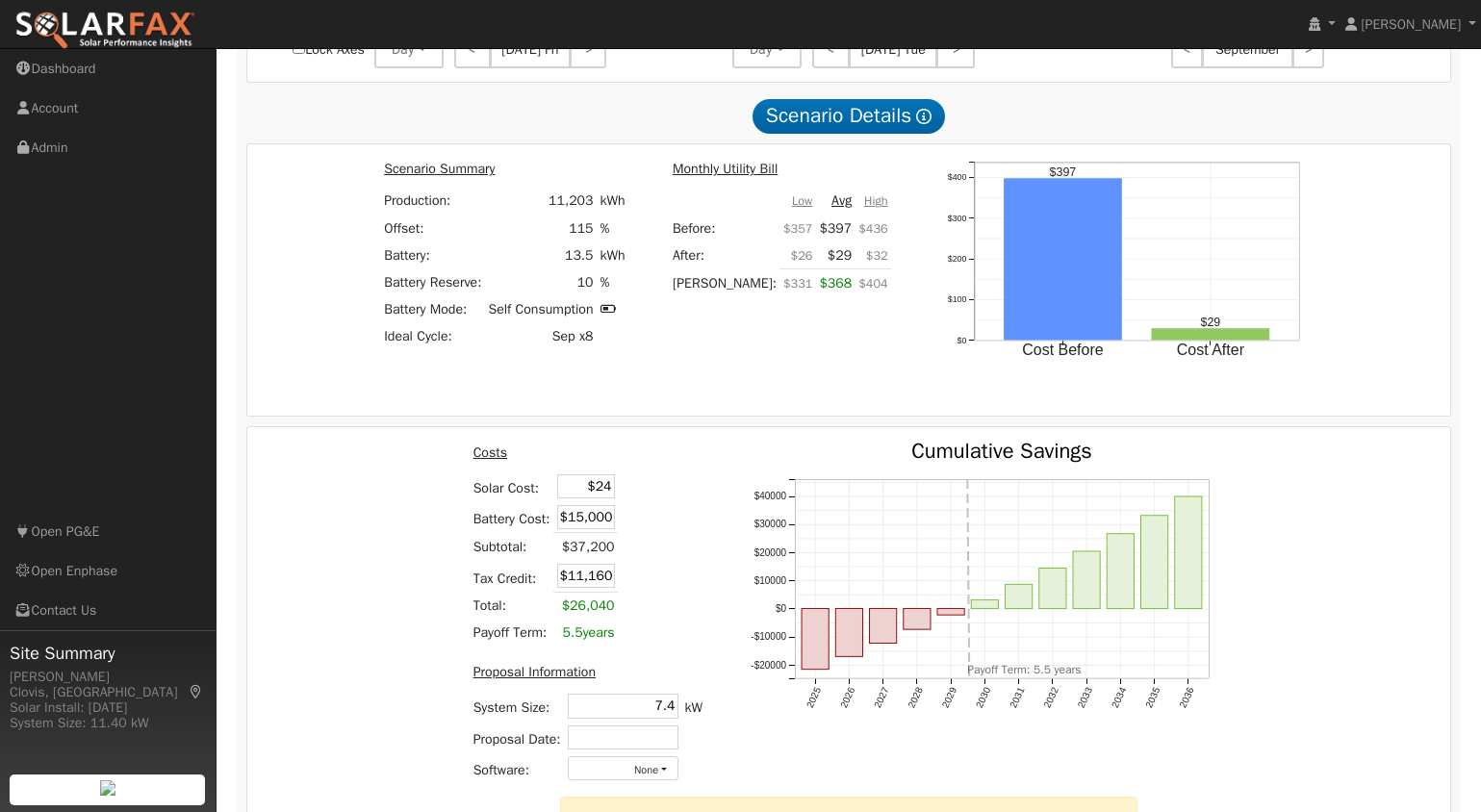 scroll, scrollTop: 0, scrollLeft: 0, axis: both 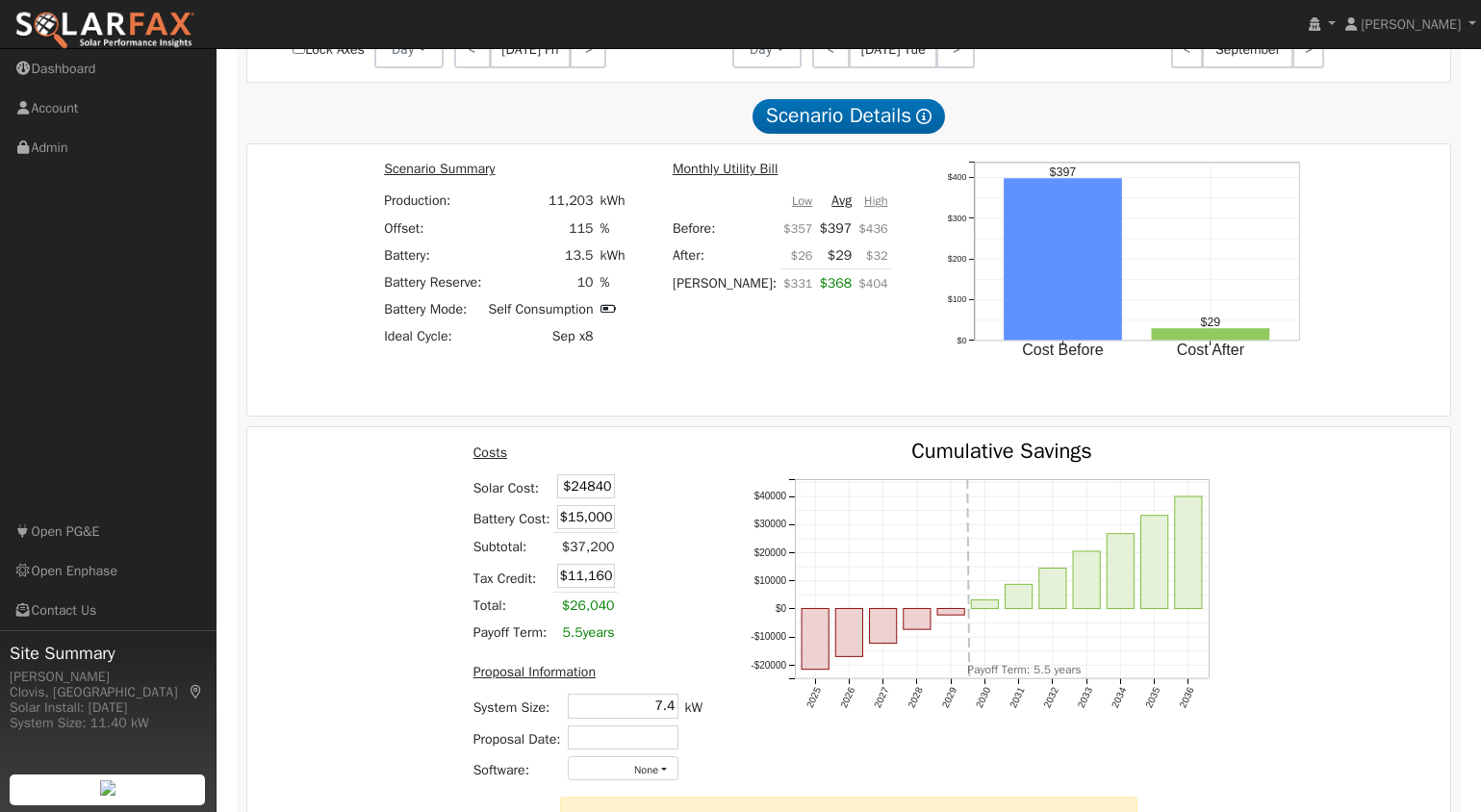 type on "$24,840" 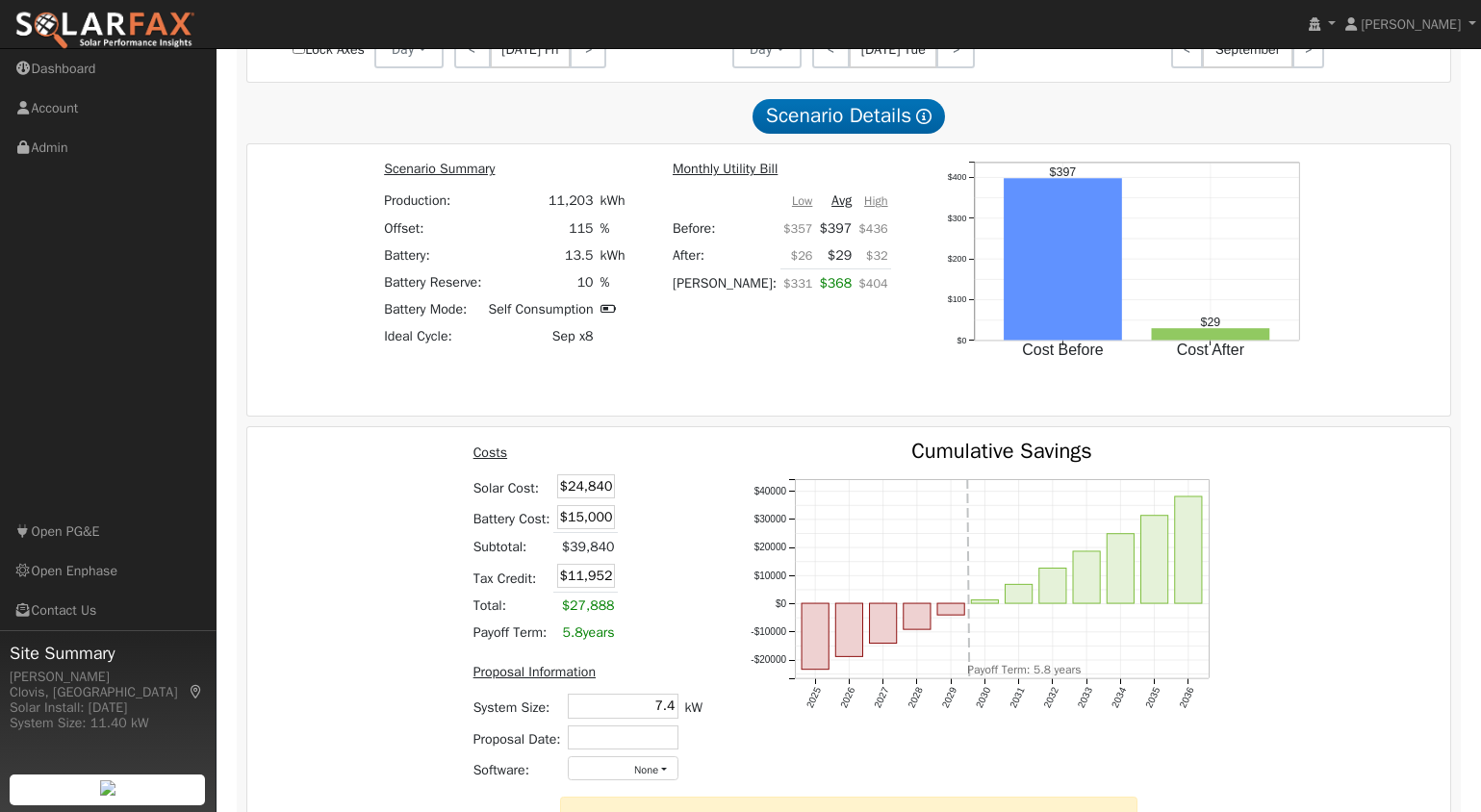 click at bounding box center (684, 455) 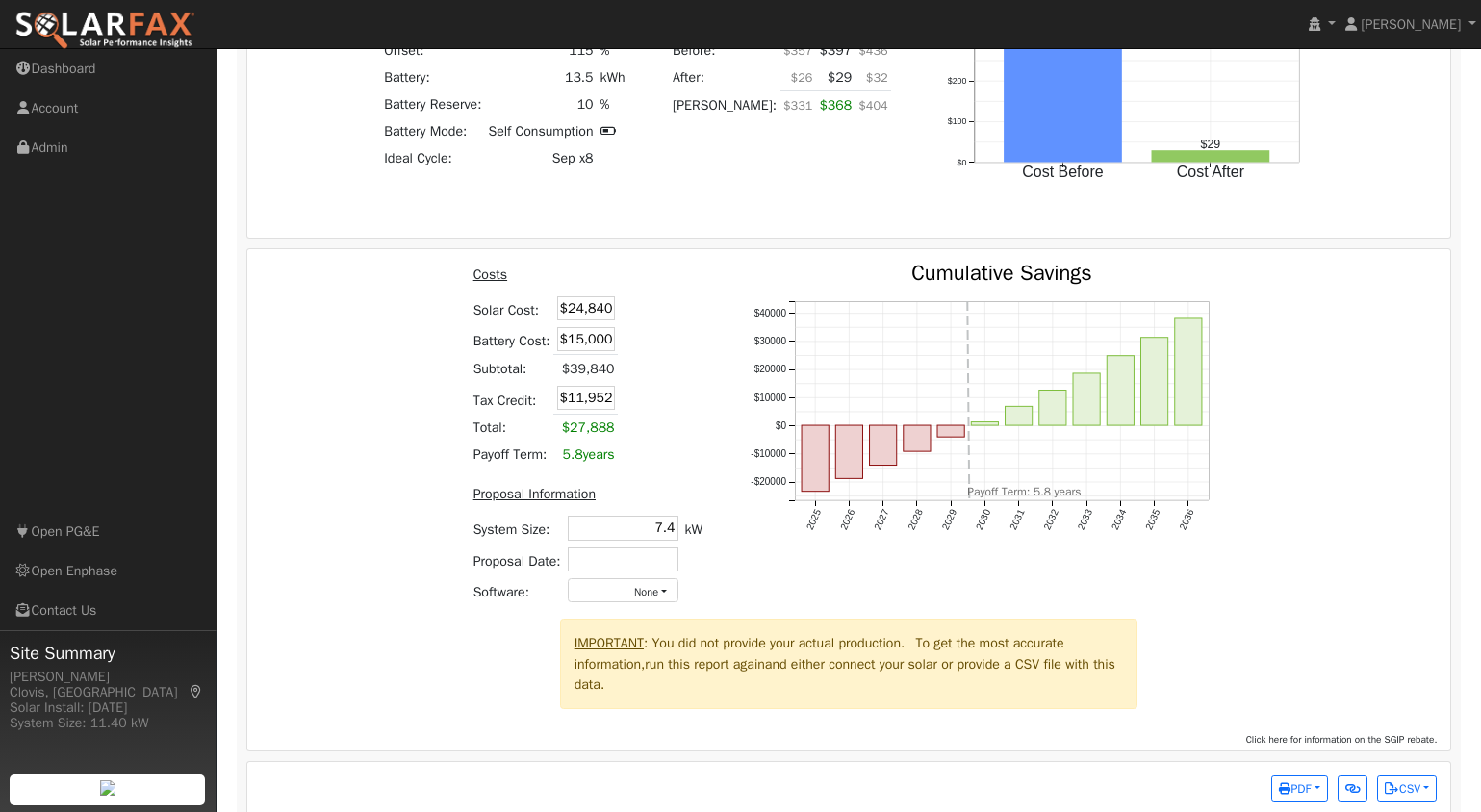 scroll, scrollTop: 2394, scrollLeft: 0, axis: vertical 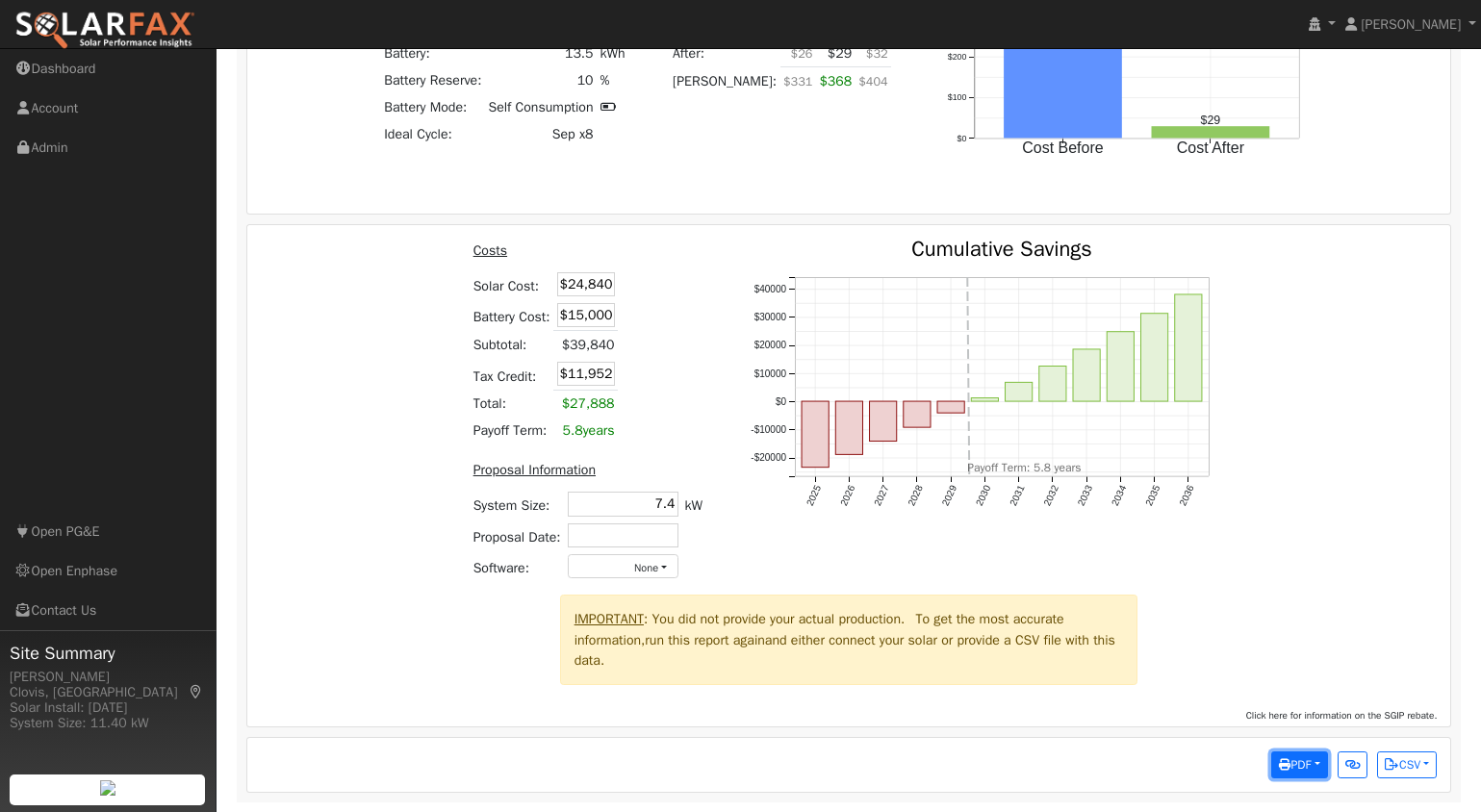 click on "PDF" at bounding box center (1294, 765) 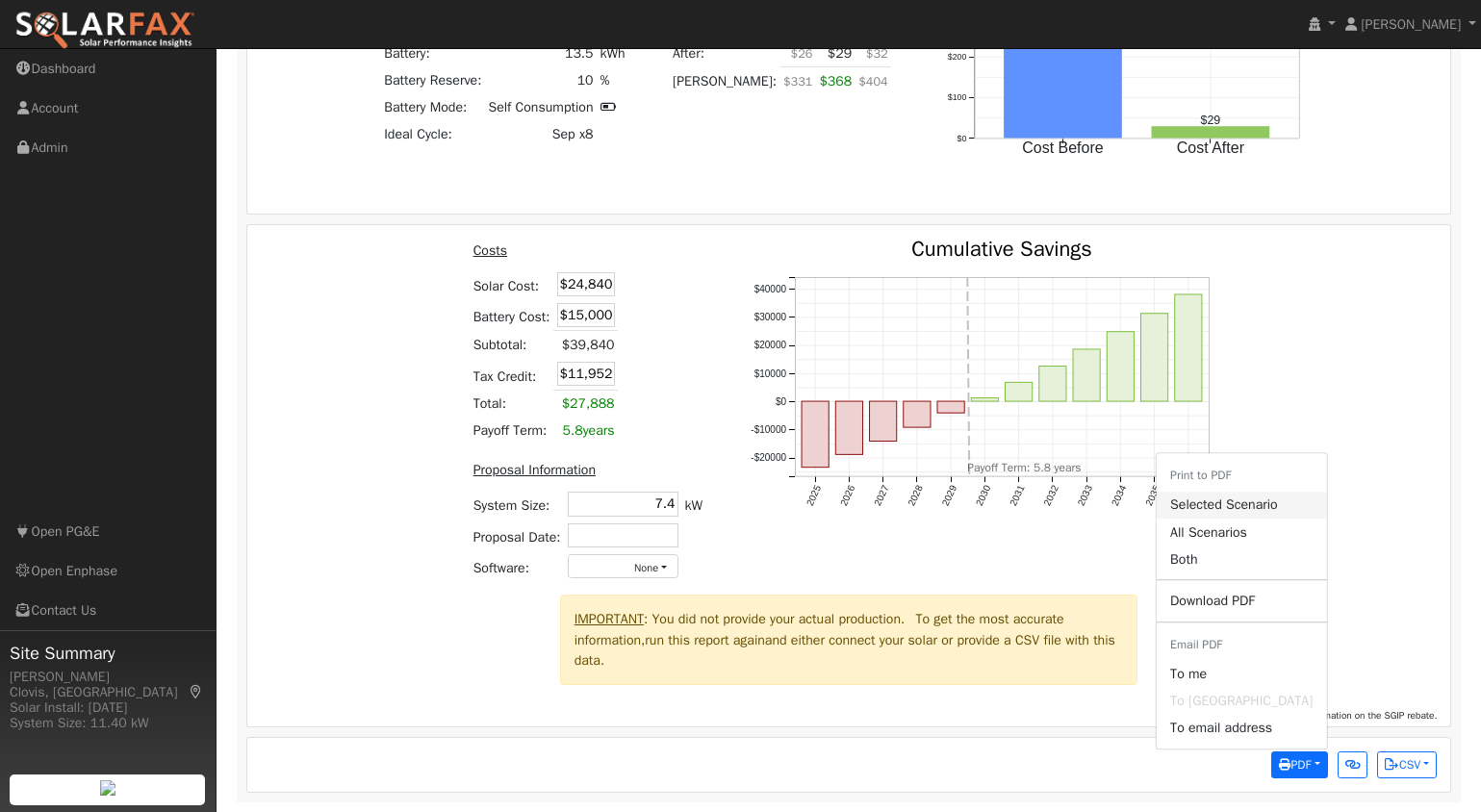 click on "Selected Scenario" at bounding box center (1241, 505) 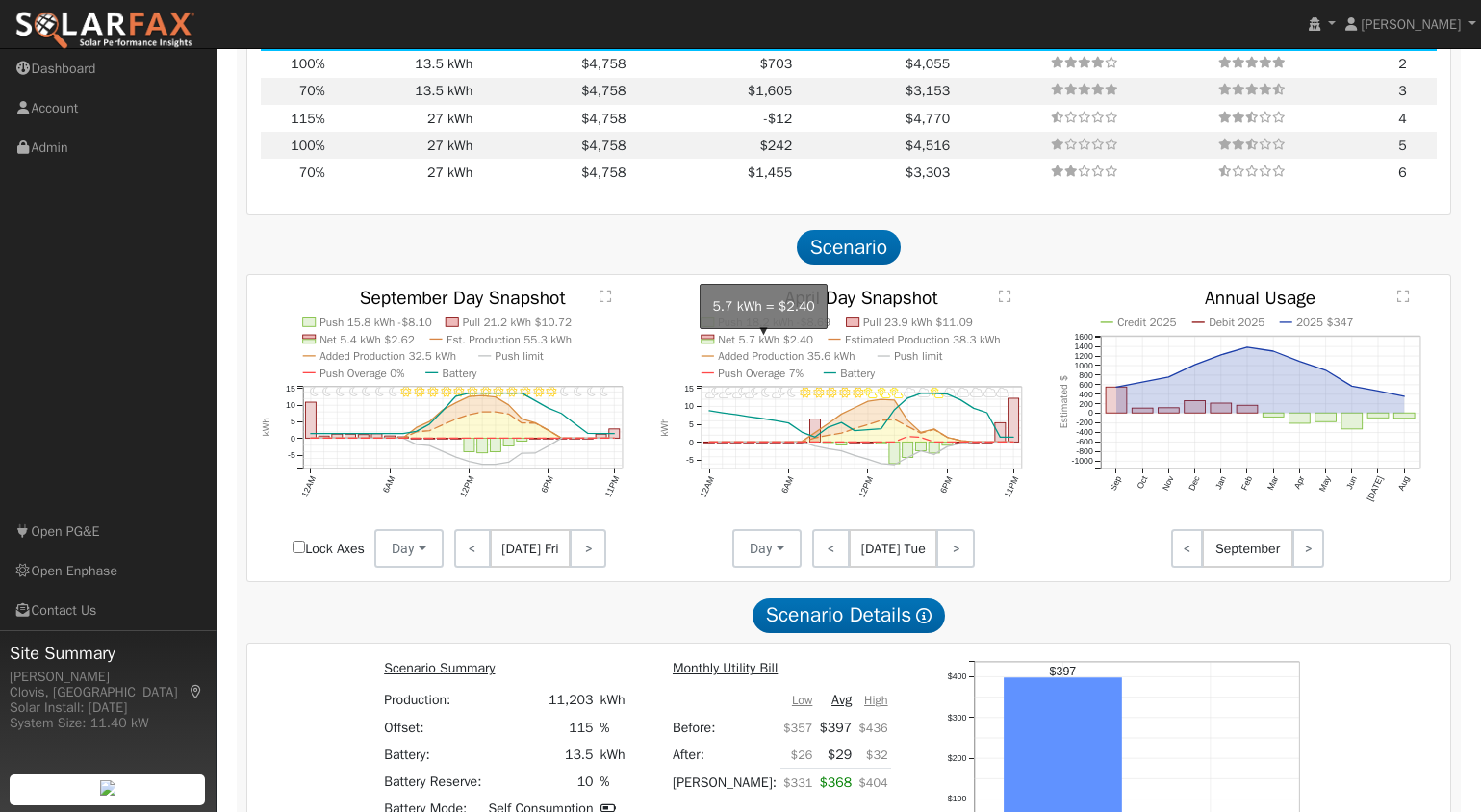 scroll, scrollTop: 1617, scrollLeft: 0, axis: vertical 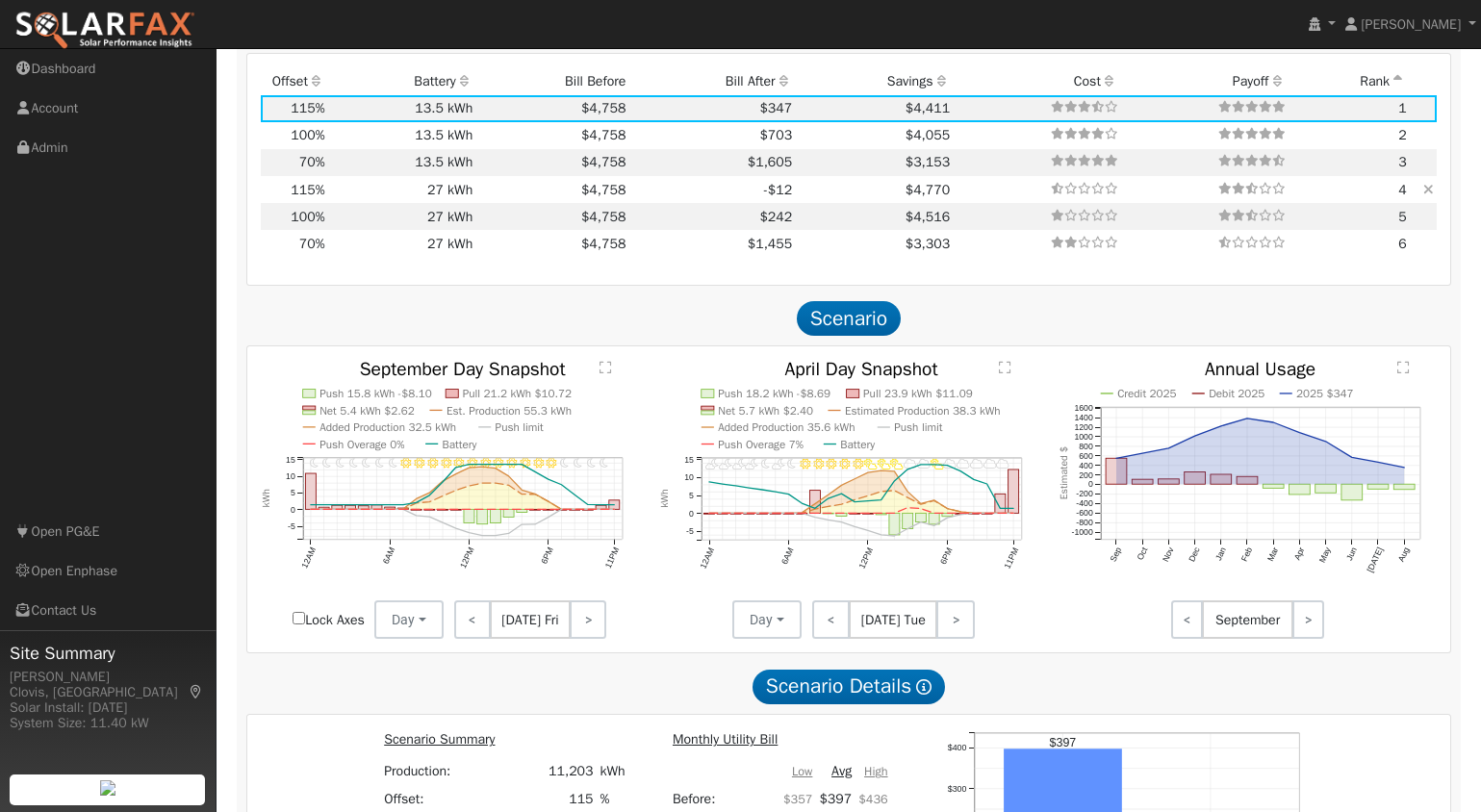 click on "$4,758" at bounding box center (552, 190) 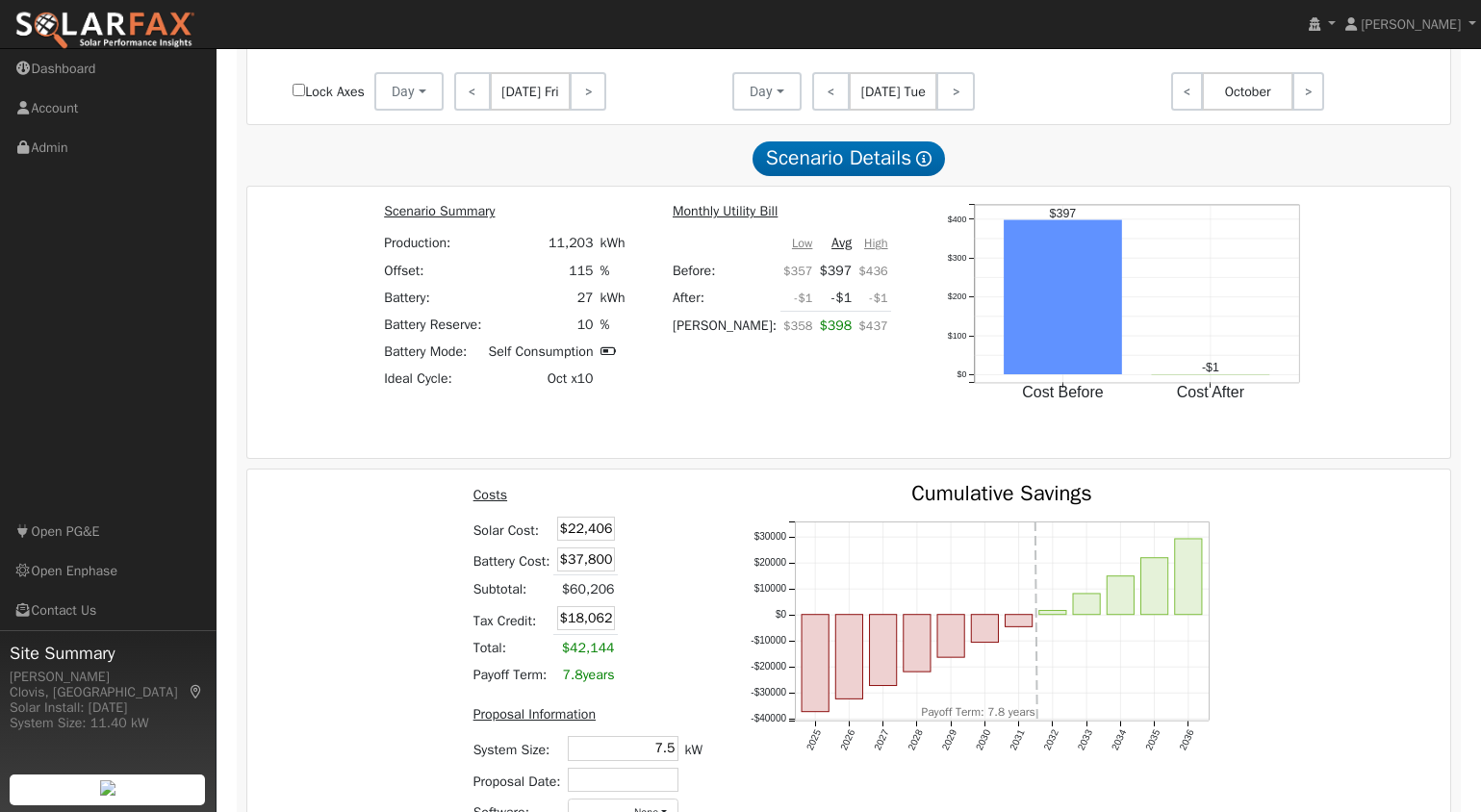 scroll, scrollTop: 2207, scrollLeft: 0, axis: vertical 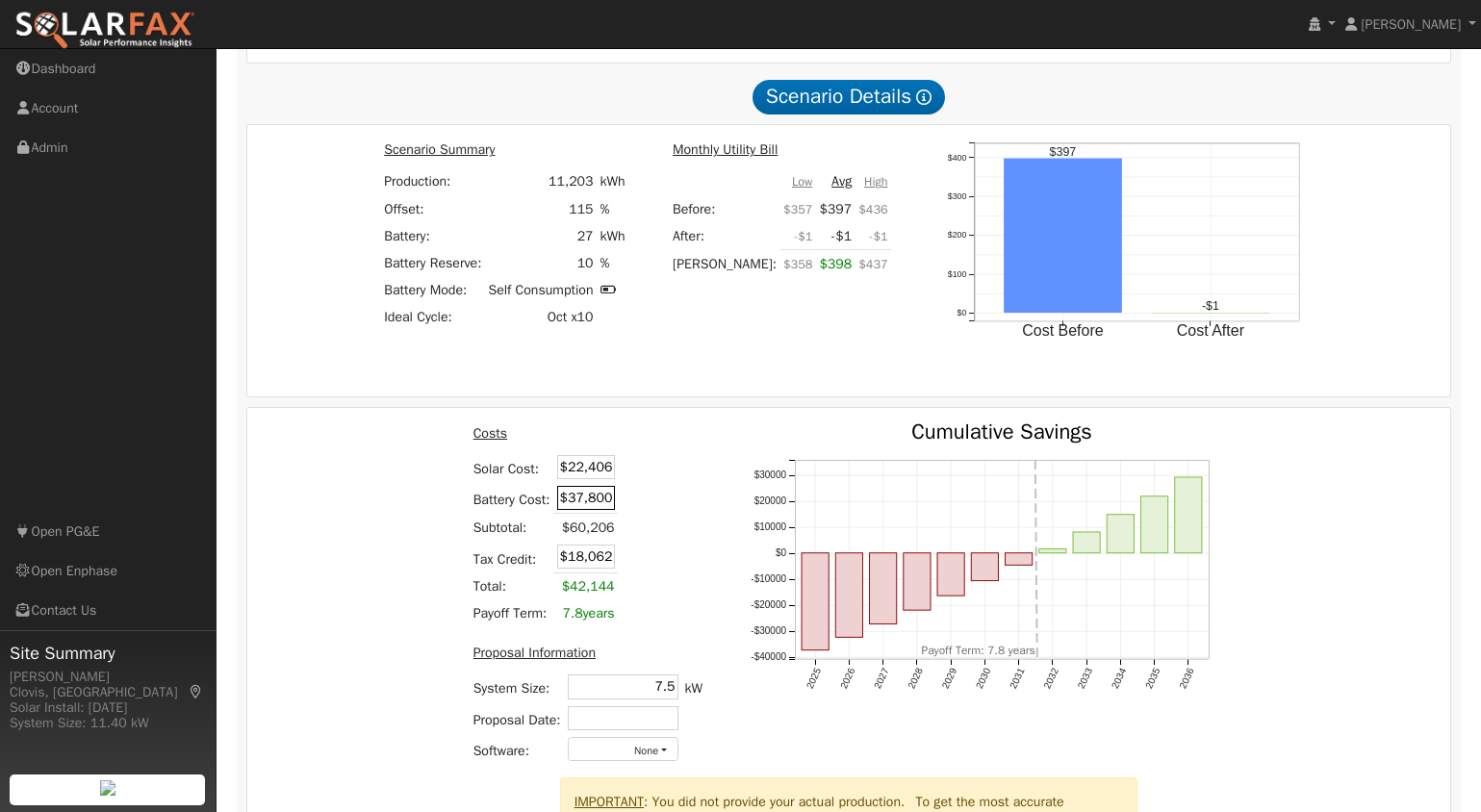 click on "$37,800" at bounding box center [586, 497] 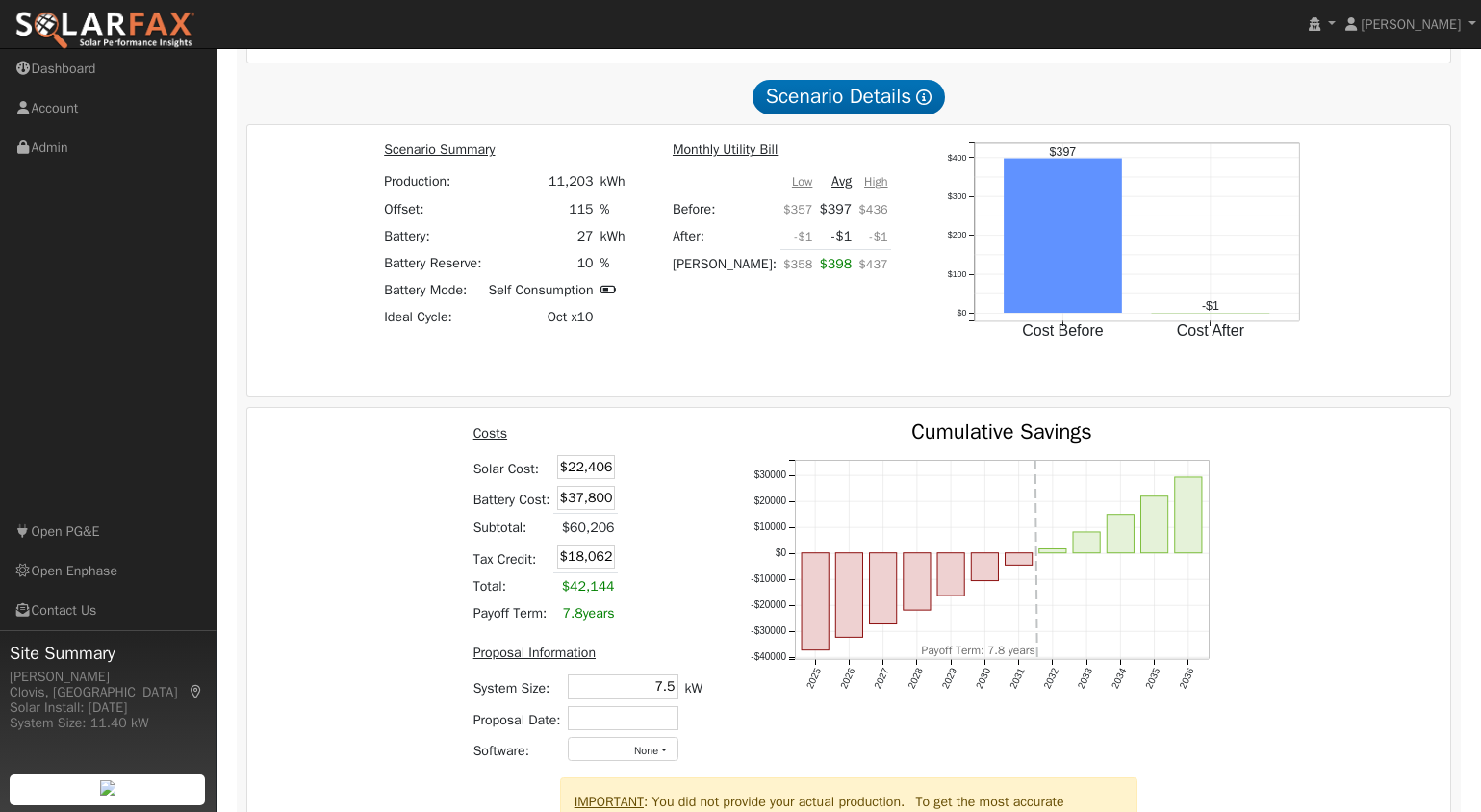drag, startPoint x: 570, startPoint y: 504, endPoint x: 646, endPoint y: 508, distance: 76.10519 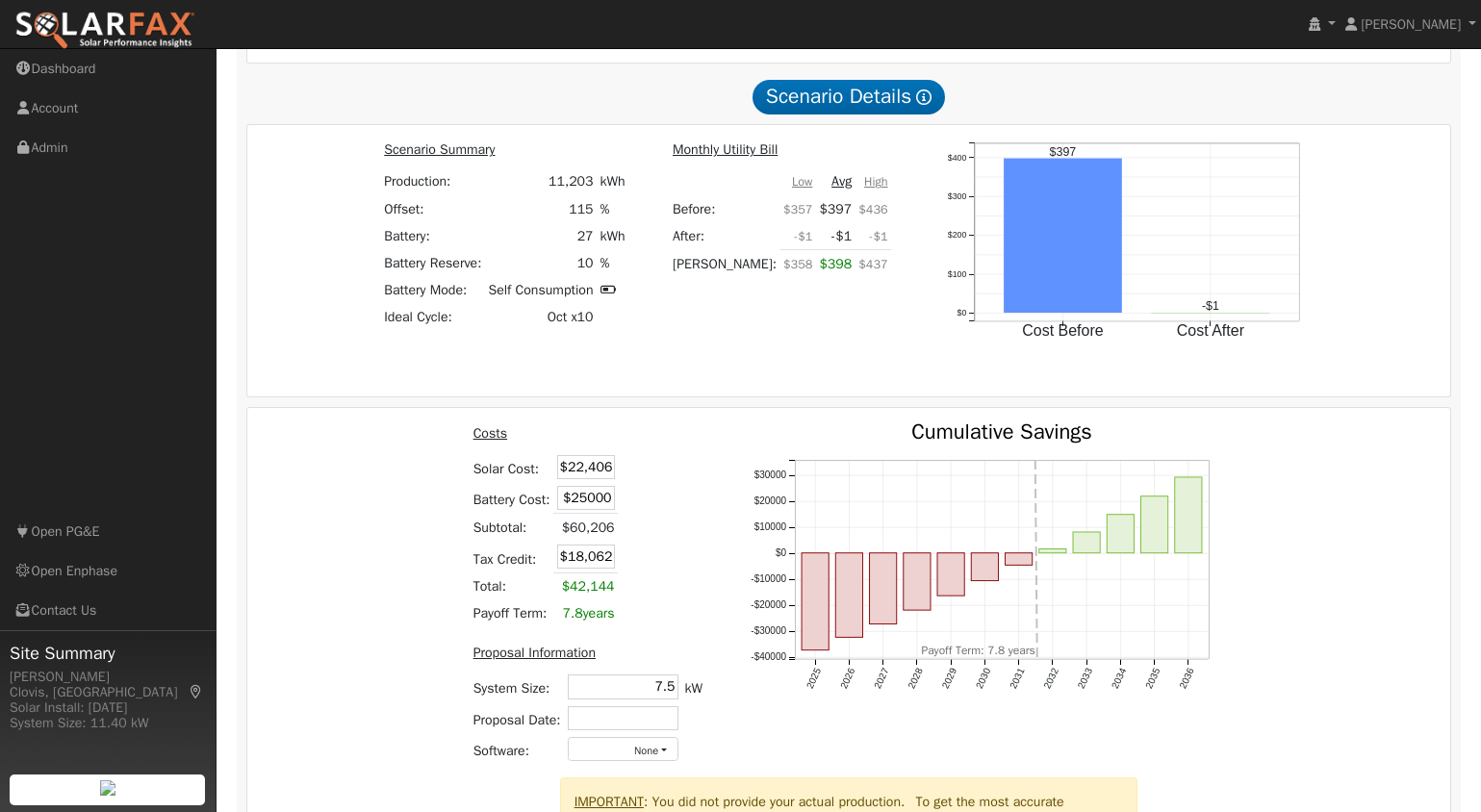 type on "$25,000" 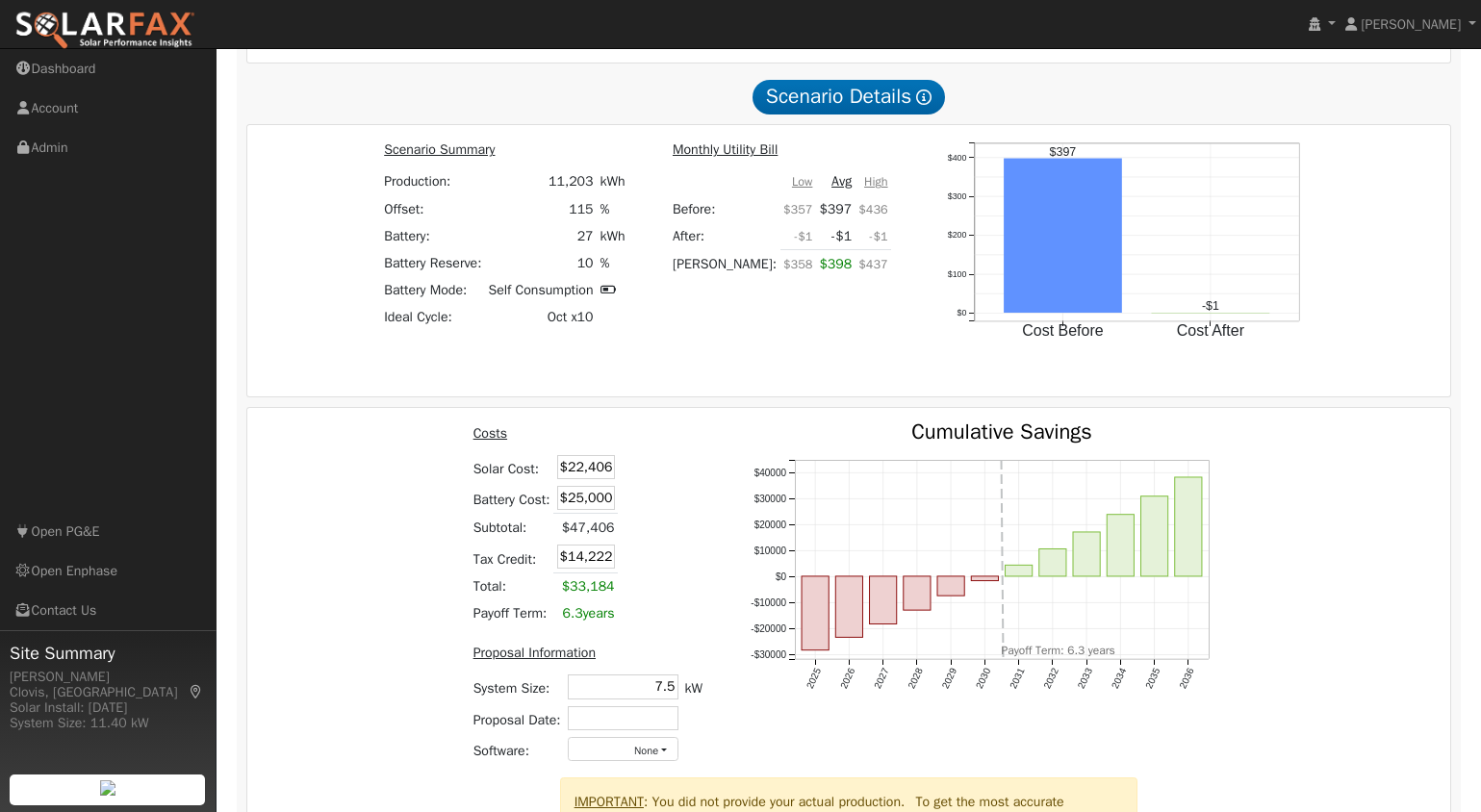 click on "Costs  Solar Cost:  $22,406  Battery Cost:  $25,000 Subtotal: $47,406  Tax Credit:  $14,222 Total: $33,184 Payoff Term: 6.3  years Proposal Information  System Size:  7.5 7.5 kW Proposal Date: Software: None - None - Aurora Energy Toolbase OpenSolar Solo Solargraf - Other - 2025 2026 2027 2028 2029 2030 2031 2032 2033 2034 2035 2036 -$30000 -$20000 -$10000 $0 $10000 $20000 $30000 $40000 Cumulative Savings onclick="" onclick="" onclick="" onclick="" onclick="" onclick="" onclick="" onclick="" onclick="" onclick="" onclick="" onclick="" Payoff Term: 6.3 years IMPORTANT : You did not provide your actual production.  To get the most accurate information,  run this report again  and either connect your solar or provide a CSV file with this data. Click here for information on the SGIP rebate." at bounding box center [849, 658] 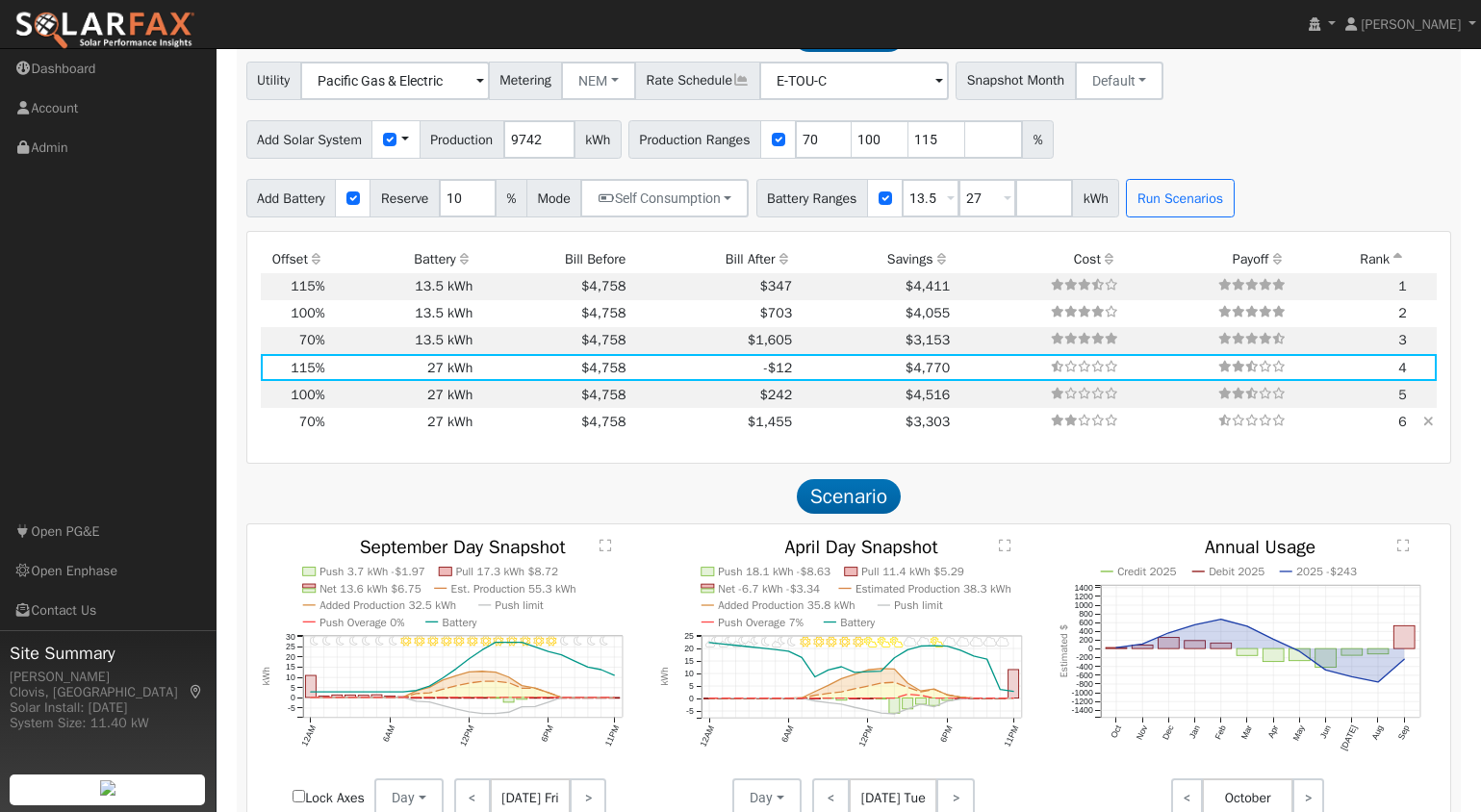 scroll, scrollTop: 1371, scrollLeft: 0, axis: vertical 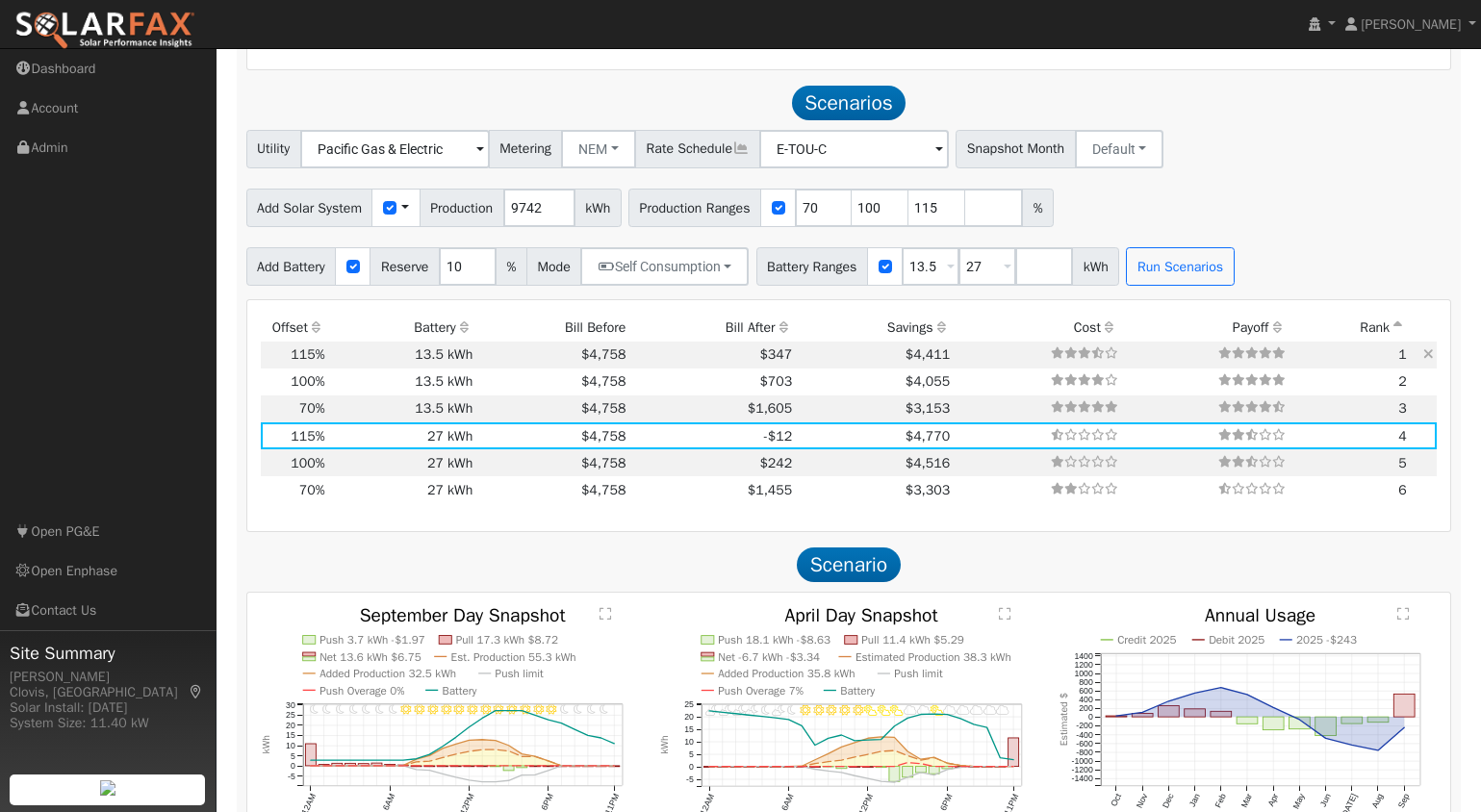 click on "$4,758" at bounding box center (552, 355) 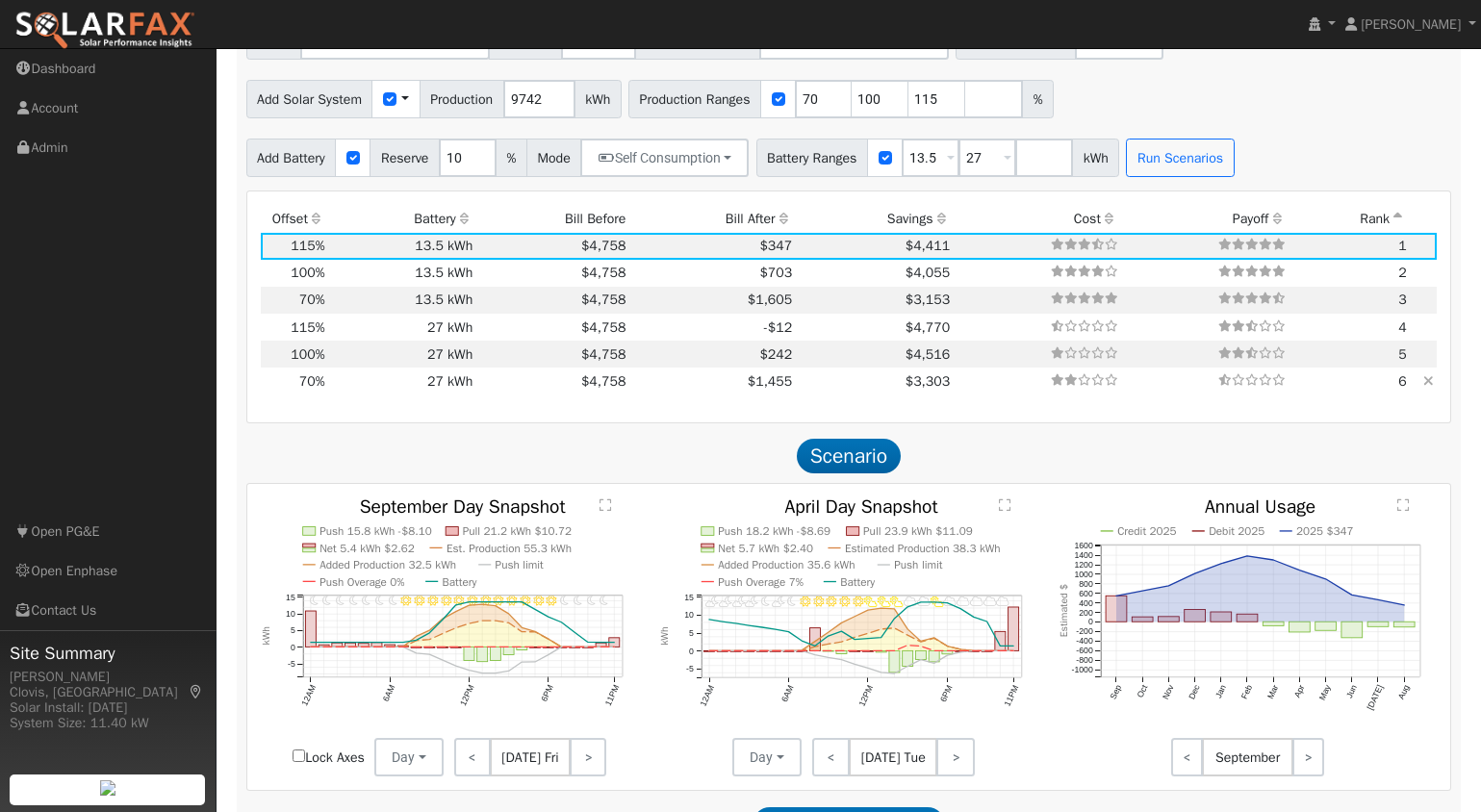 scroll, scrollTop: 1475, scrollLeft: 0, axis: vertical 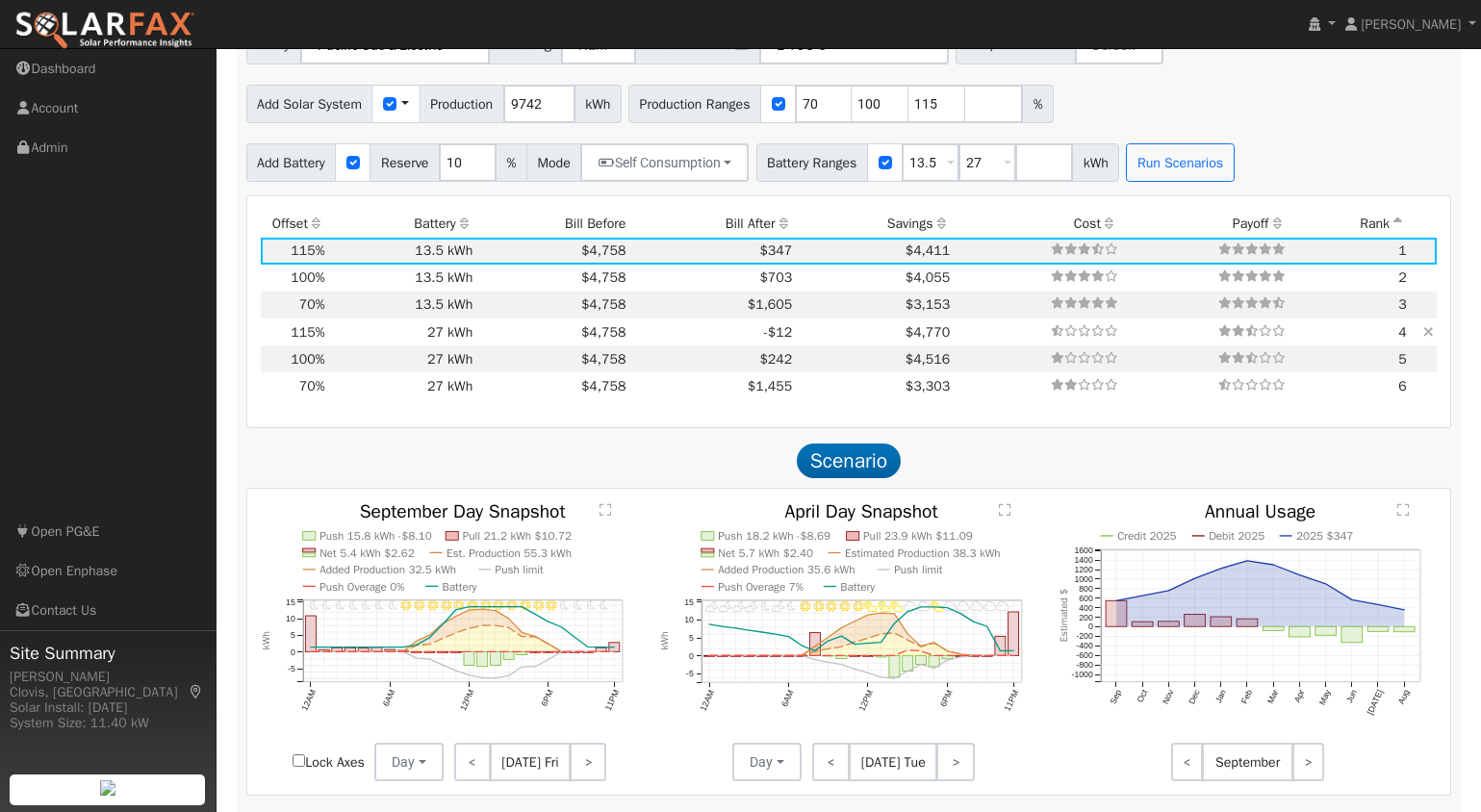 click on "$4,758" at bounding box center [552, 332] 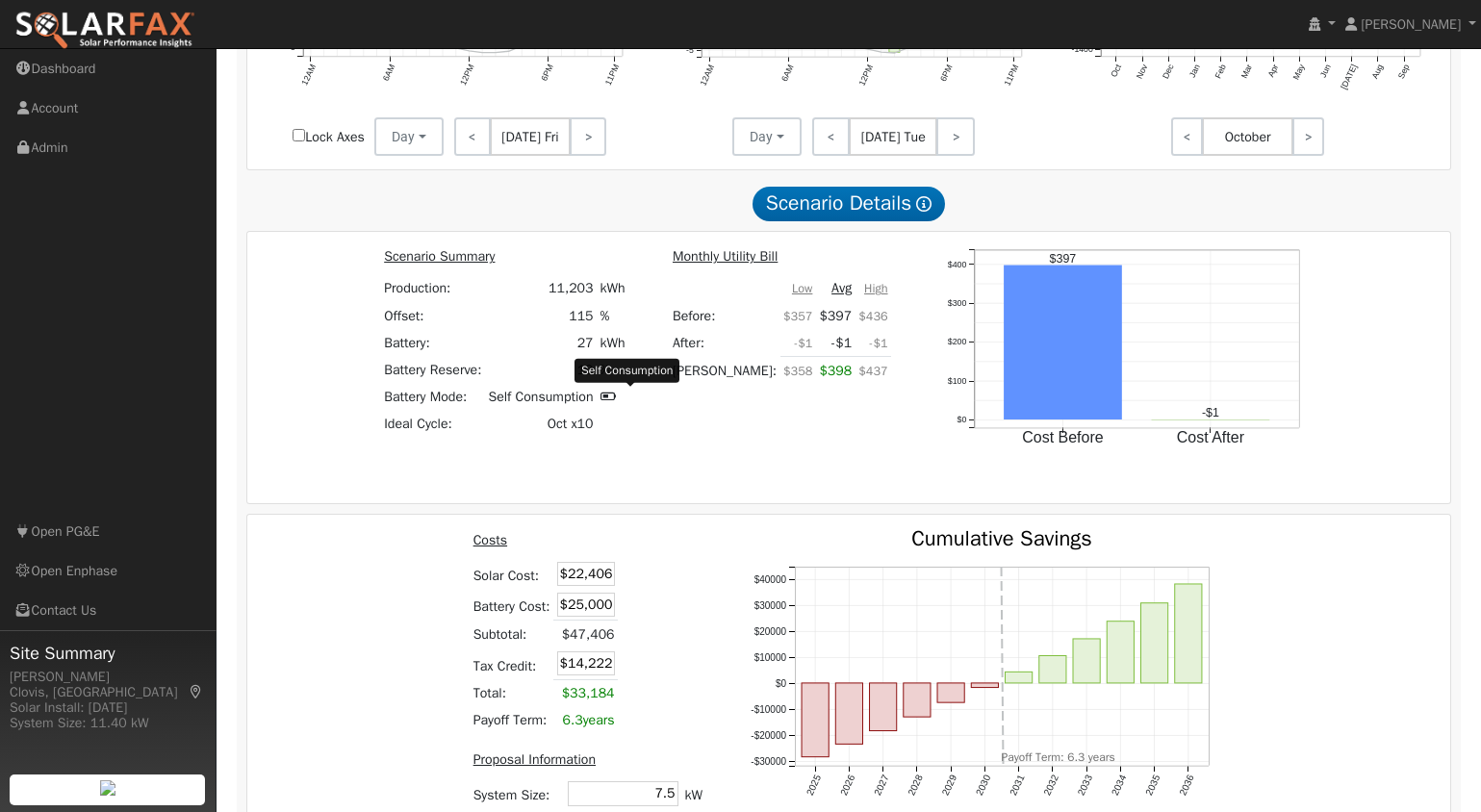 scroll, scrollTop: 2189, scrollLeft: 0, axis: vertical 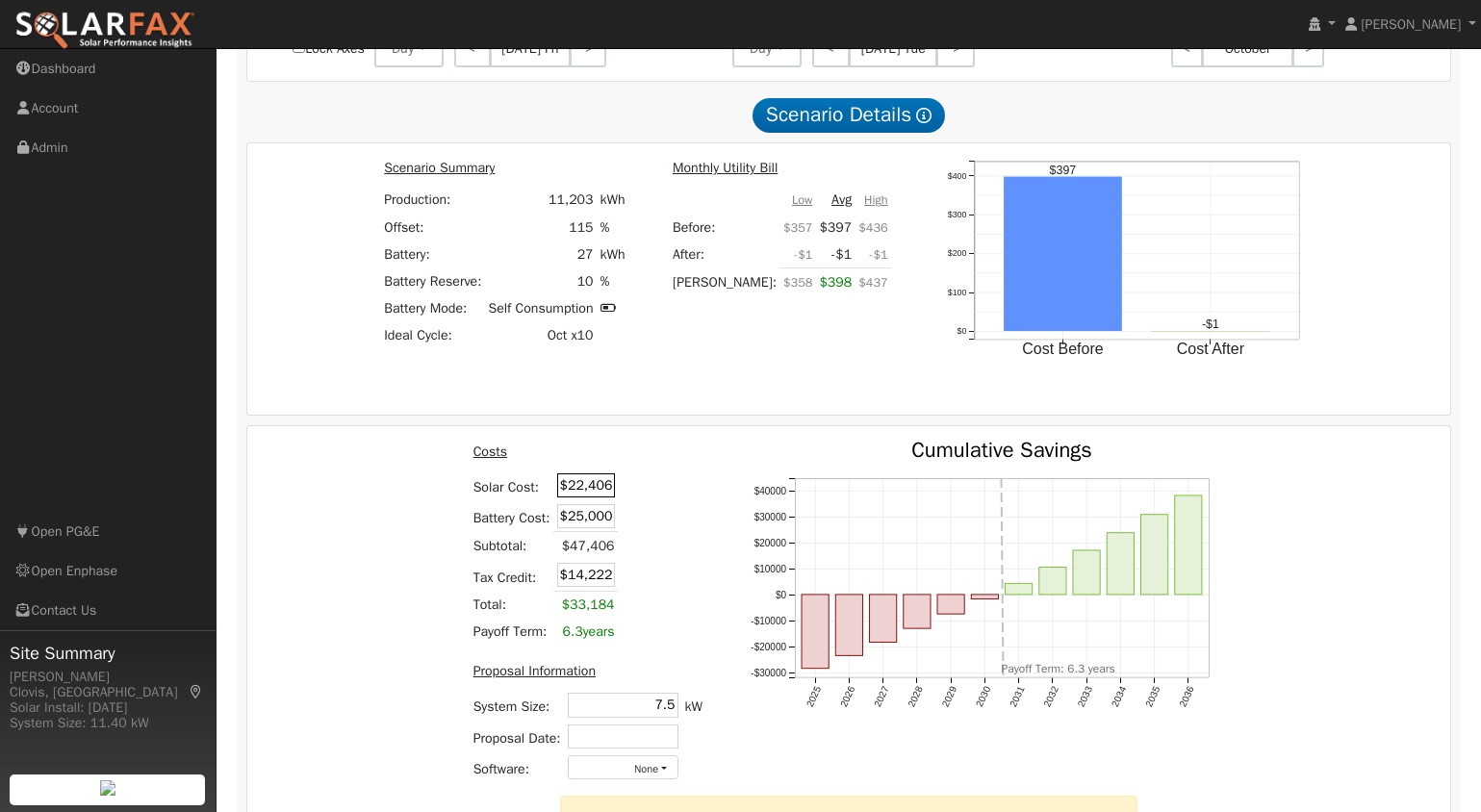 click on "$22,406" at bounding box center [586, 485] 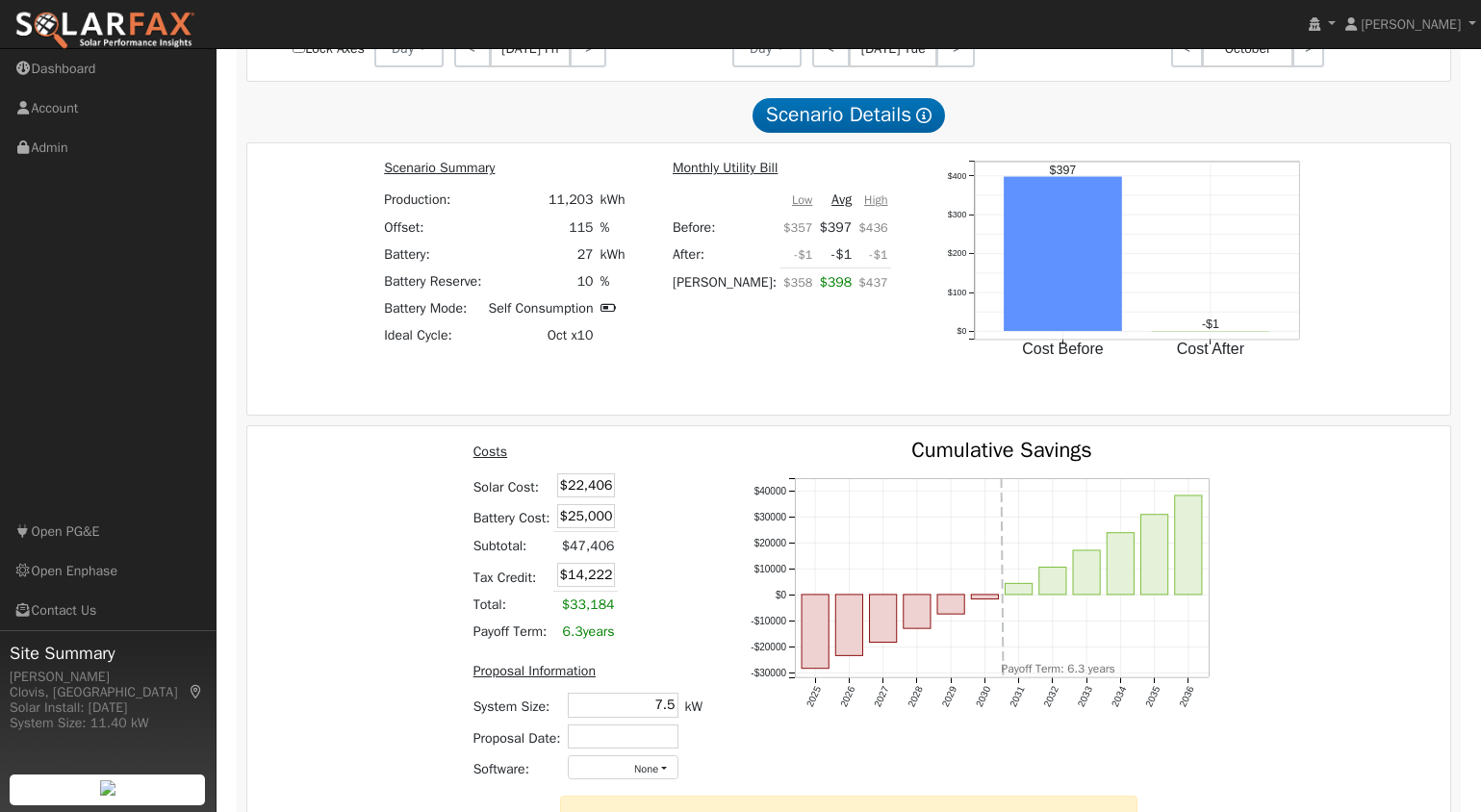 scroll, scrollTop: 0, scrollLeft: 1, axis: horizontal 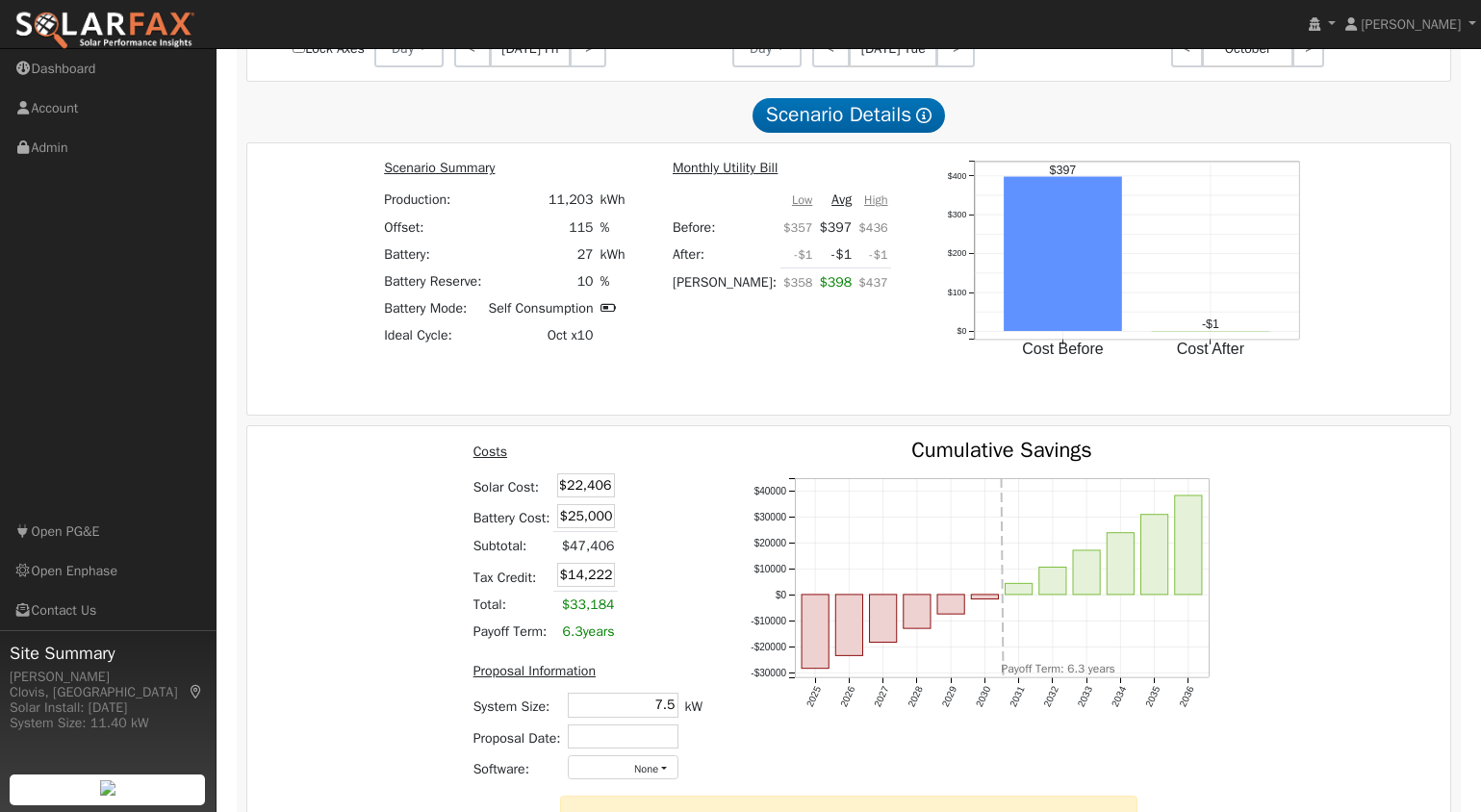 drag, startPoint x: 577, startPoint y: 491, endPoint x: 651, endPoint y: 491, distance: 74 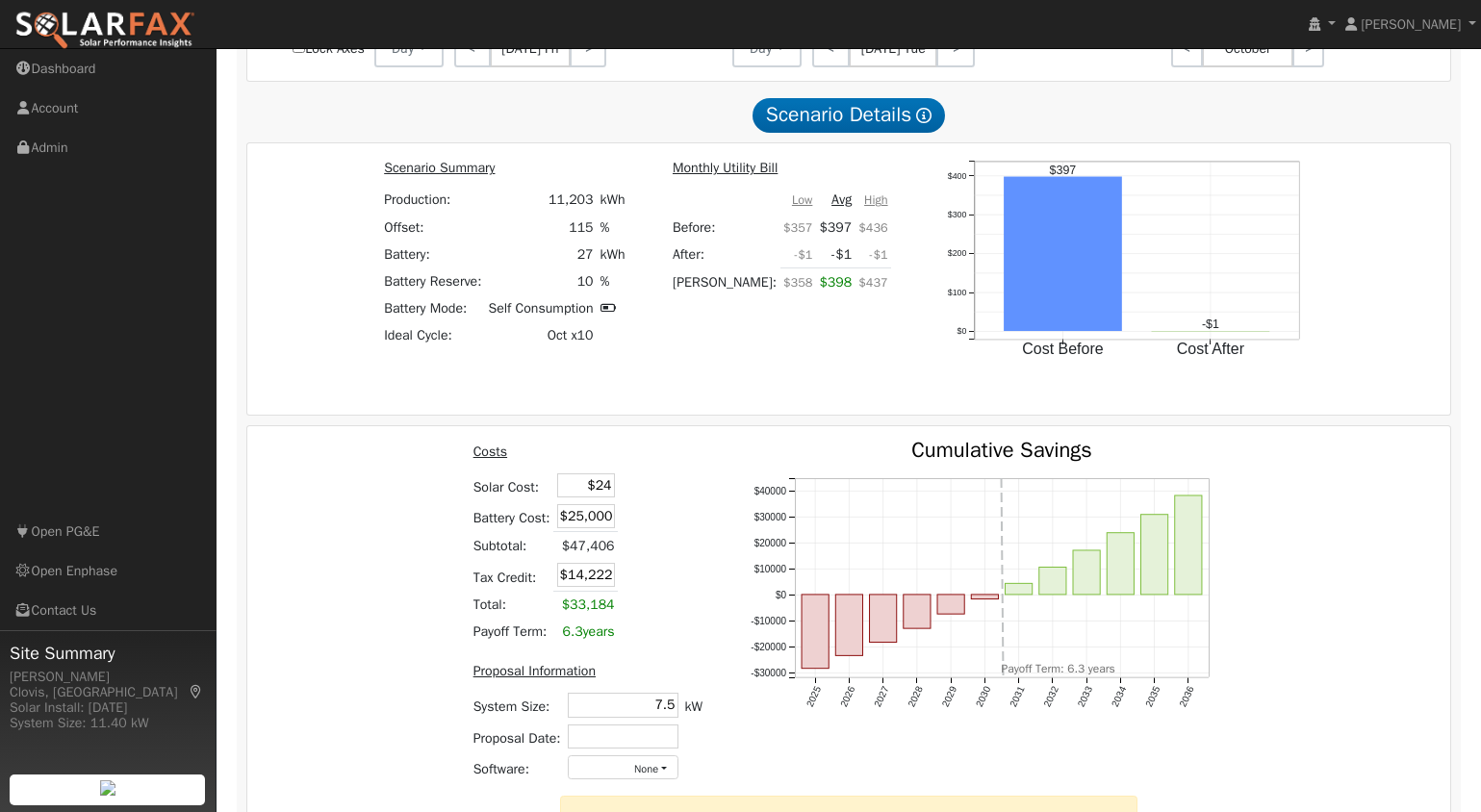 scroll, scrollTop: 0, scrollLeft: 0, axis: both 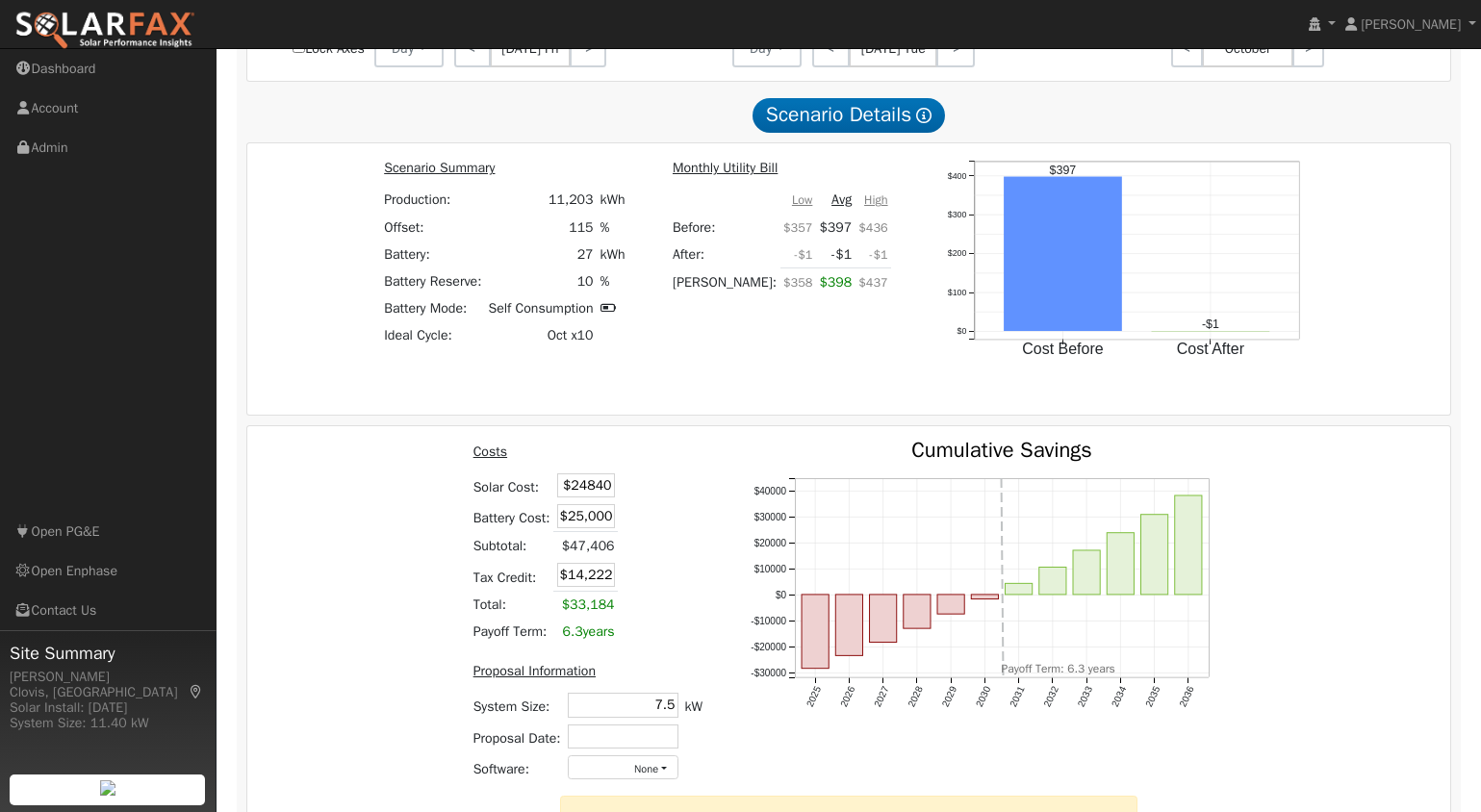 type on "$24,840" 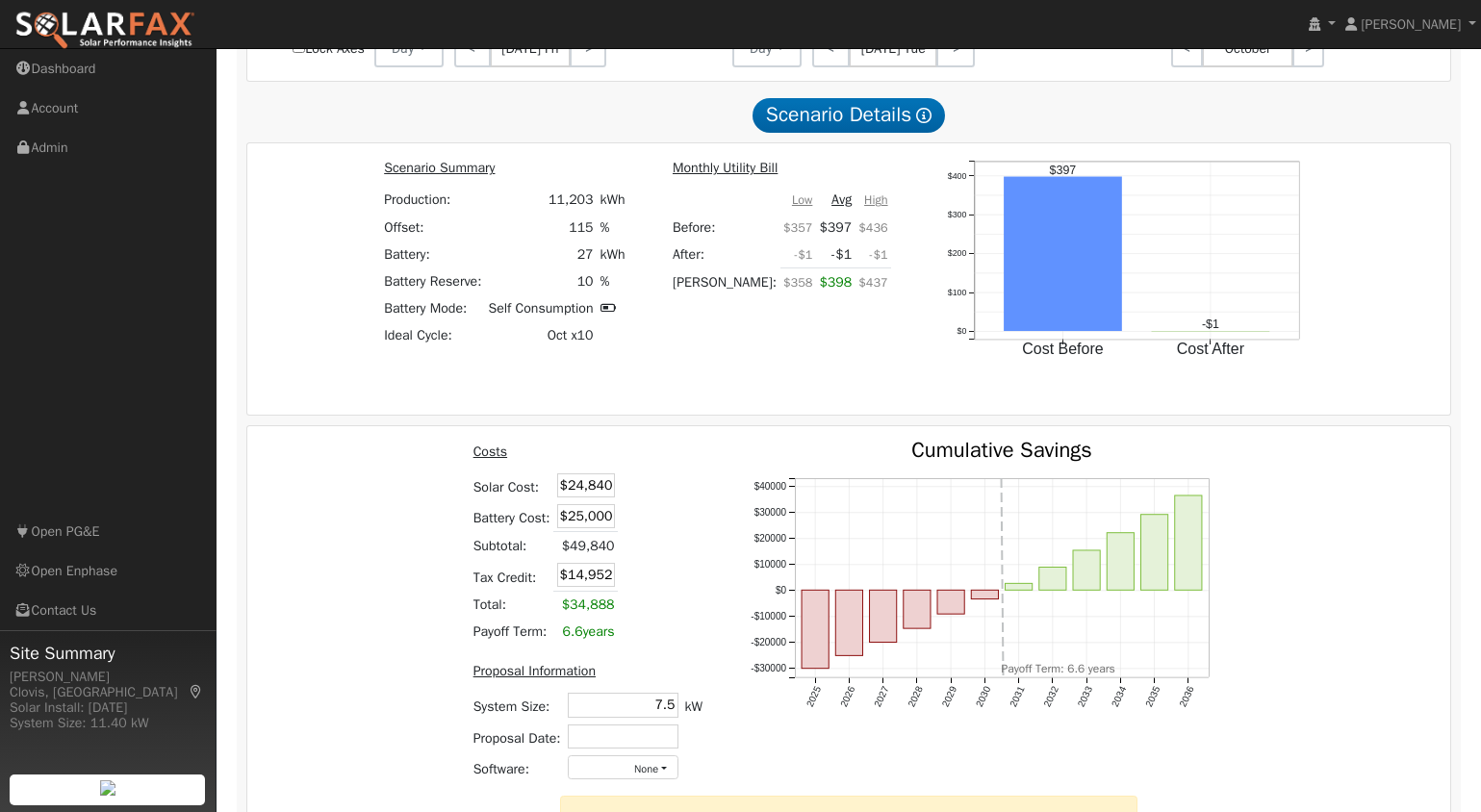 click on "Costs" at bounding box center [566, 454] 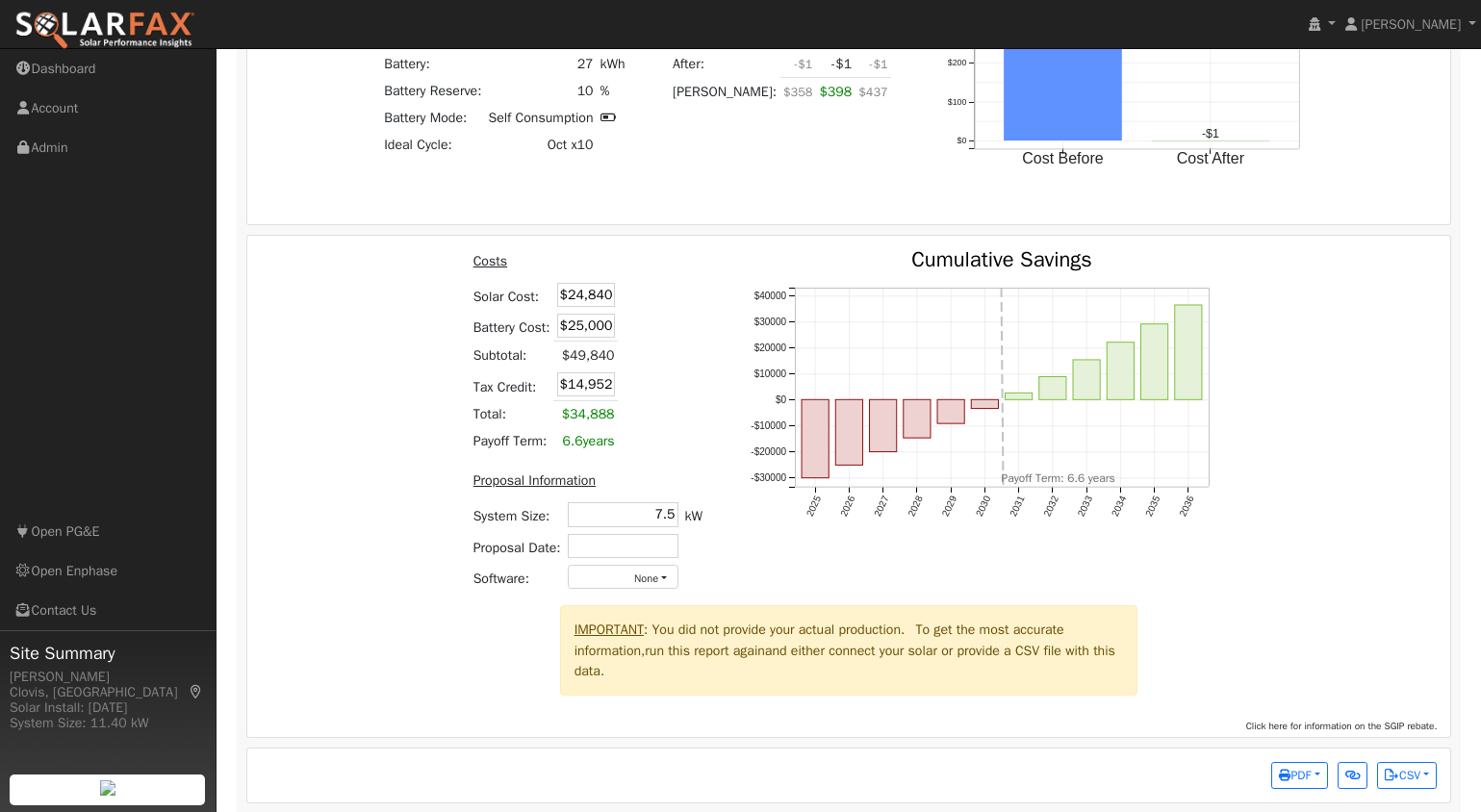 scroll, scrollTop: 2394, scrollLeft: 0, axis: vertical 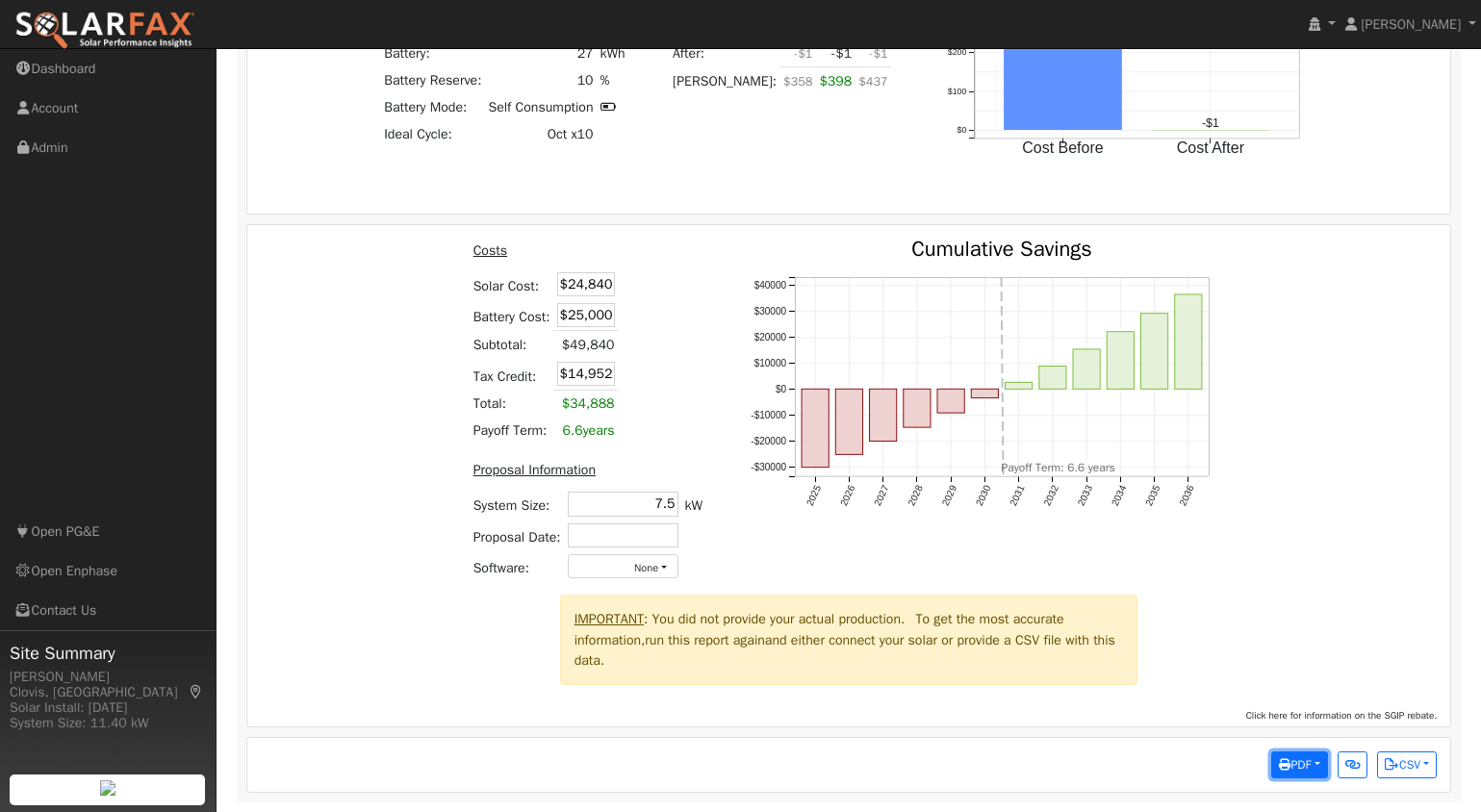 click on "PDF" at bounding box center [1294, 765] 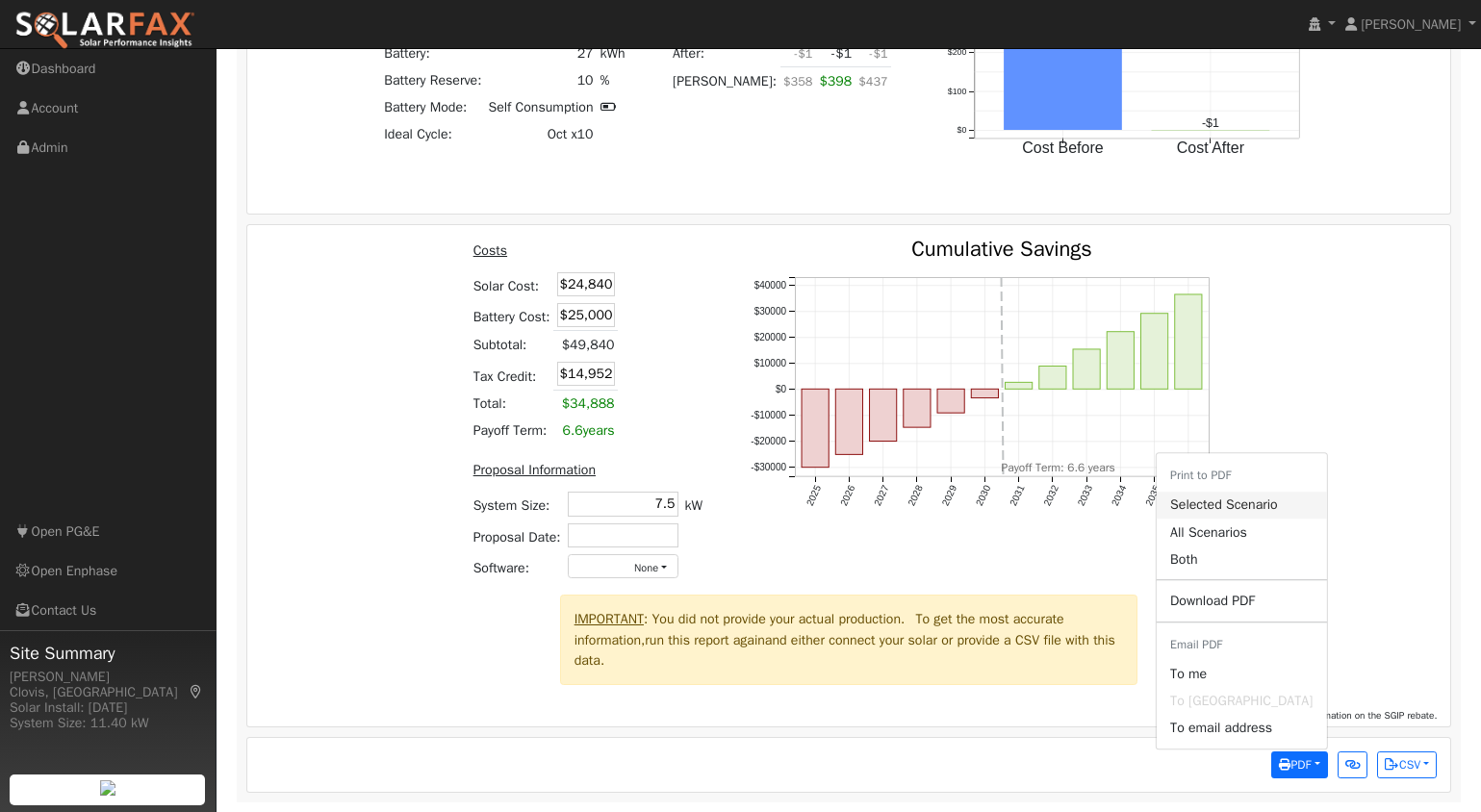 click on "Selected Scenario" at bounding box center (1241, 505) 